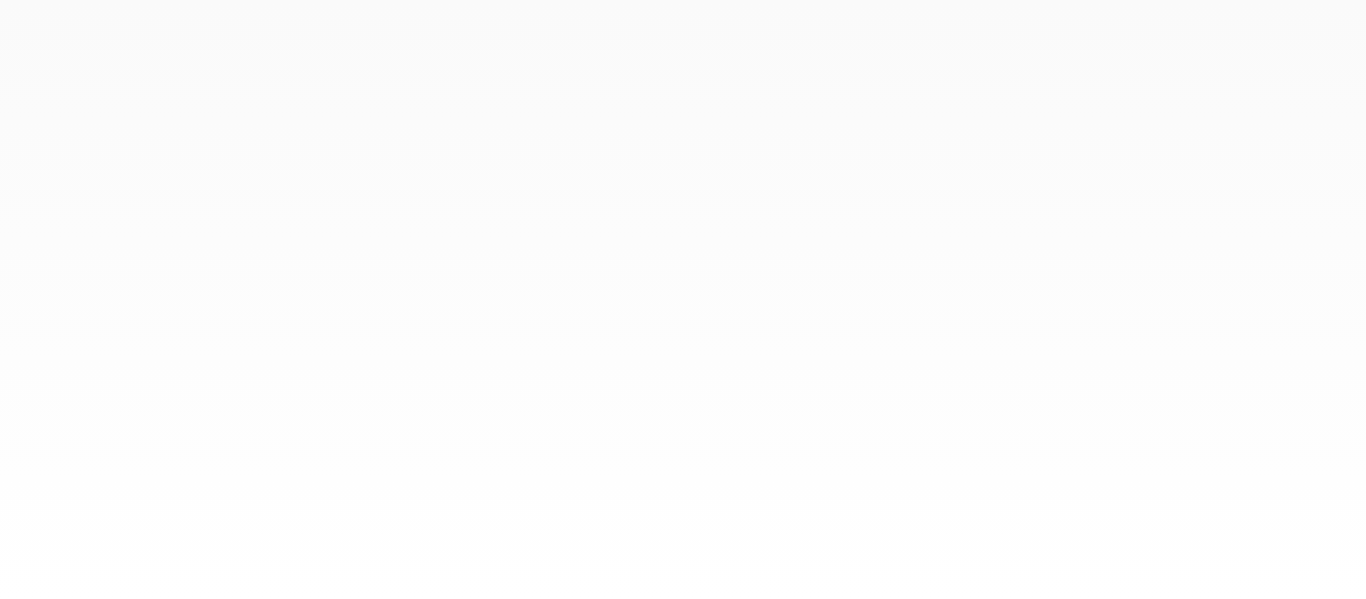 scroll, scrollTop: 0, scrollLeft: 0, axis: both 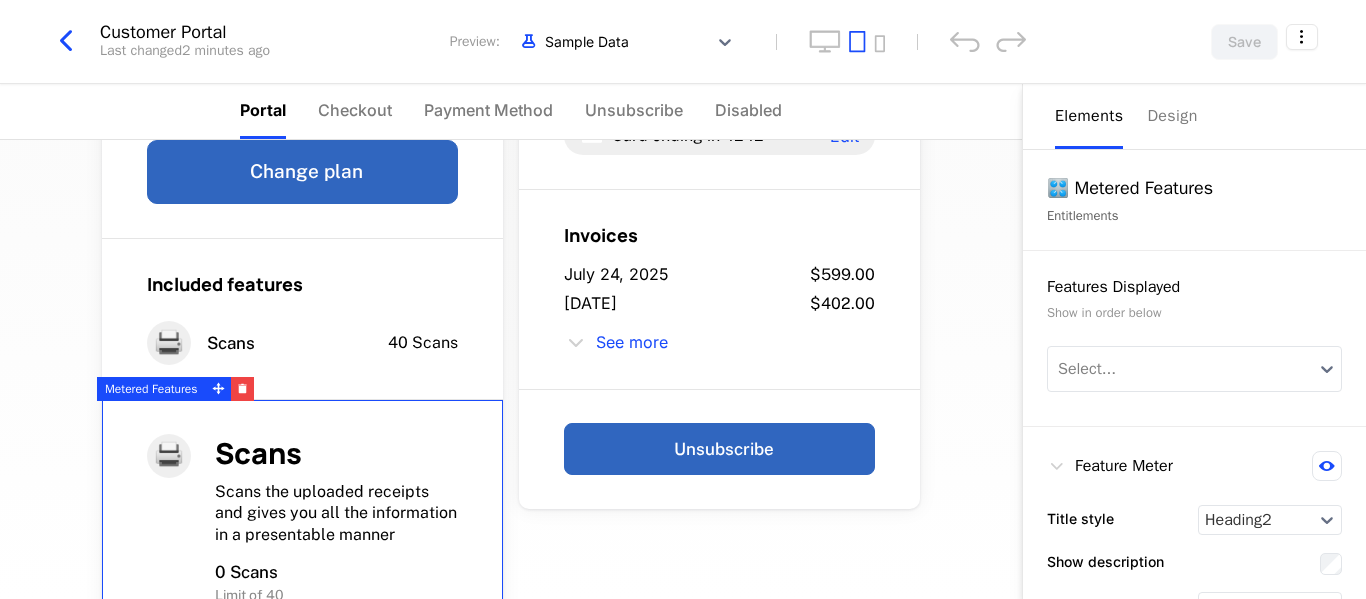 click on "Scans" at bounding box center (336, 453) 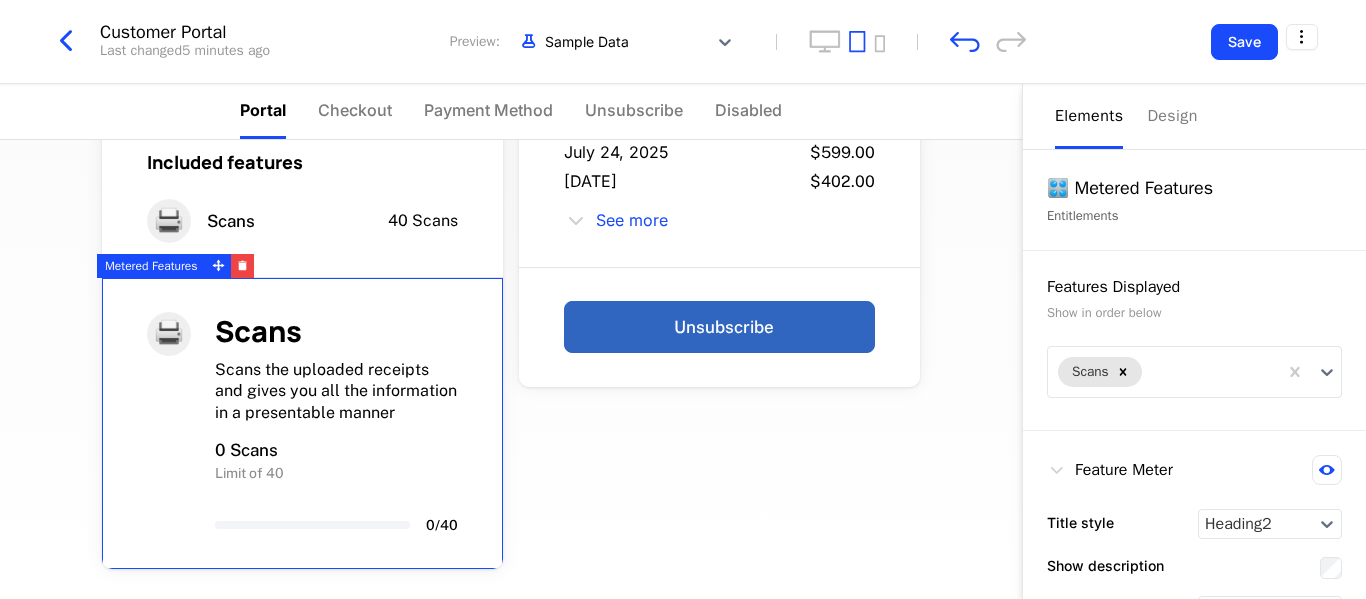 scroll, scrollTop: 368, scrollLeft: 0, axis: vertical 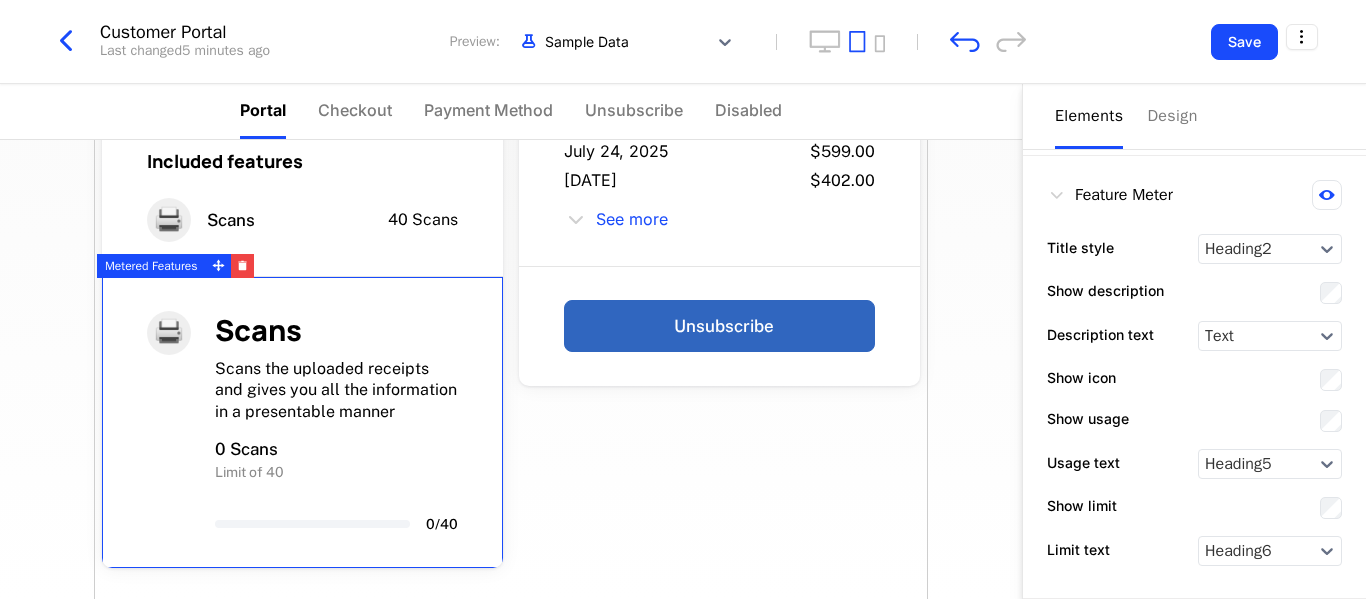 click on "Feature Meter" at bounding box center [1110, 195] 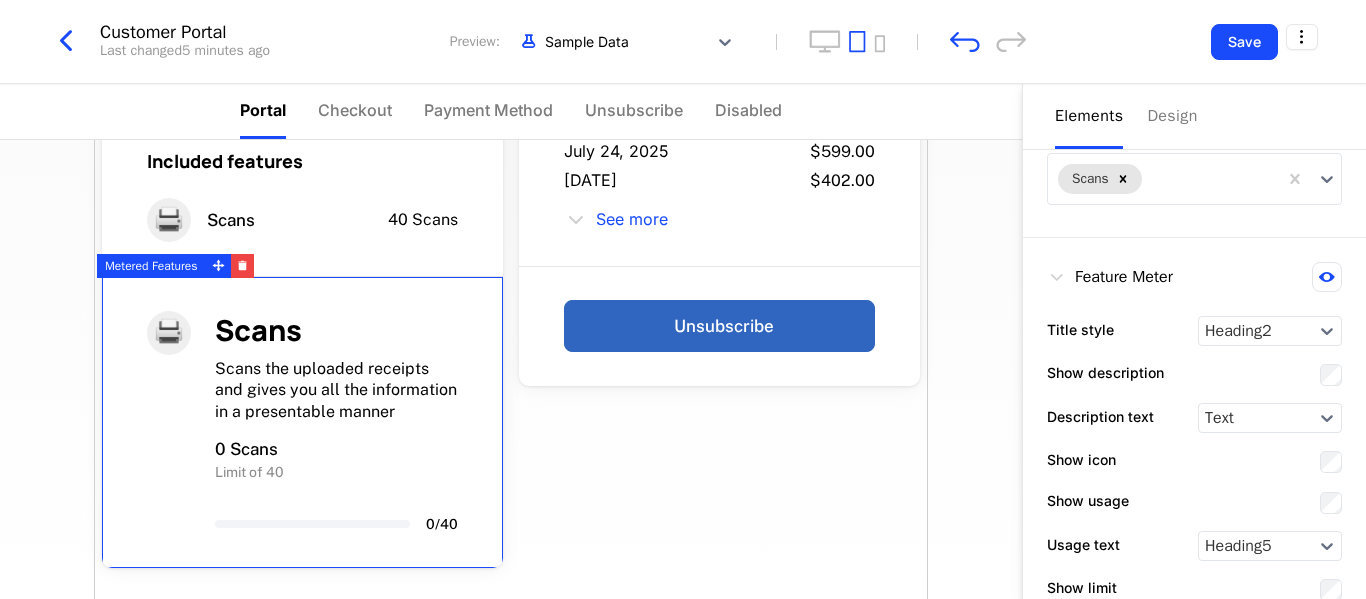 scroll, scrollTop: 192, scrollLeft: 0, axis: vertical 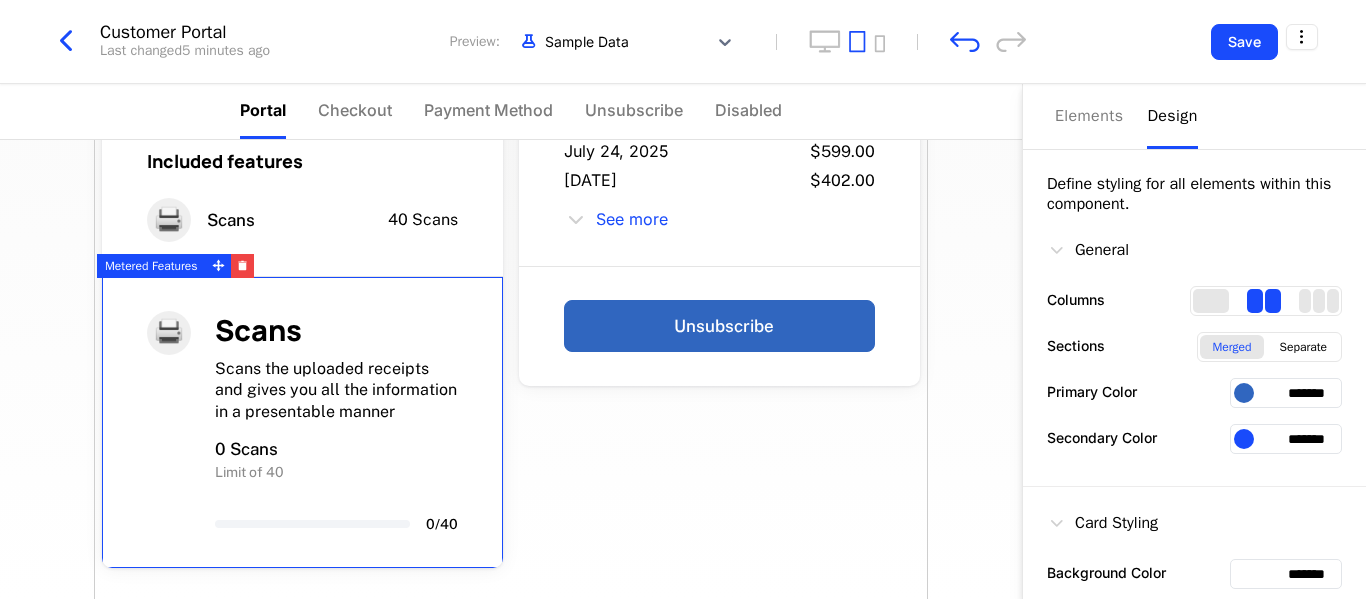 click on "Design" at bounding box center [1172, 116] 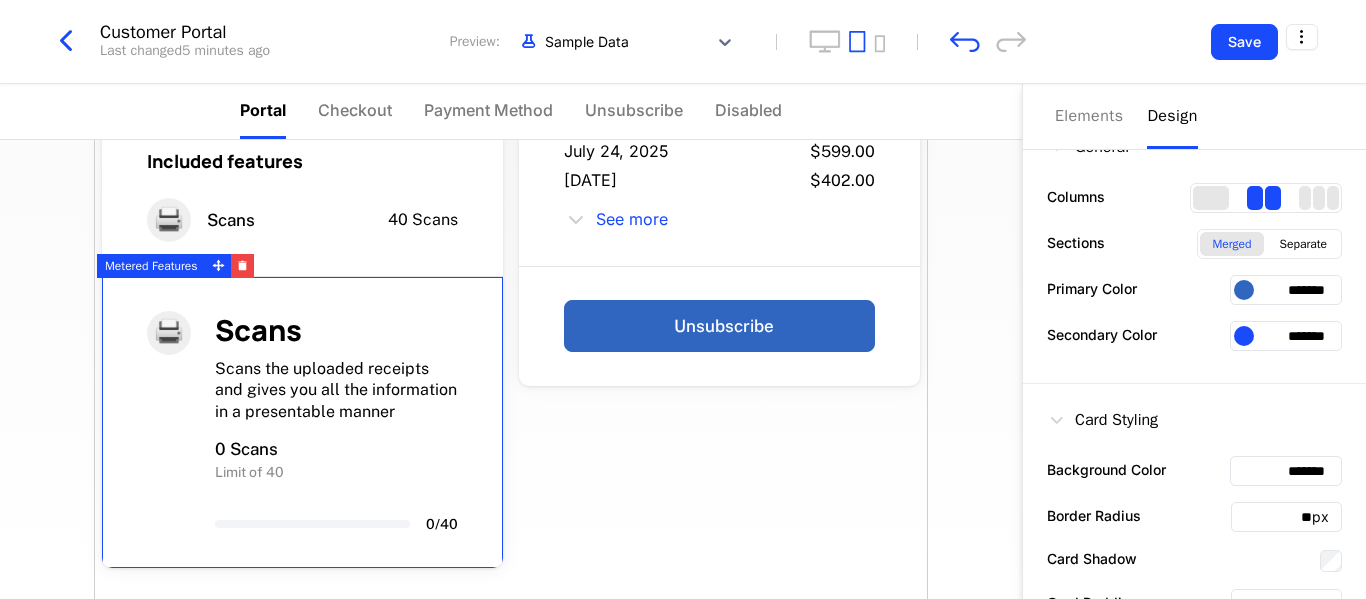 scroll, scrollTop: 0, scrollLeft: 0, axis: both 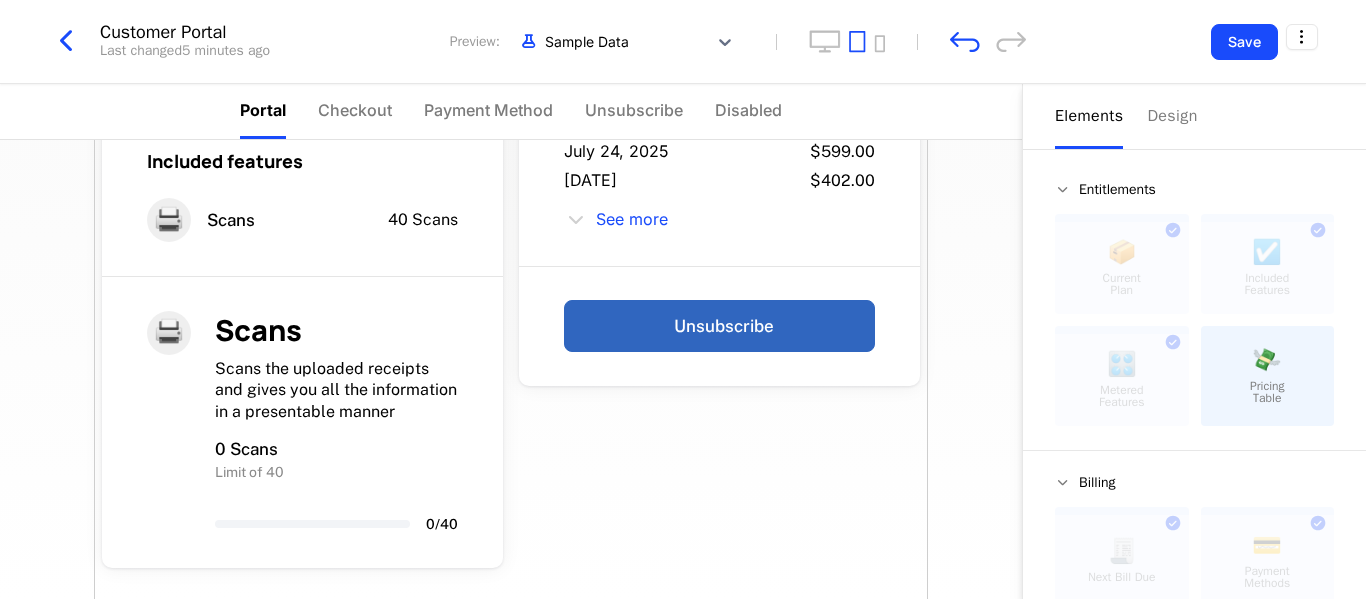 click on "Starter You have tried Risiti and can't get enough of it. $16.80 / mo Change plan Included features 🖨️ Scans 40   Scans 🖨️ Scans Scans the uploaded receipts and gives you all the information in a presentable manner 0   Scans Limit of 40 0 / 40 No upcoming invoice Payment Method Card ending in   4242 Edit Invoices July 24, 2025 $599.00 July 21, 2025 $402.00 See more Unsubscribe Powered by" at bounding box center (511, 262) 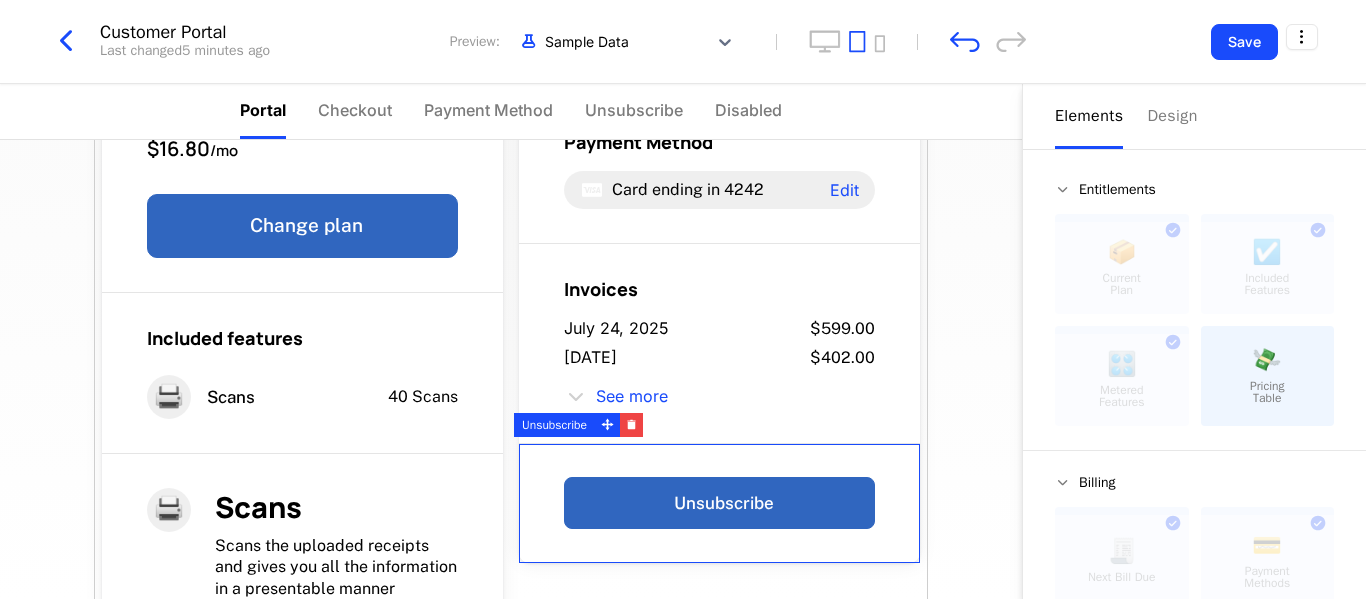 scroll, scrollTop: 0, scrollLeft: 0, axis: both 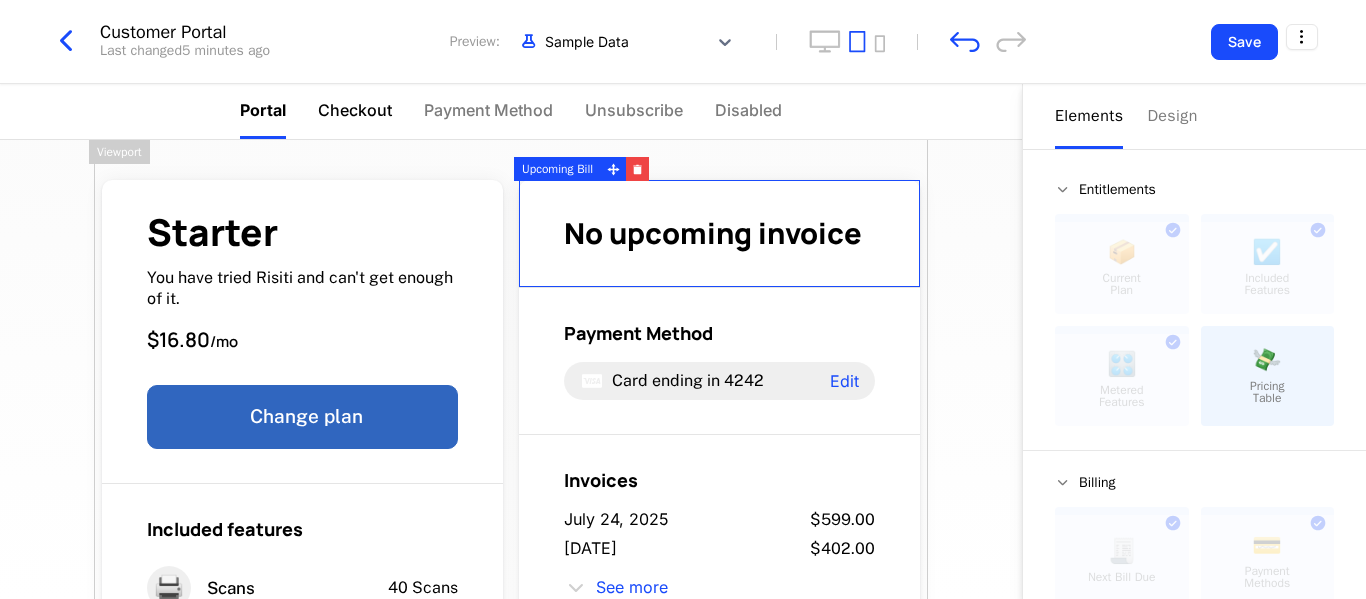 click on "Checkout" at bounding box center [355, 110] 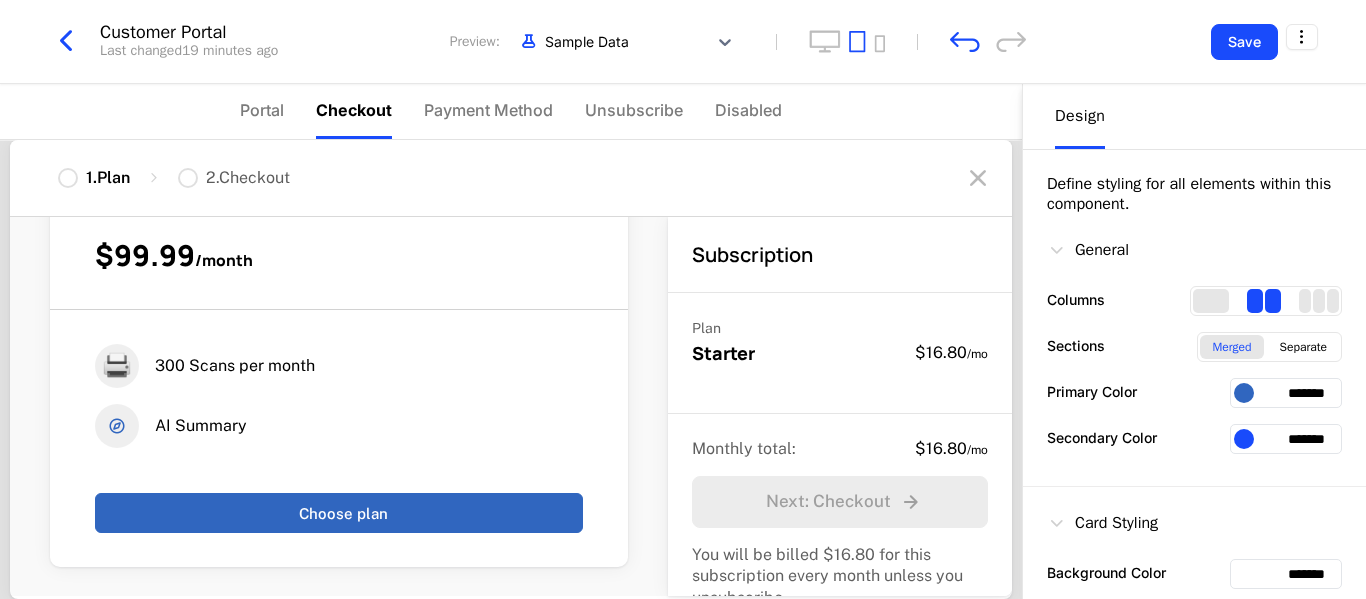 scroll, scrollTop: 1098, scrollLeft: 0, axis: vertical 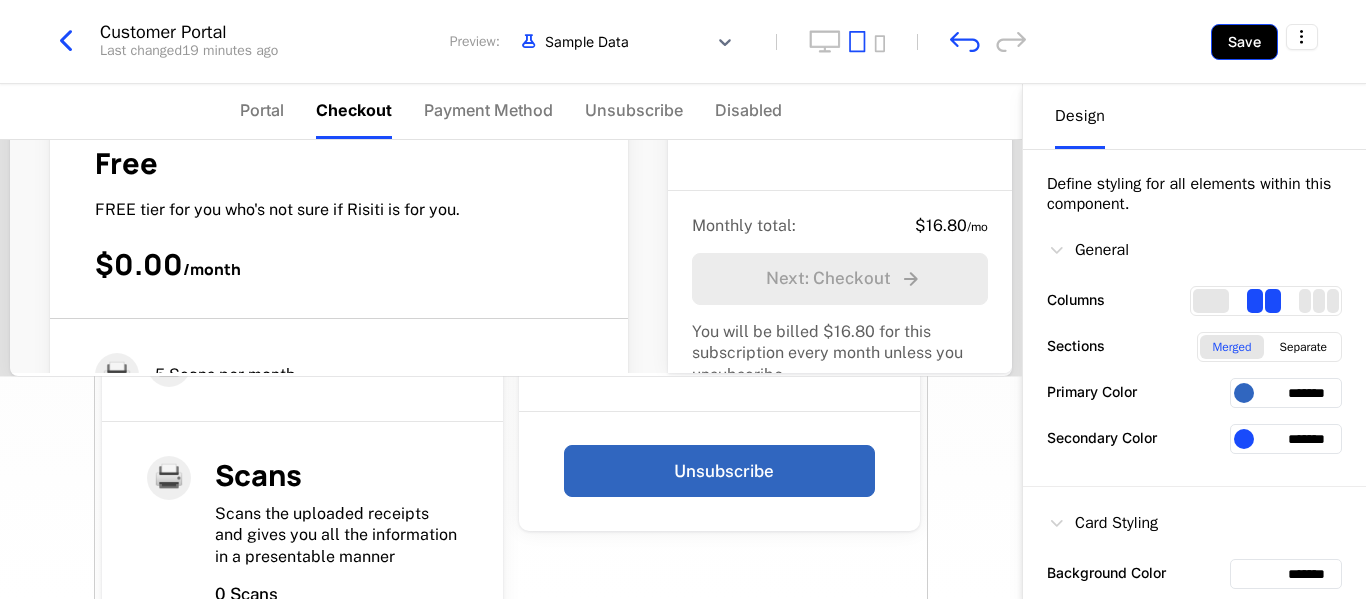 click on "Save" at bounding box center [1244, 42] 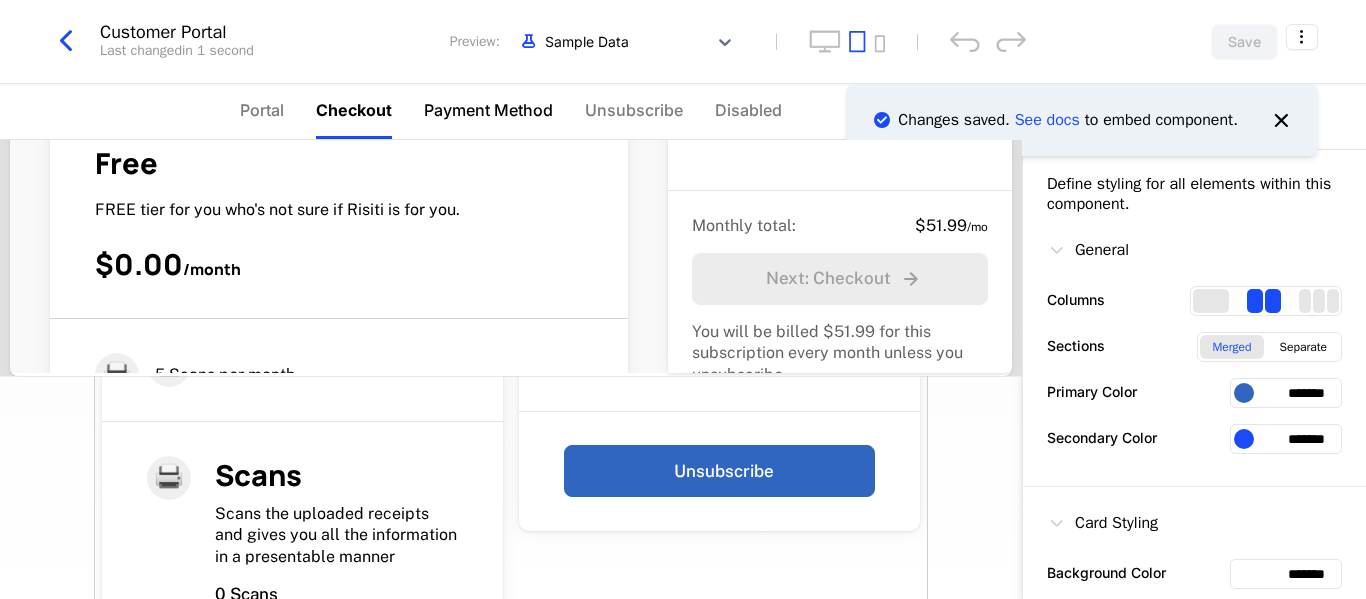 click on "Payment Method" at bounding box center (488, 110) 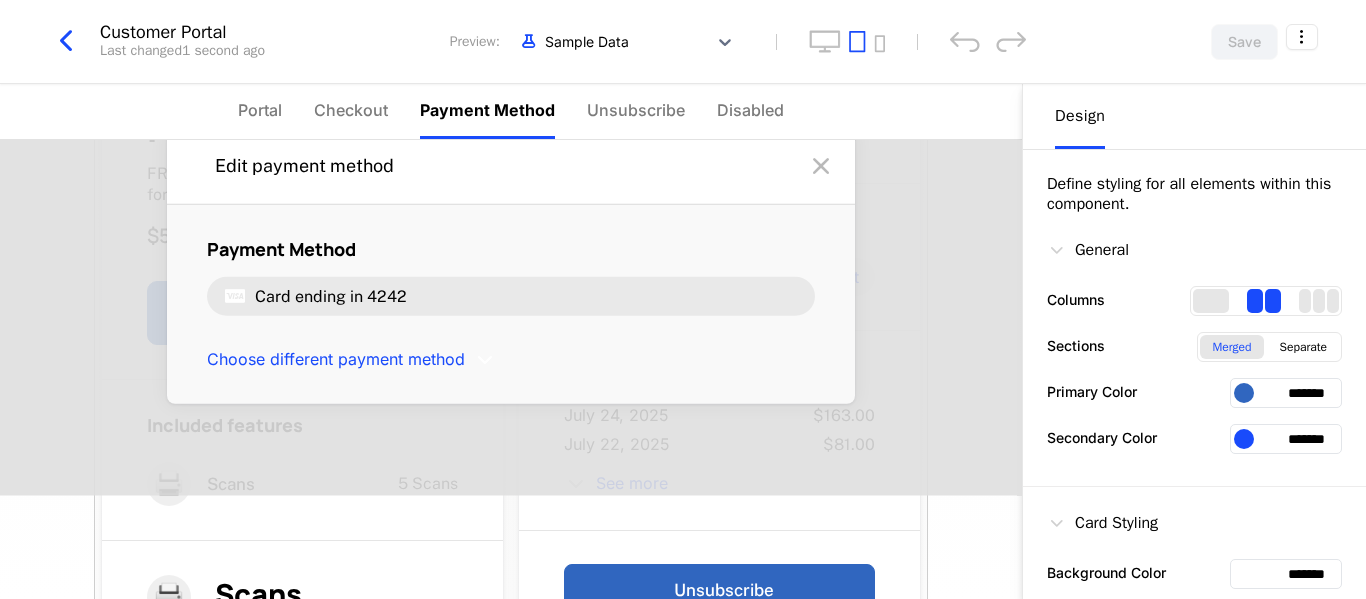 scroll, scrollTop: 0, scrollLeft: 0, axis: both 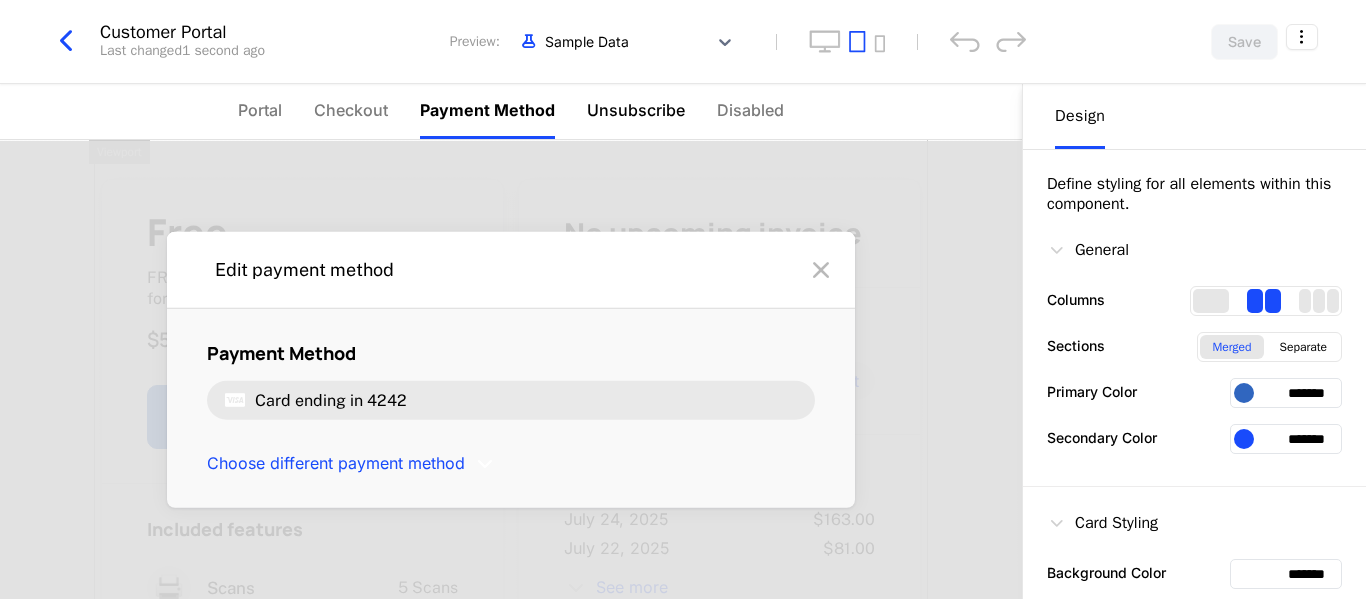 click on "Unsubscribe" at bounding box center [636, 110] 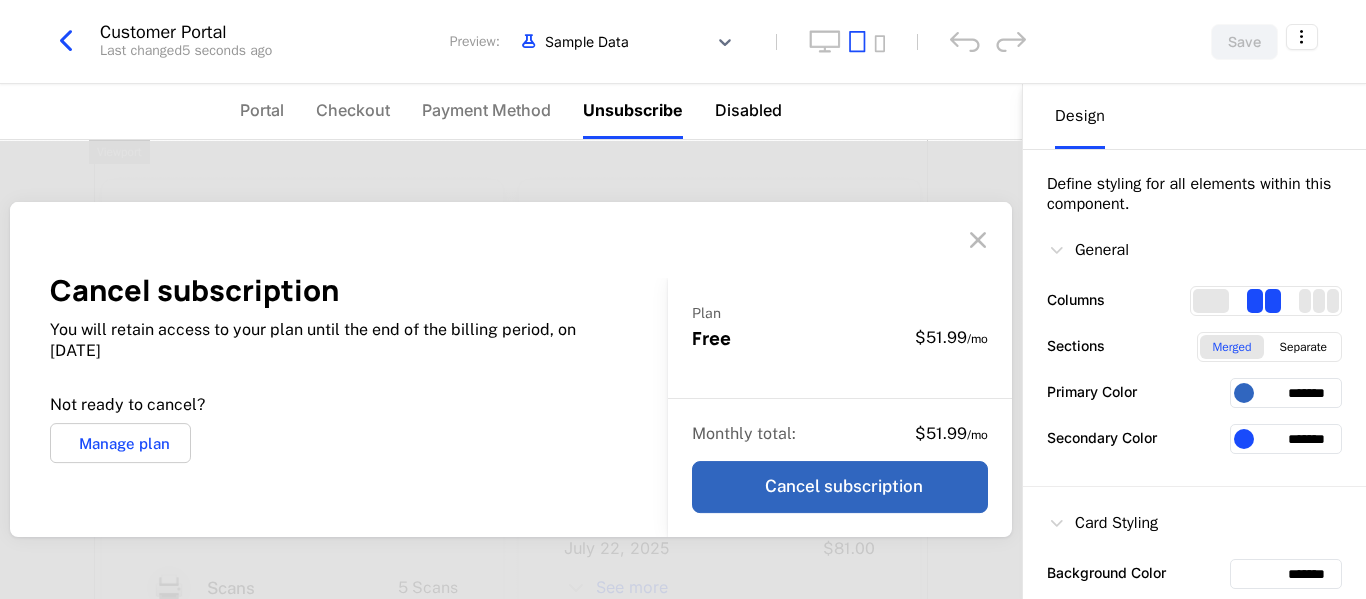 click on "Disabled" at bounding box center (748, 110) 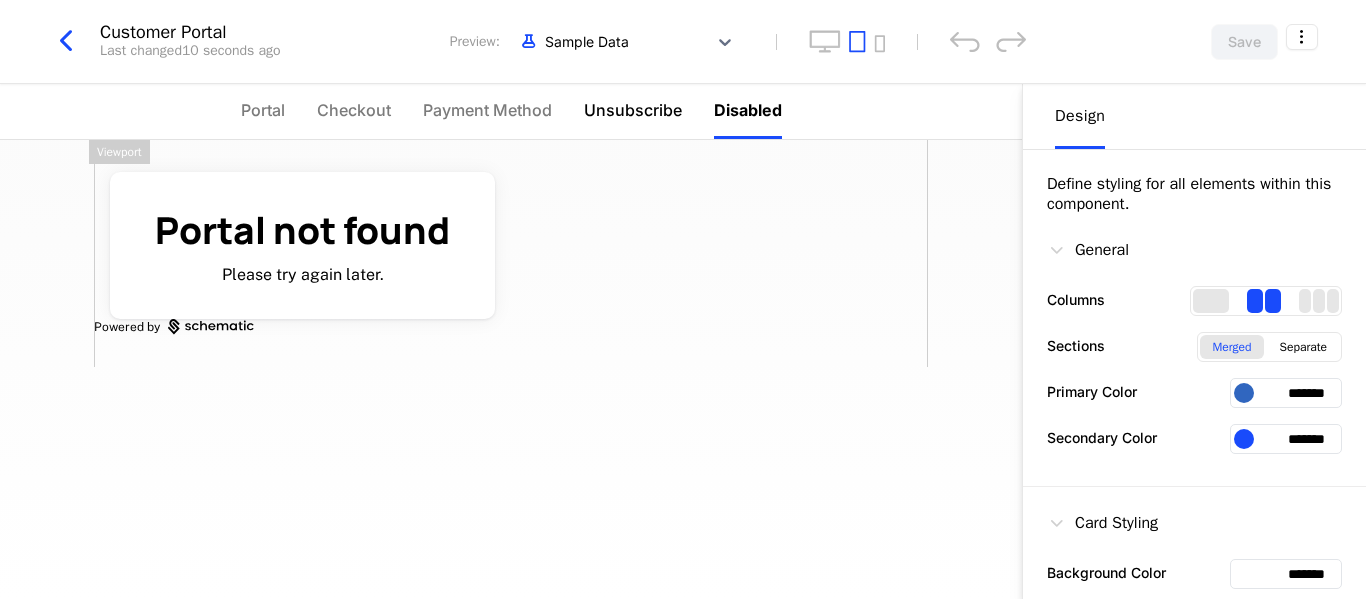 click on "Unsubscribe" at bounding box center [633, 110] 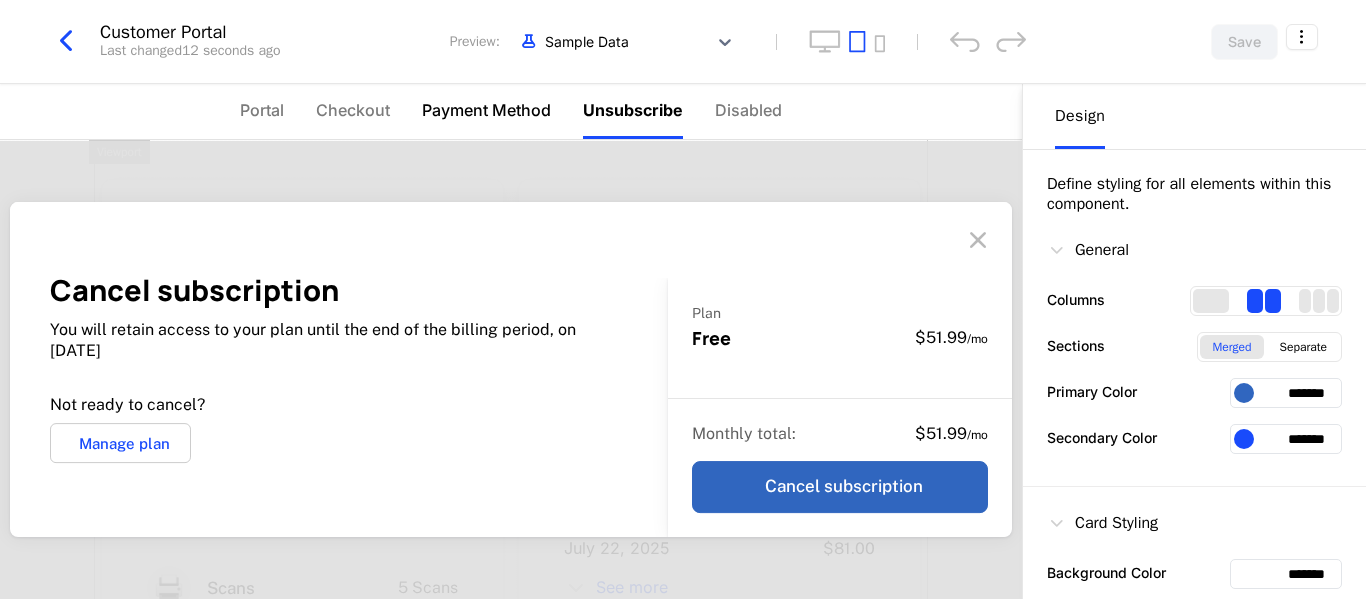 click on "Payment Method" at bounding box center [486, 110] 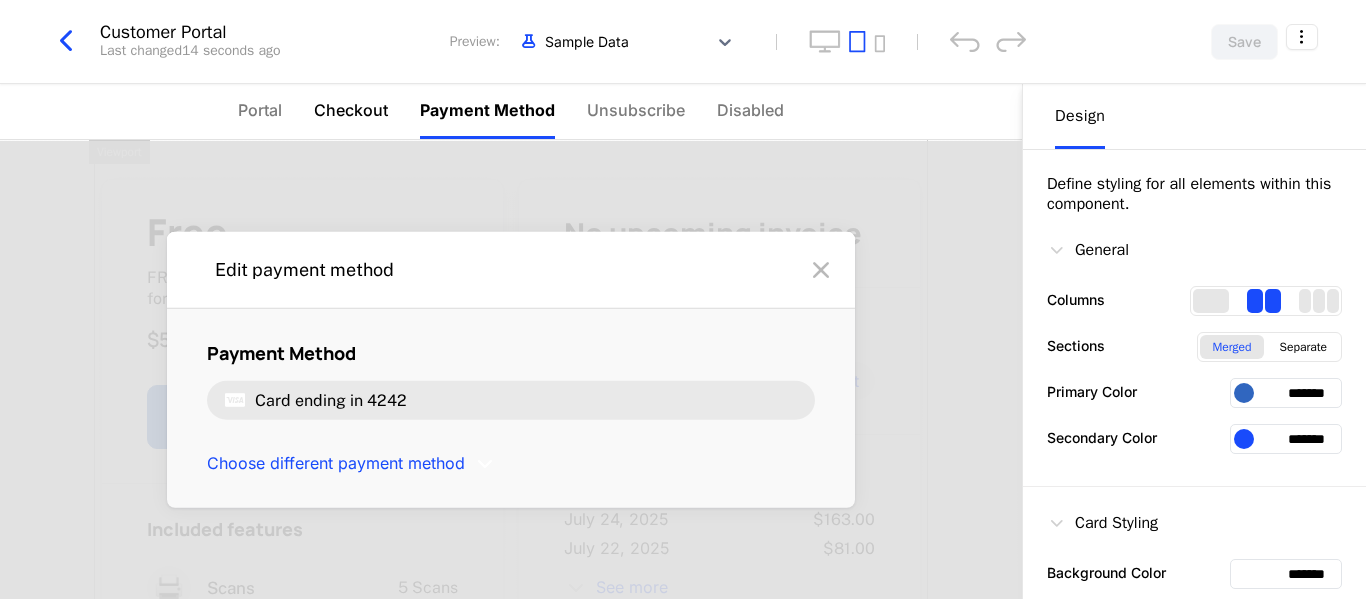 click on "Checkout" at bounding box center [351, 110] 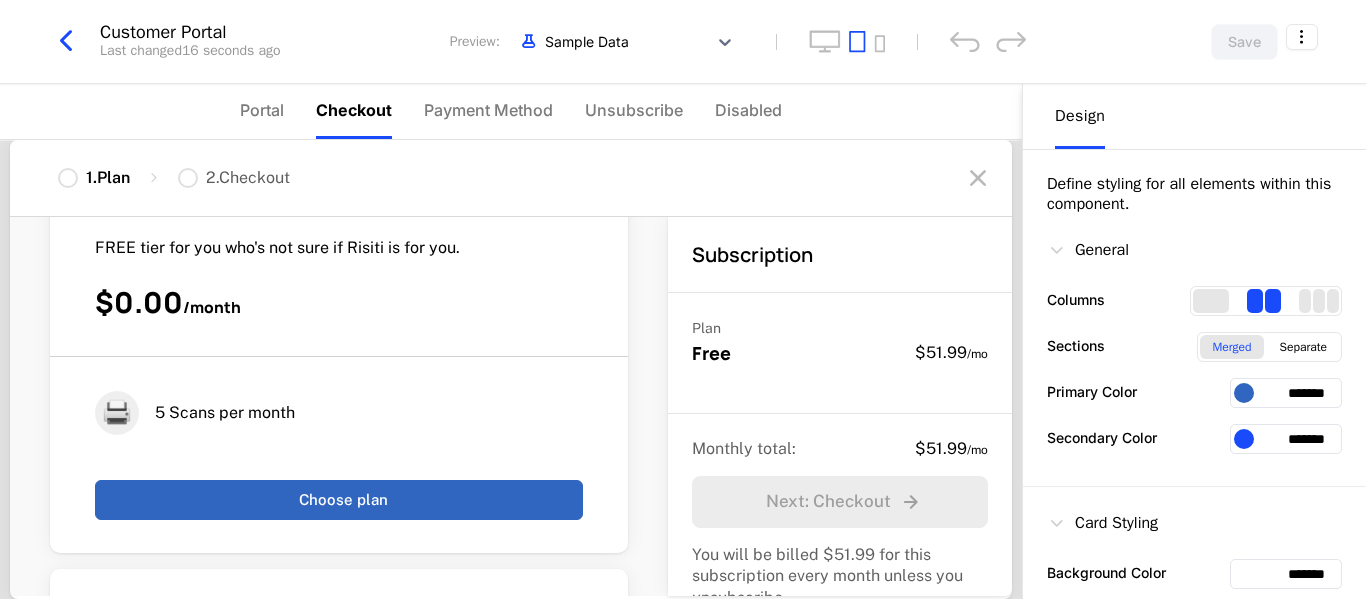 scroll, scrollTop: 186, scrollLeft: 0, axis: vertical 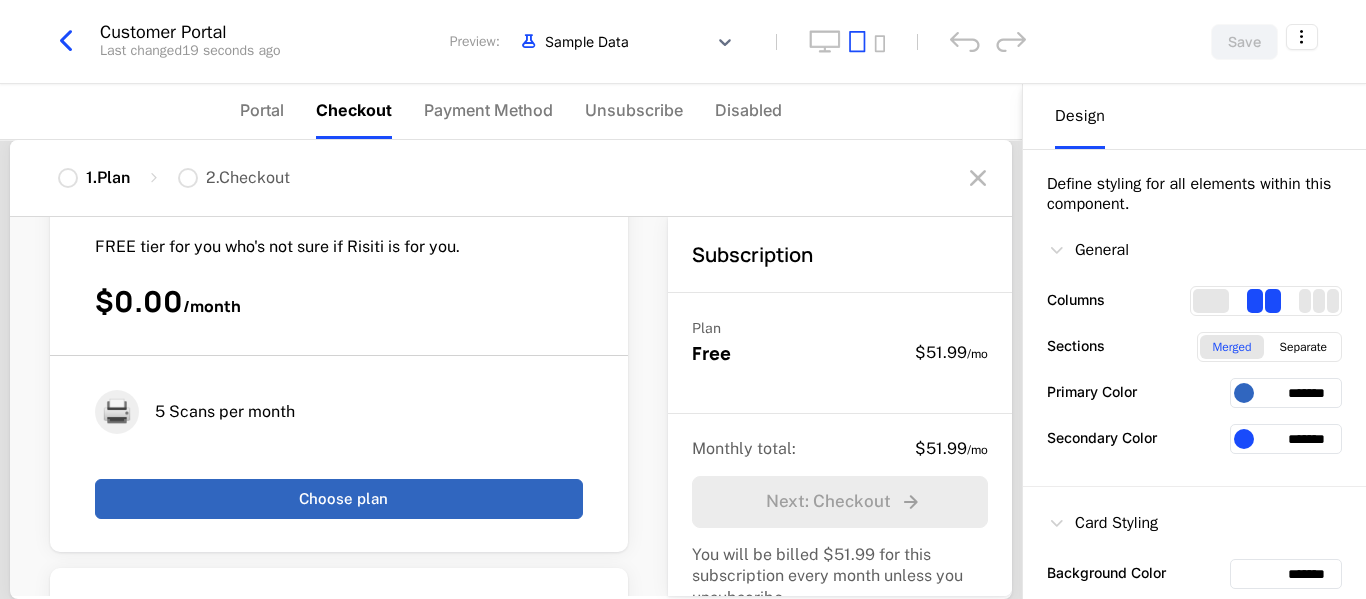 click at bounding box center [188, 178] 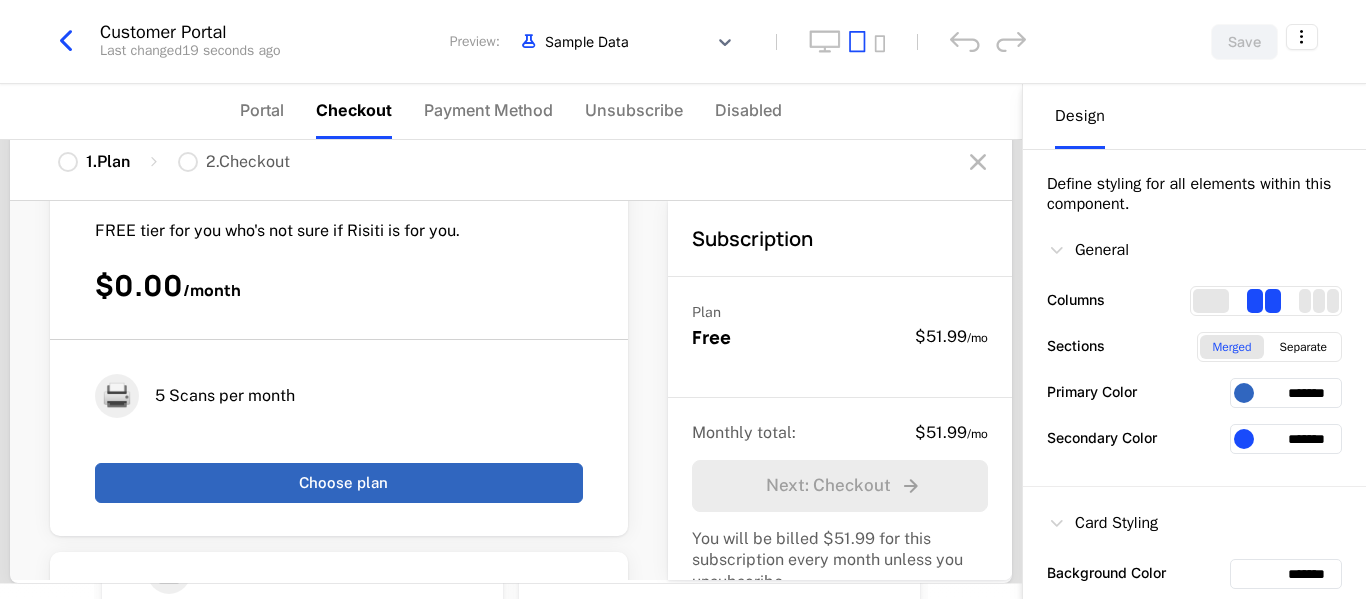 scroll, scrollTop: 18, scrollLeft: 0, axis: vertical 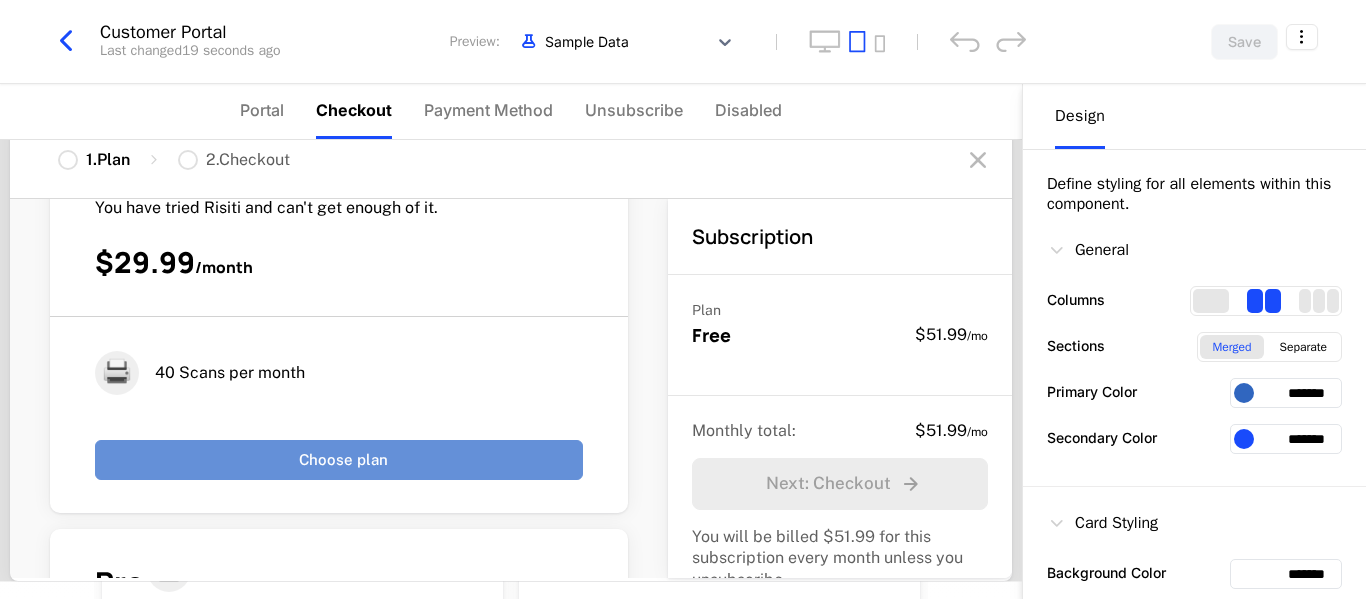 click on "Choose plan" at bounding box center [339, 460] 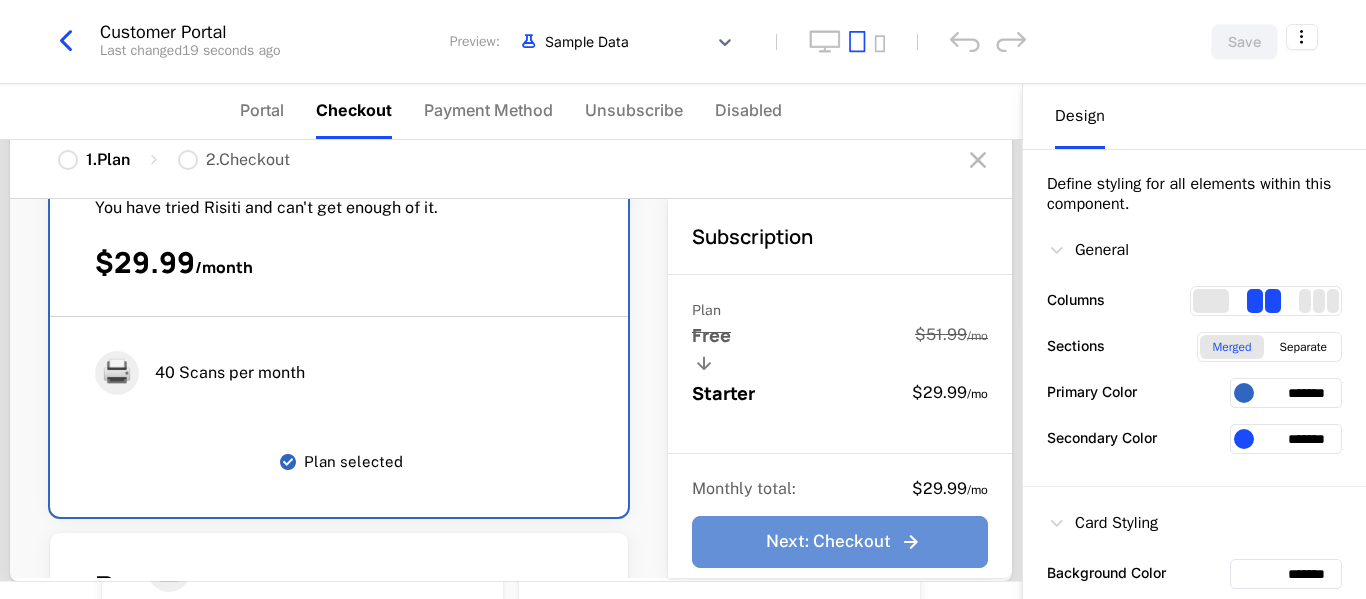 click on "Next :   Checkout" at bounding box center (844, 542) 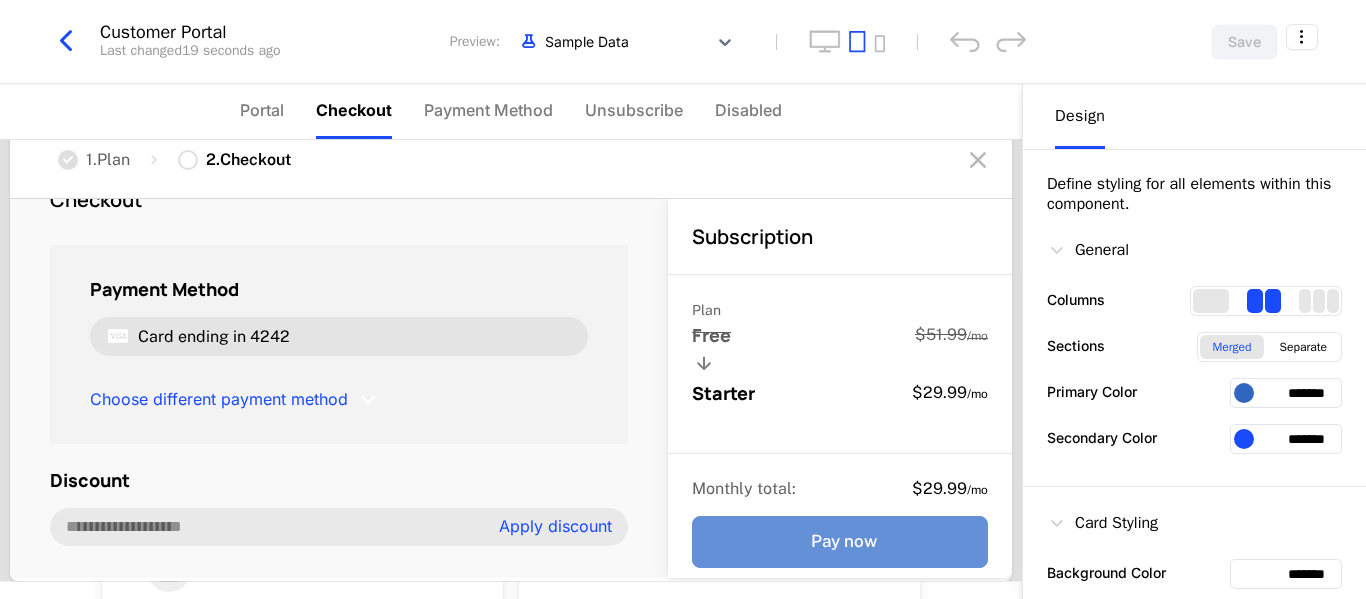 scroll, scrollTop: 45, scrollLeft: 0, axis: vertical 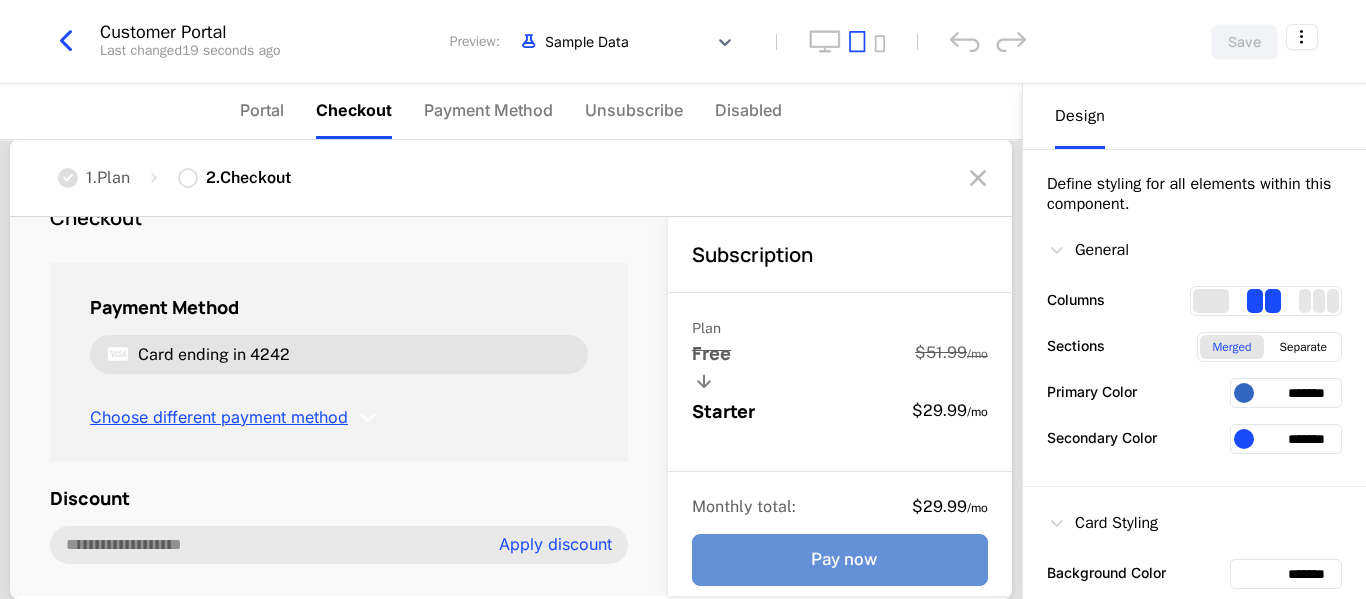 click on "Choose different payment method" at bounding box center [219, 418] 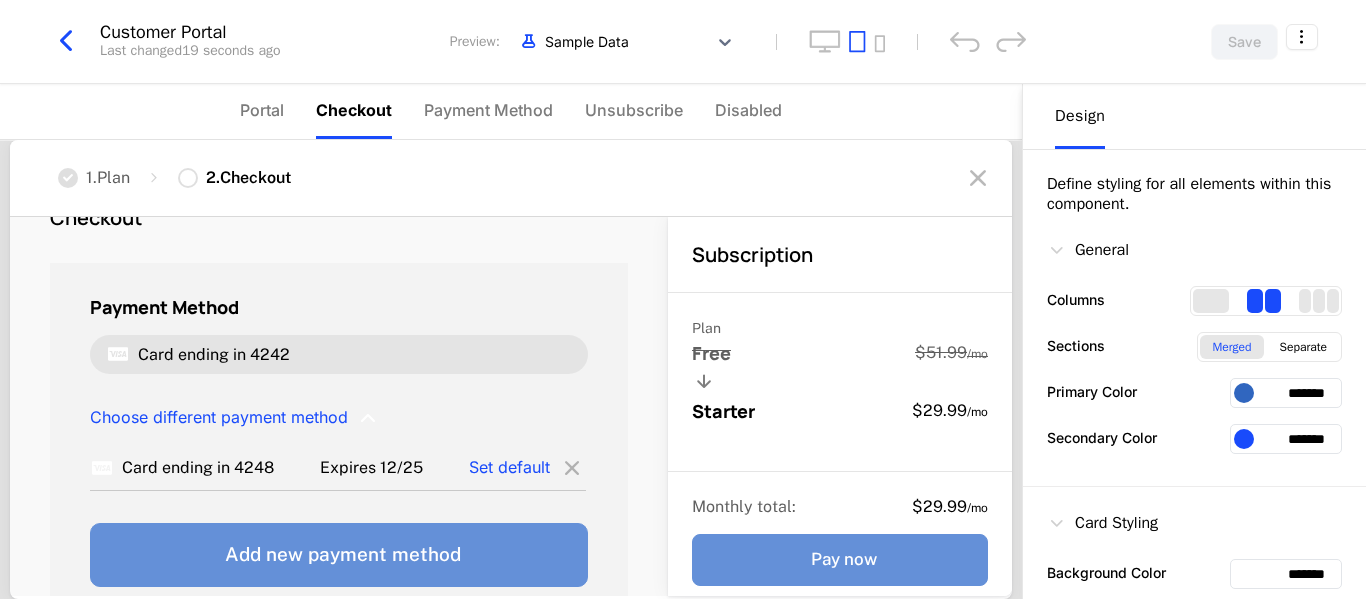 click on "Add new payment method" at bounding box center (339, 555) 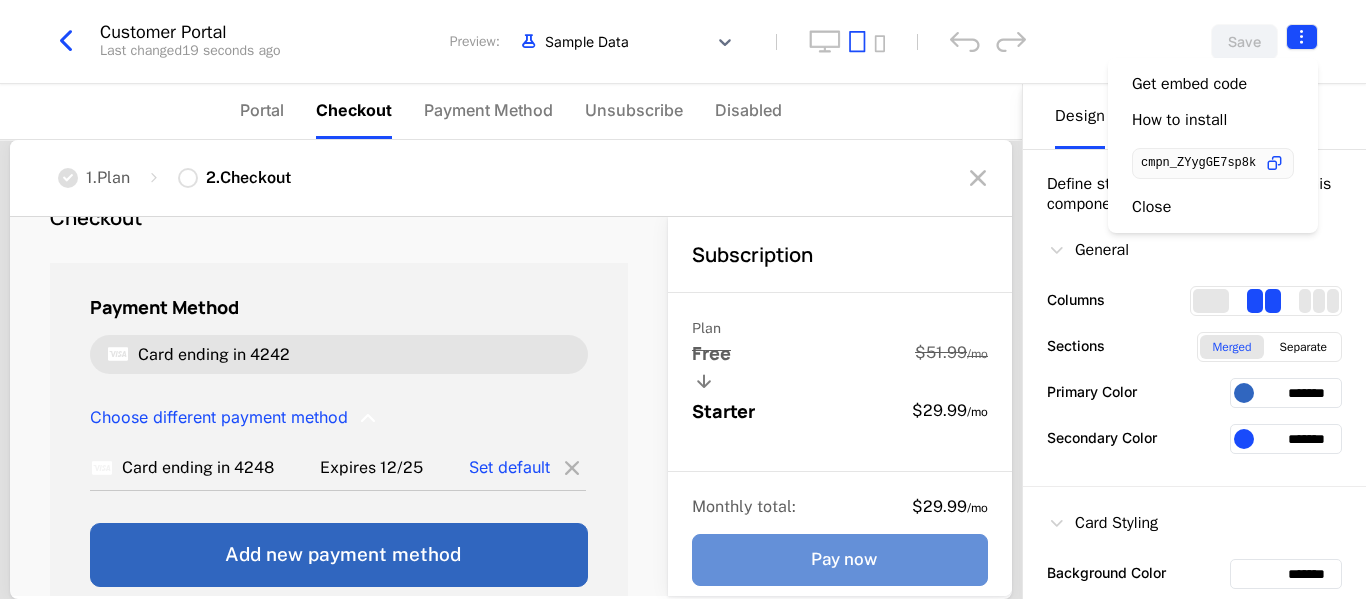 click on "Card ending in   4242 Edit Invoices July 24, 2025 $163.00 July 22, 2025 $81.00 See more Unsubscribe Powered by   1 .  Plan 2 .  Checkout Checkout Payment Method Card ending in   4242 Choose different payment method Card ending in   4248 Expires 12/25 Set default Add new payment method Discount Apply discount Subscription Plan Free $51.99 / mo Starter $29.99 / mo Monthly total : $29.99 / mo Pay now Design General Columns Sections Merged Separate ******* **" at bounding box center [683, 299] 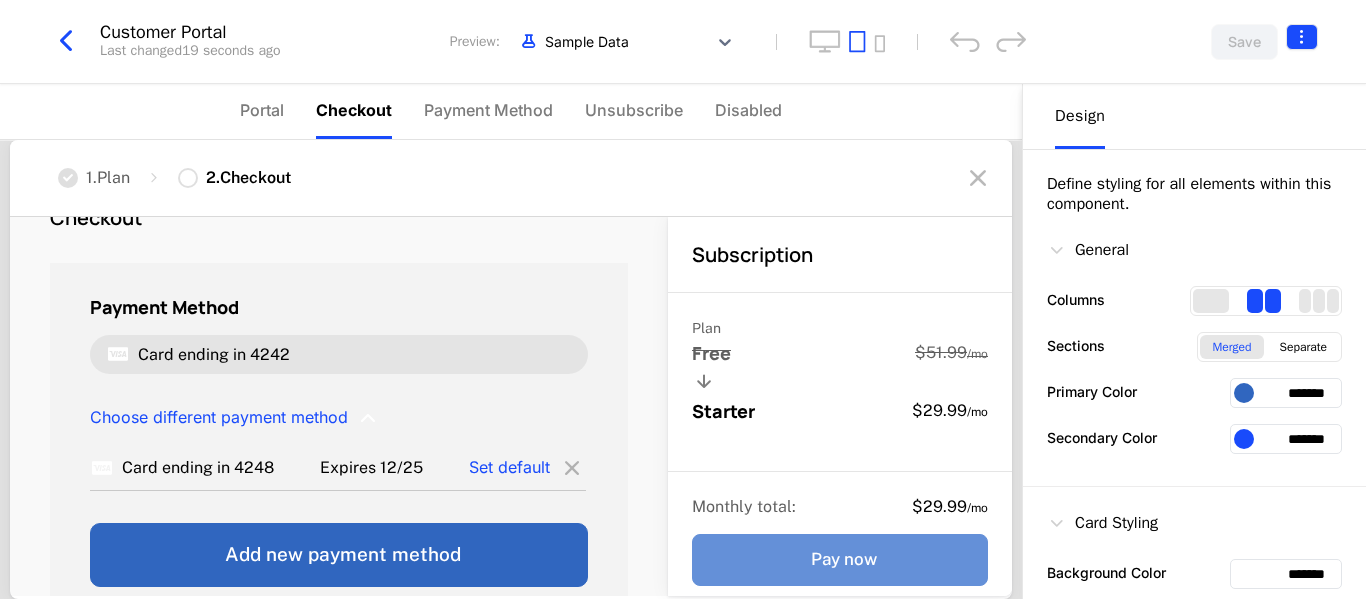 click on "Card ending in   4242 Edit Invoices July 24, 2025 $163.00 July 22, 2025 $81.00 See more Unsubscribe Powered by   1 .  Plan 2 .  Checkout Checkout Payment Method Card ending in   4242 Choose different payment method Card ending in   4248 Expires 12/25 Set default Add new payment method Discount Apply discount Subscription Plan Free $51.99 / mo Starter $29.99 / mo Monthly total : $29.99 / mo Pay now Design General Columns Sections Merged Separate ******* **" at bounding box center (683, 299) 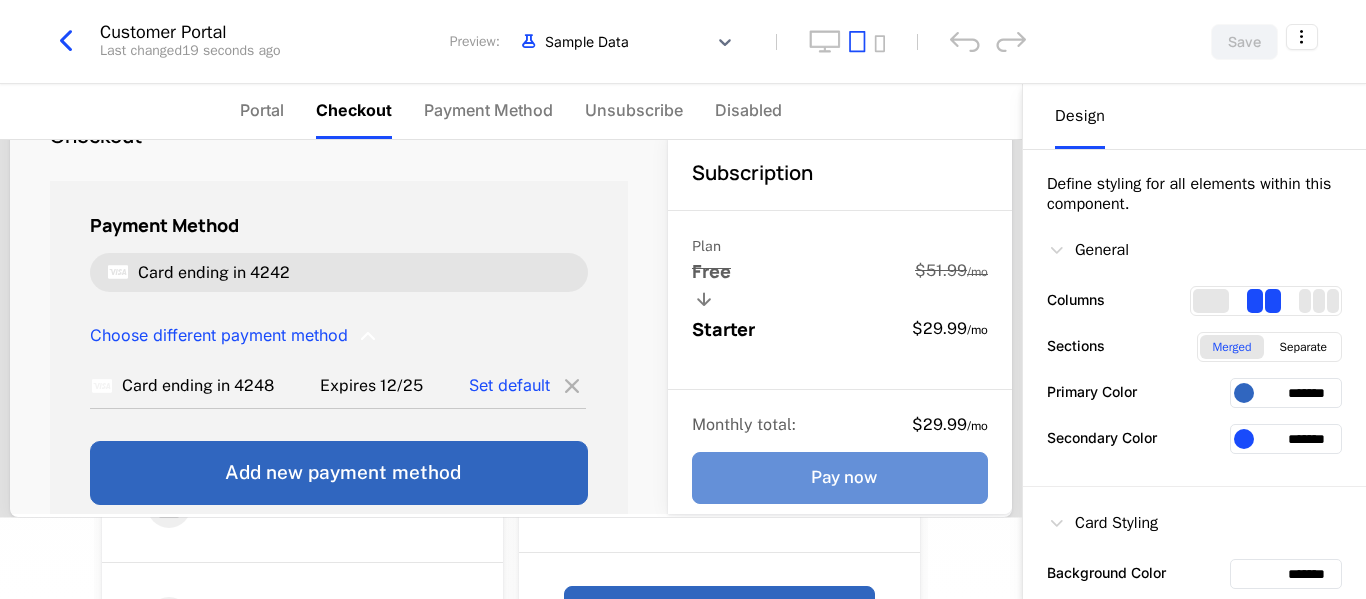 scroll, scrollTop: 85, scrollLeft: 0, axis: vertical 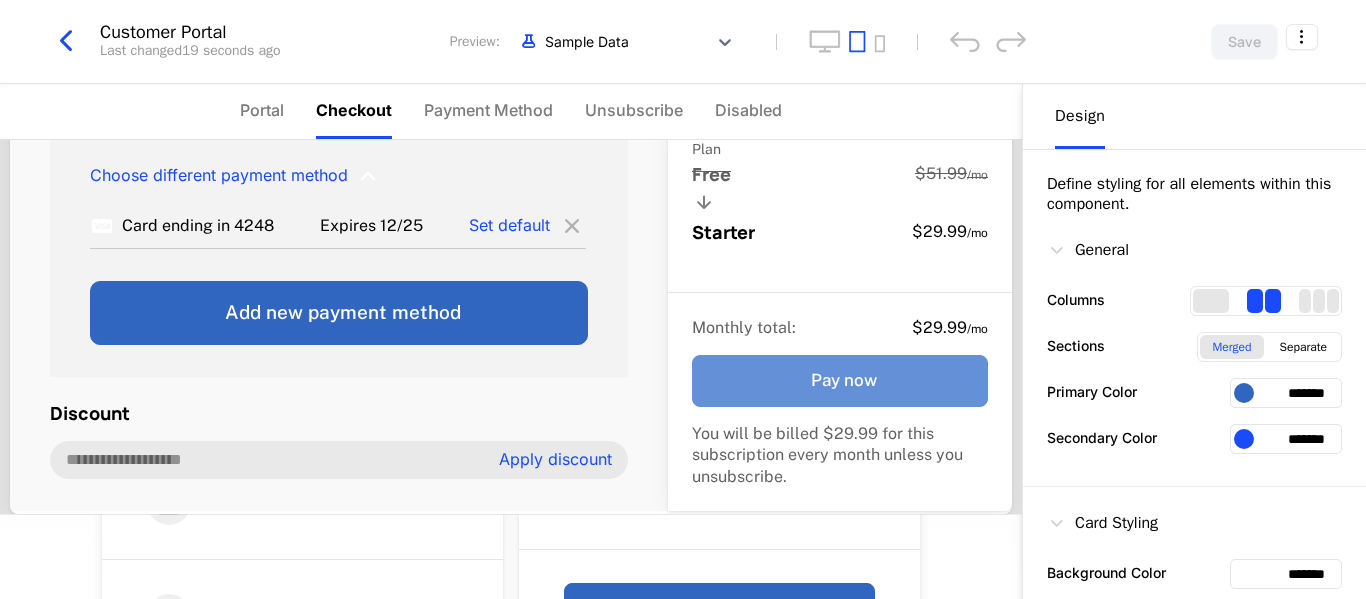 click on "Save" at bounding box center (1188, 42) 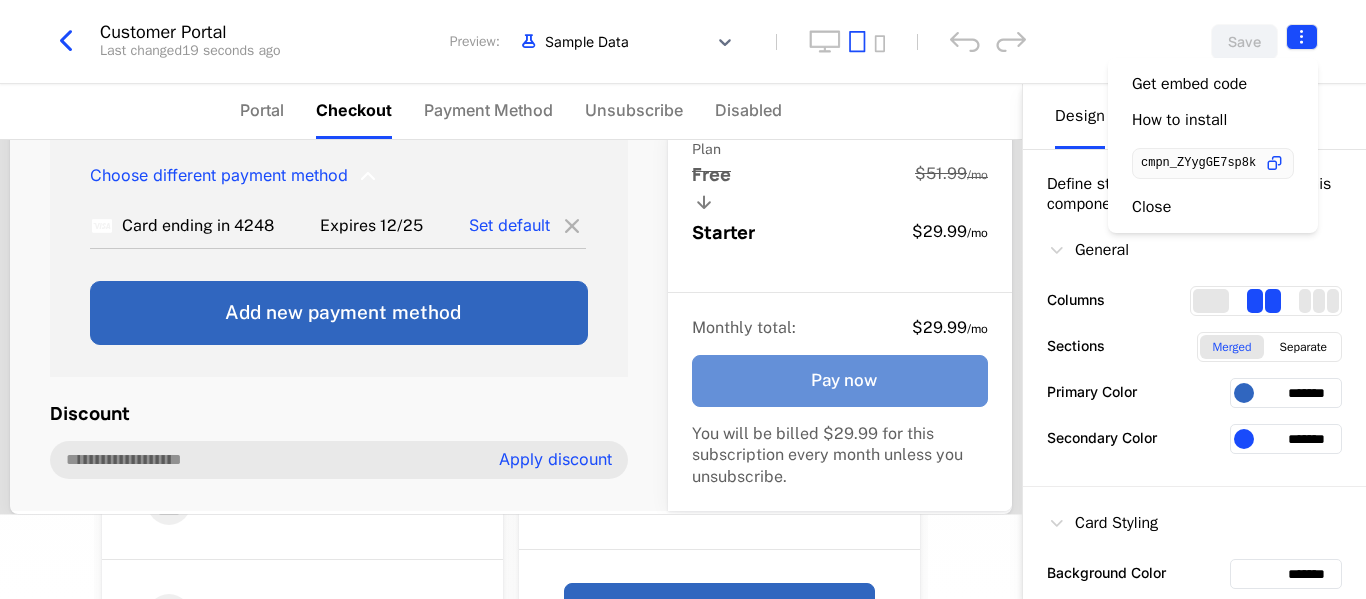 click on "Card ending in   4242 Edit Invoices July 24, 2025 $163.00 July 22, 2025 $81.00 See more Unsubscribe Powered by   1 .  Plan 2 .  Checkout Checkout Payment Method Card ending in   4242 Choose different payment method Card ending in   4248 Expires 12/25 Set default Add new payment method Discount Apply discount Subscription Plan Free $51.99 / mo Starter $29.99 / mo Monthly total : $29.99 / mo Pay now Design General Columns Sections Merged Separate ******* **" at bounding box center [683, 299] 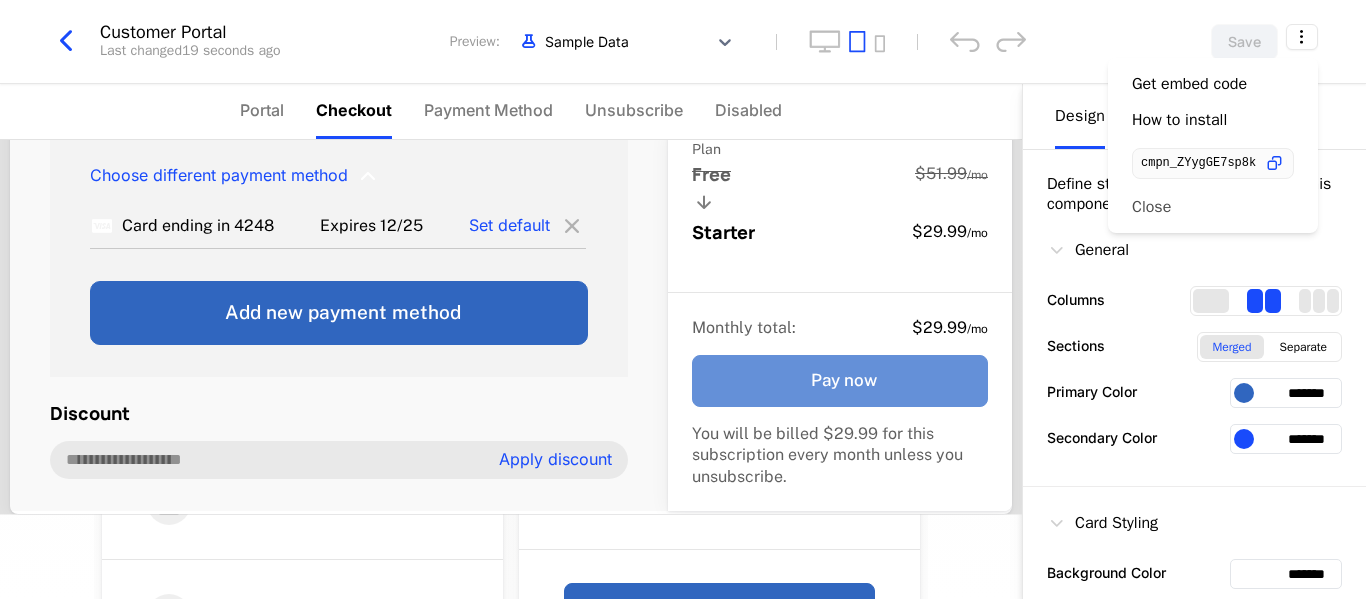 click on "Close" at bounding box center (1213, 207) 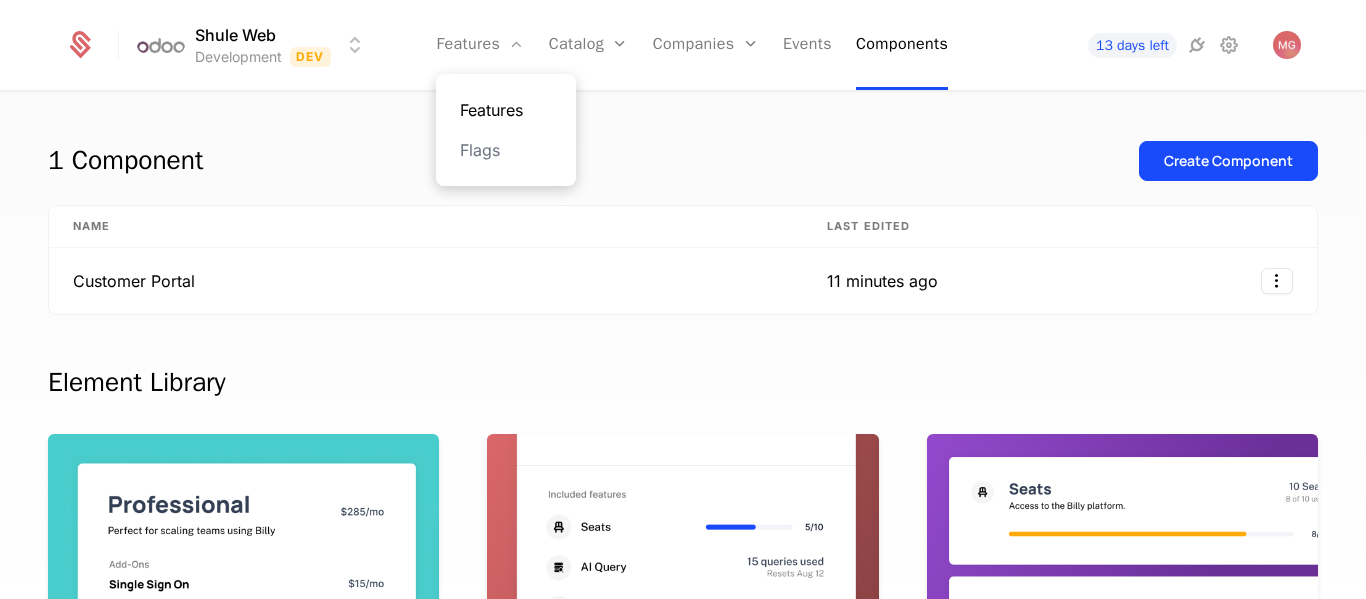 click on "Features" at bounding box center (506, 110) 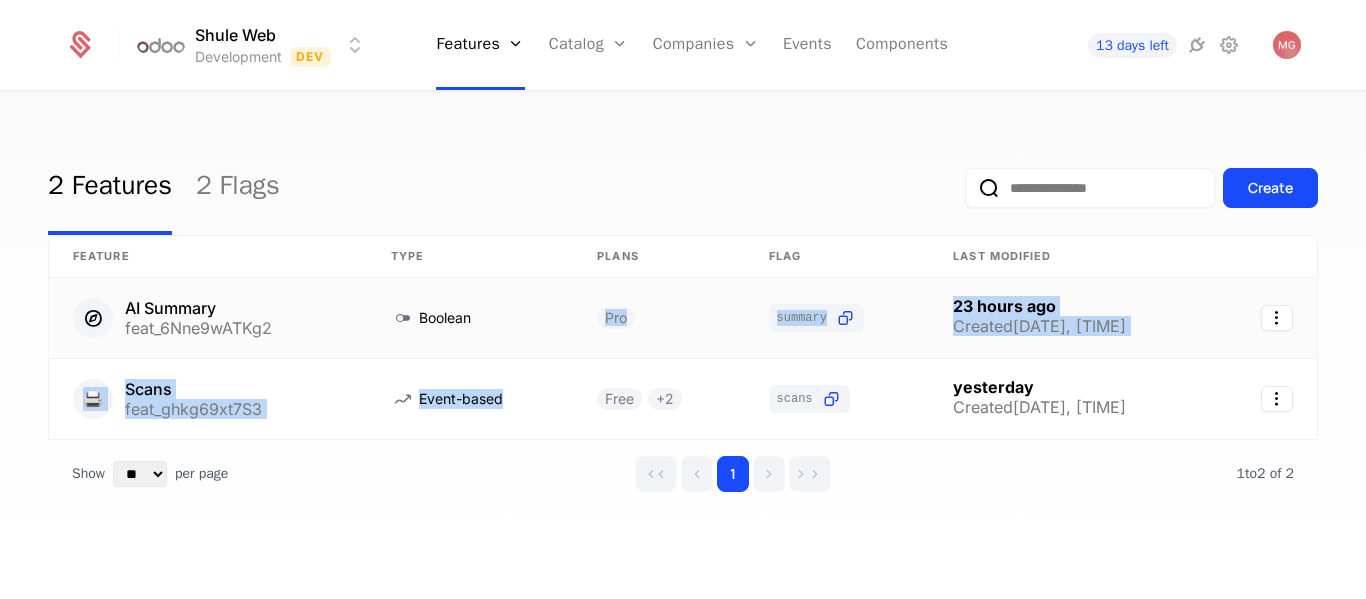 drag, startPoint x: 534, startPoint y: 397, endPoint x: 525, endPoint y: 324, distance: 73.552704 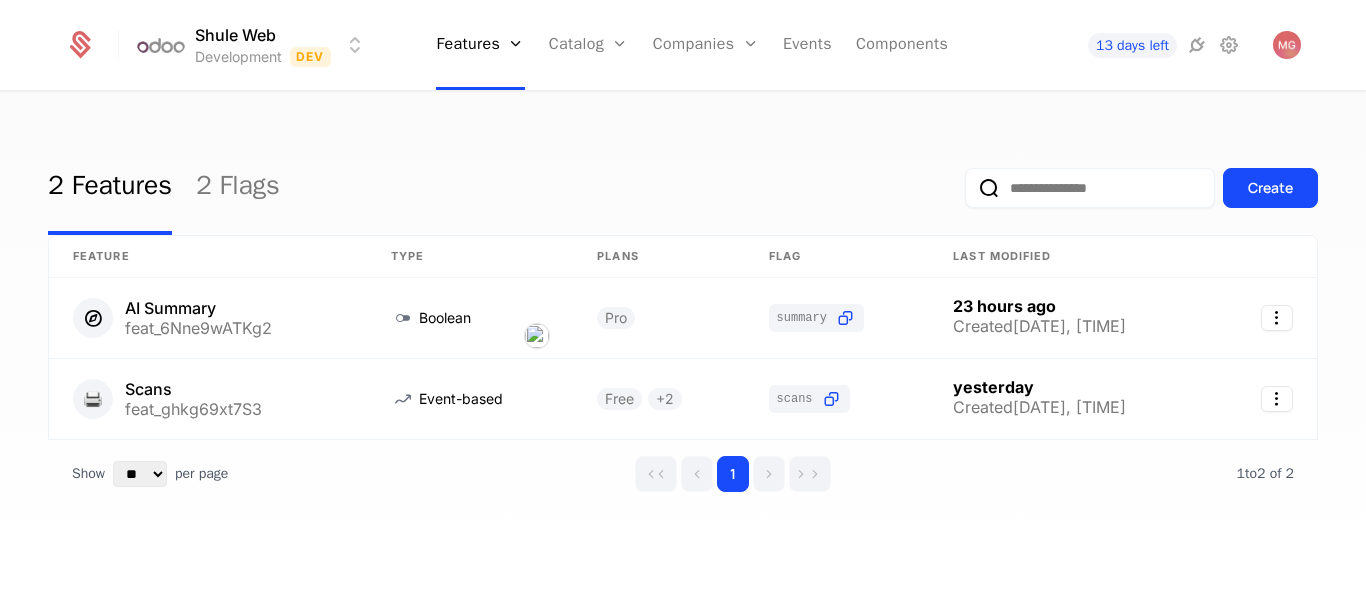 click on "2 Features 2 Flags Create" at bounding box center [683, 188] 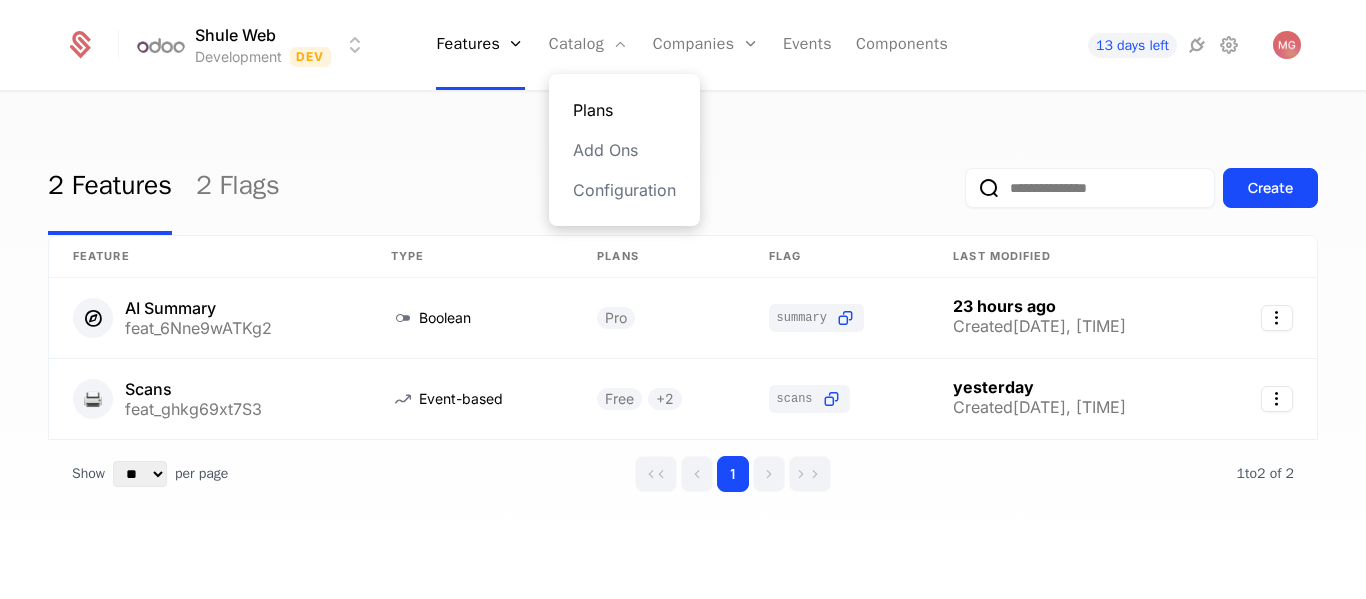 click on "Plans" at bounding box center [624, 110] 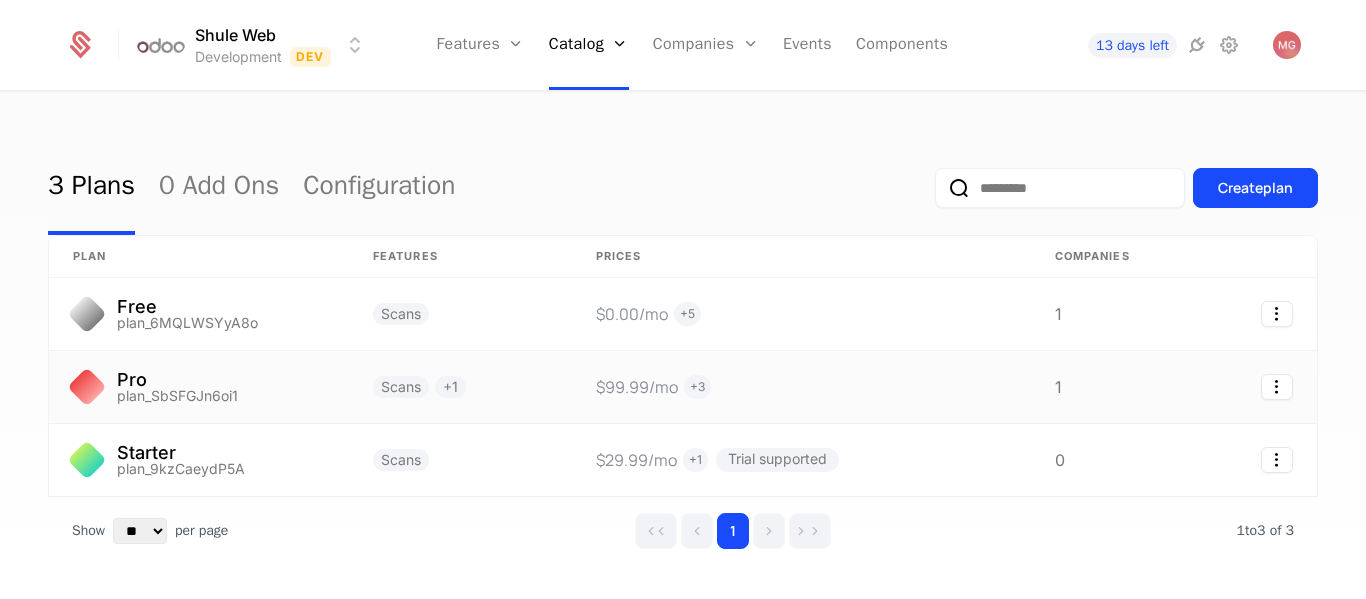 click on "$99.99 /mo" at bounding box center (637, 387) 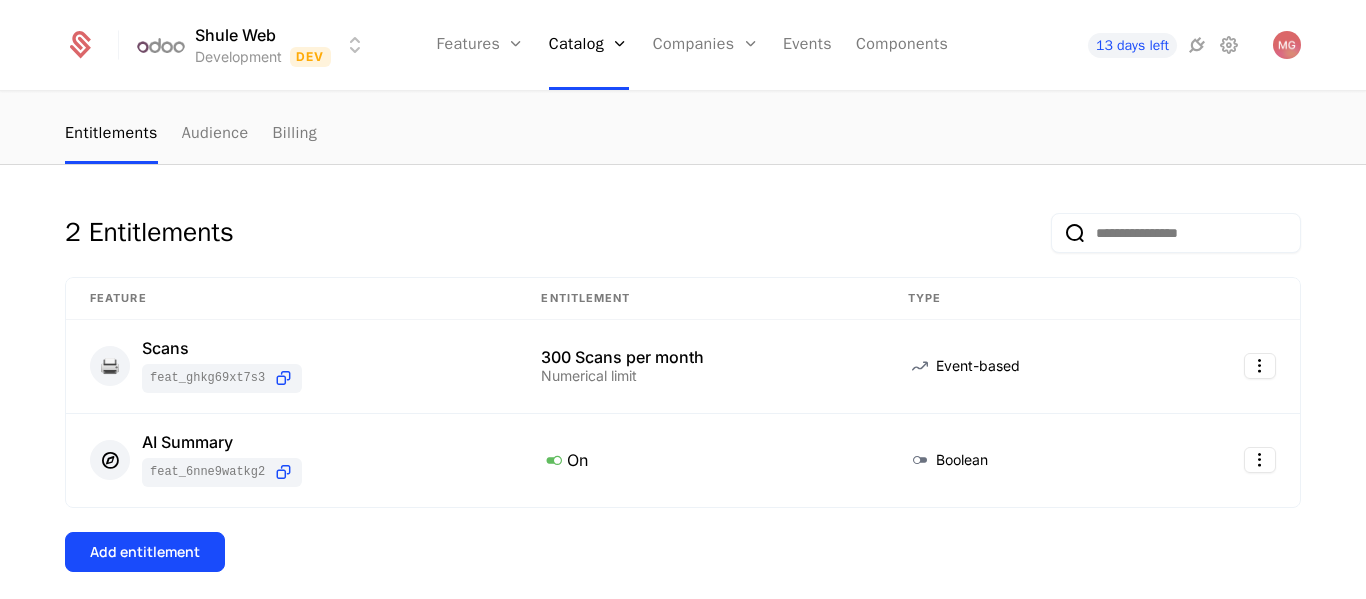 scroll, scrollTop: 206, scrollLeft: 0, axis: vertical 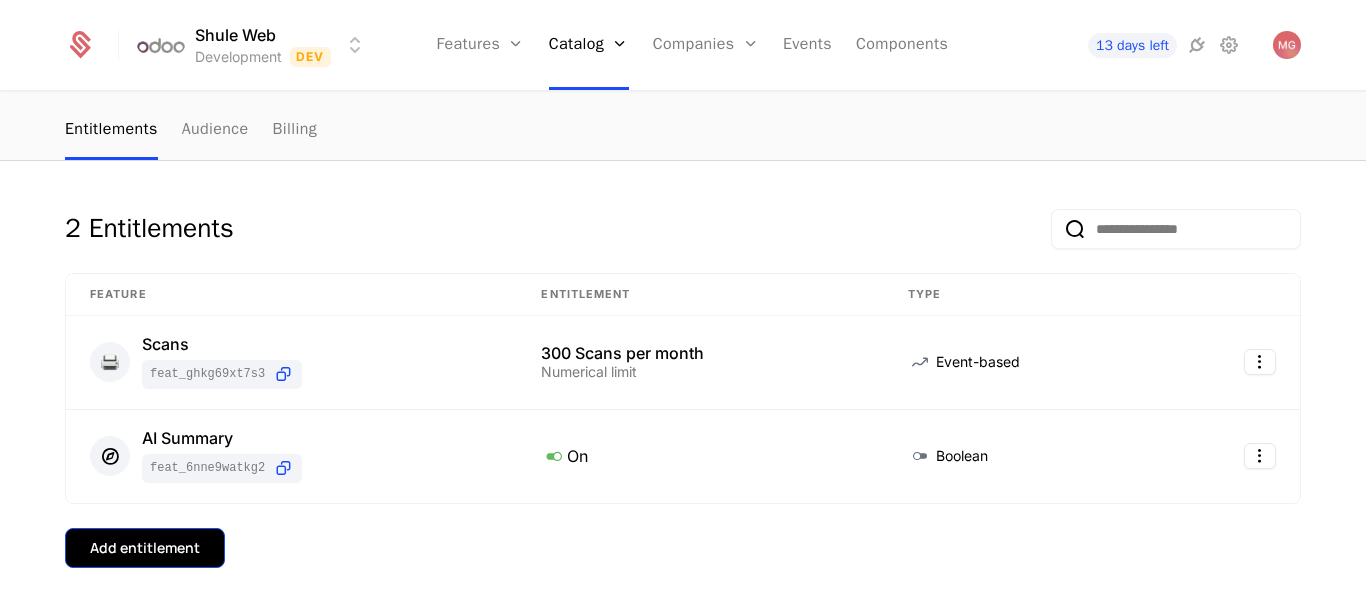 click on "Add entitlement" at bounding box center [145, 548] 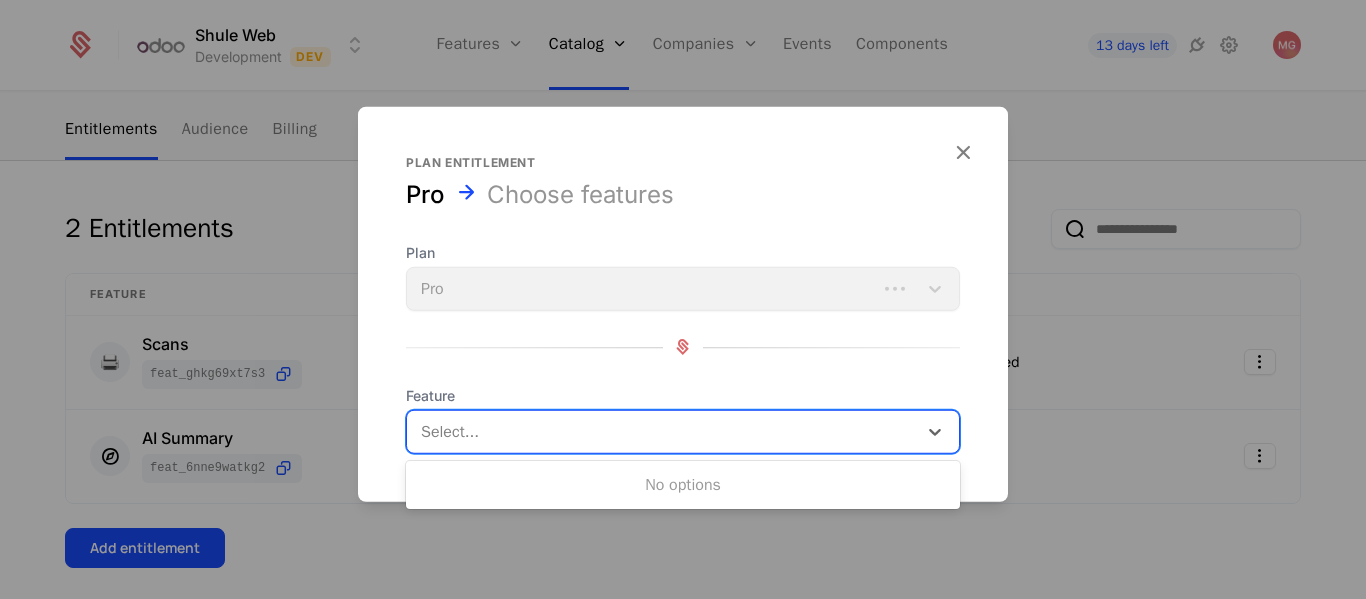 click at bounding box center (664, 431) 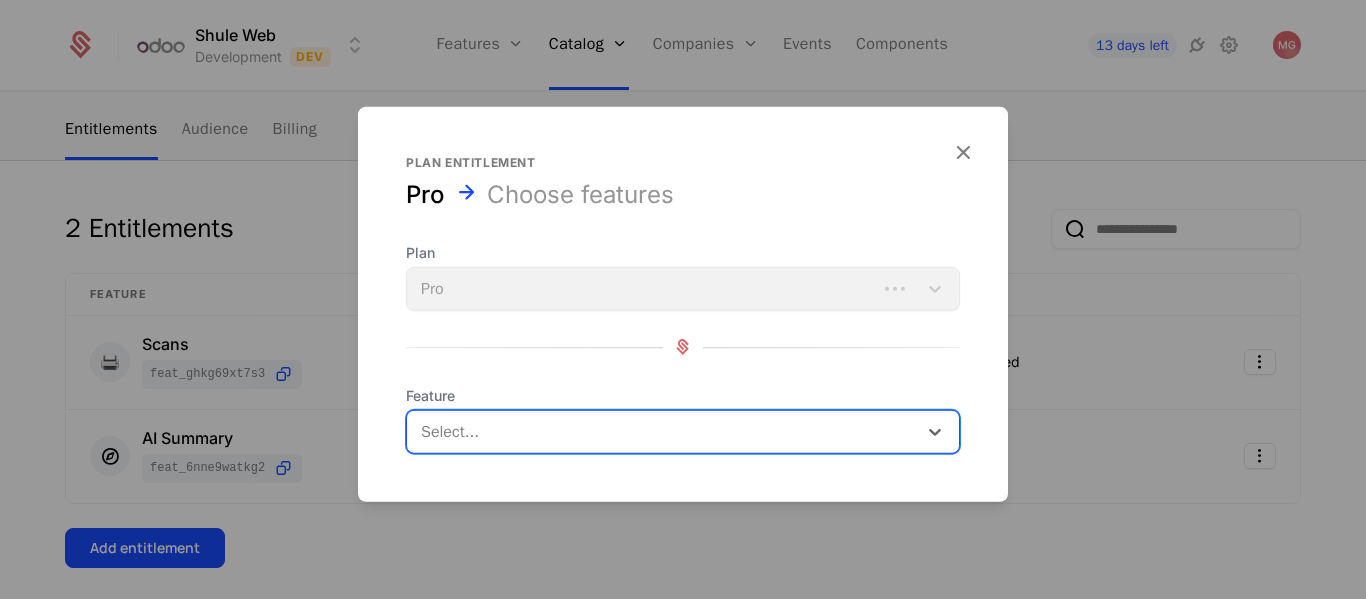 click at bounding box center [664, 431] 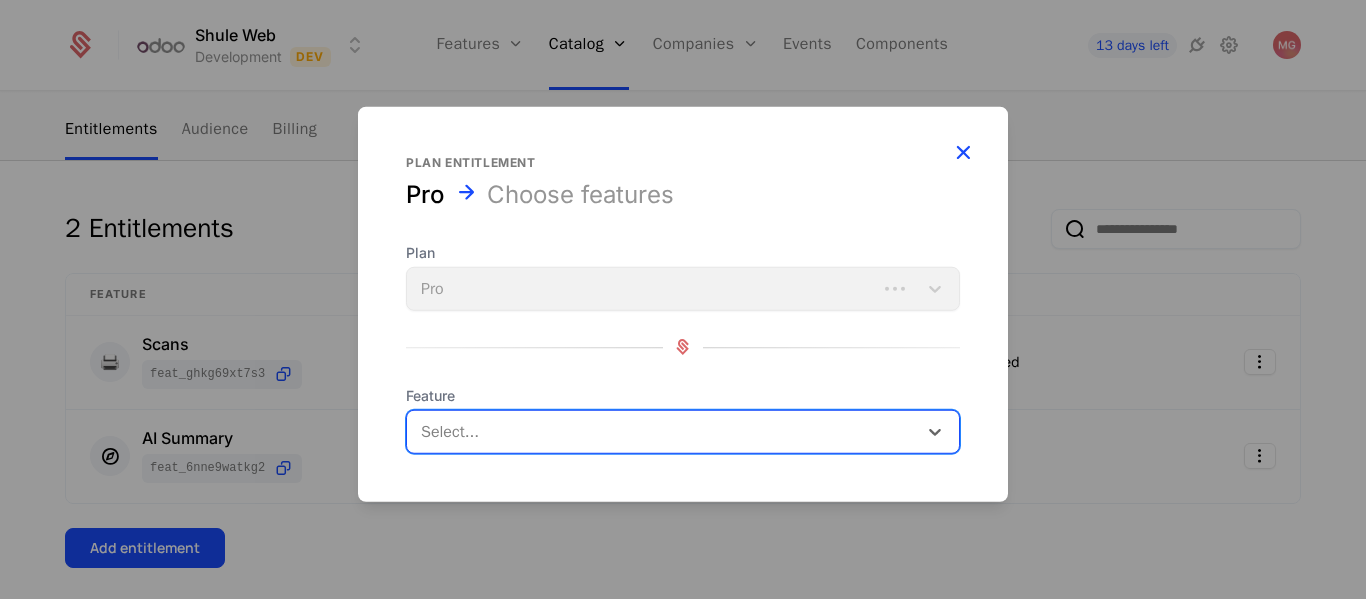 click at bounding box center [963, 151] 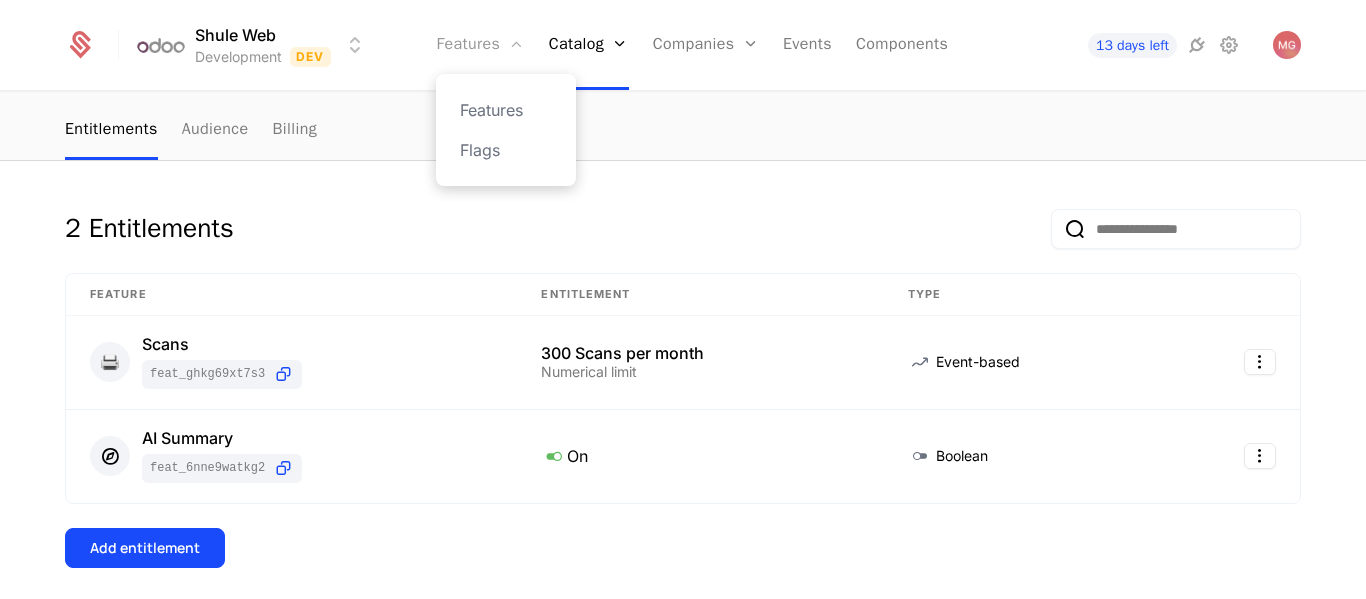 click on "Features" at bounding box center [480, 45] 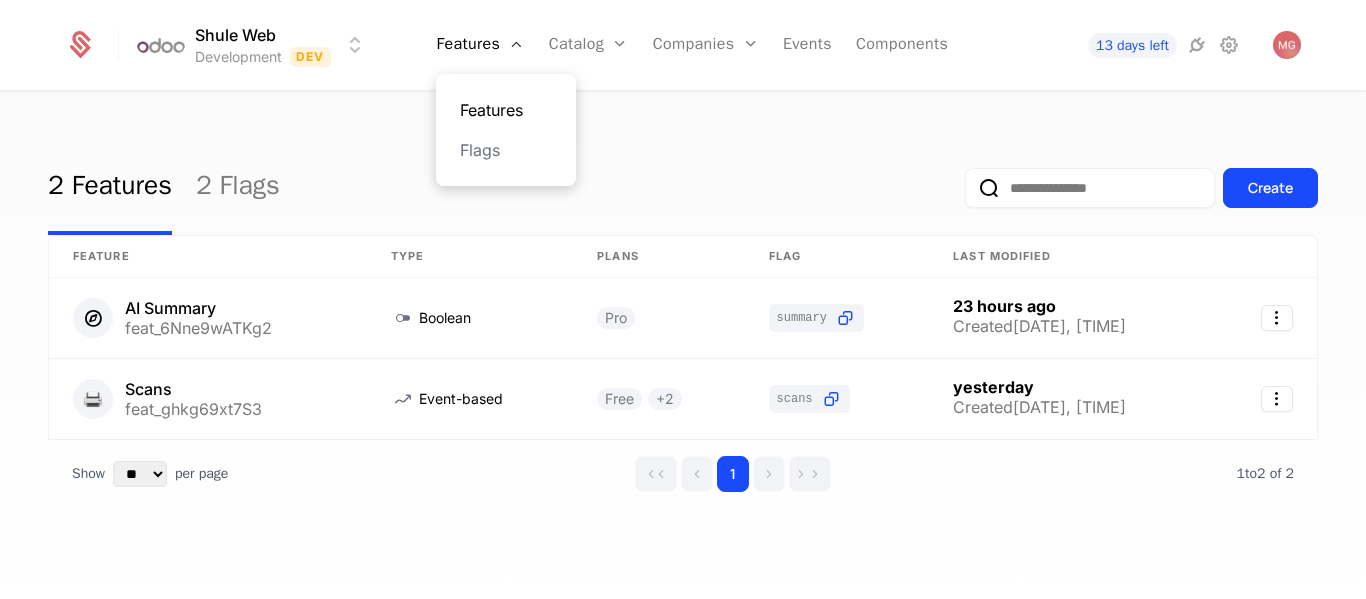 click on "Features" at bounding box center [506, 110] 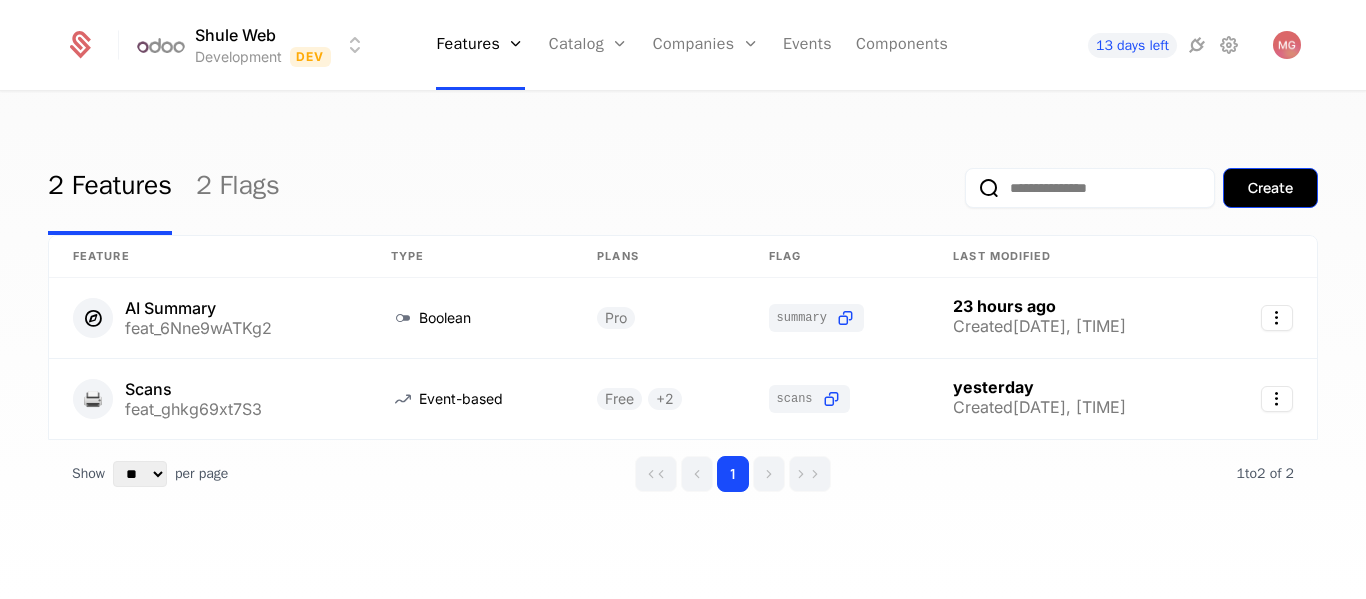 click on "Create" at bounding box center (1270, 188) 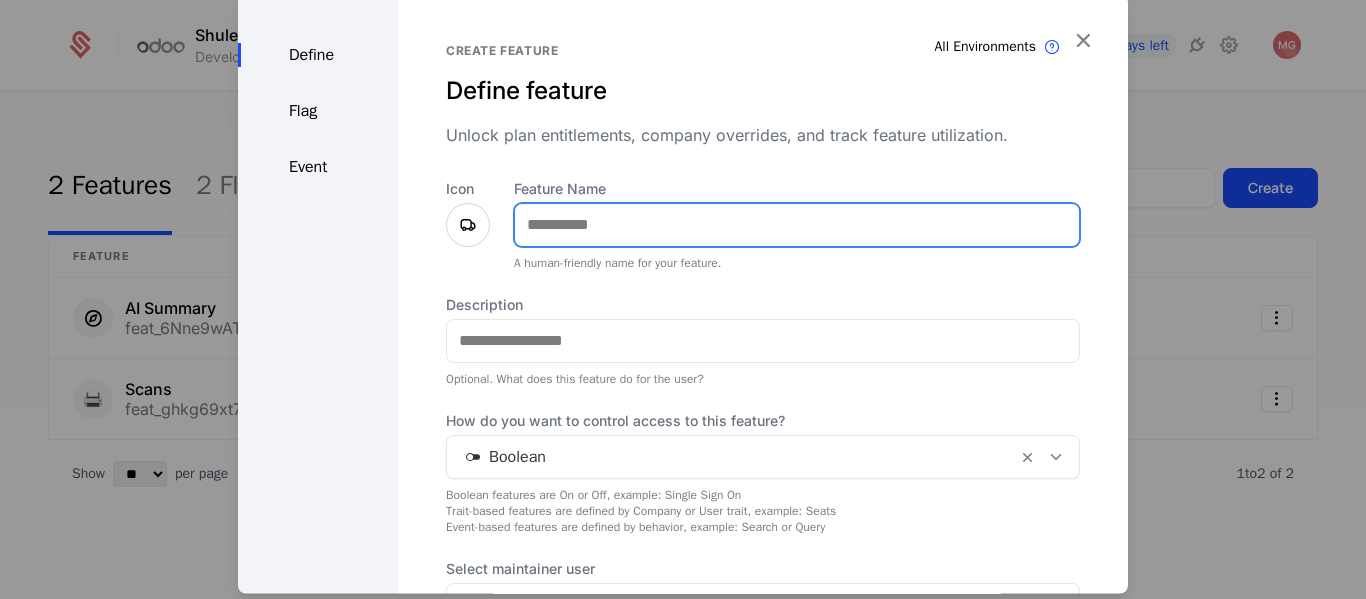 click on "Feature Name" at bounding box center (797, 224) 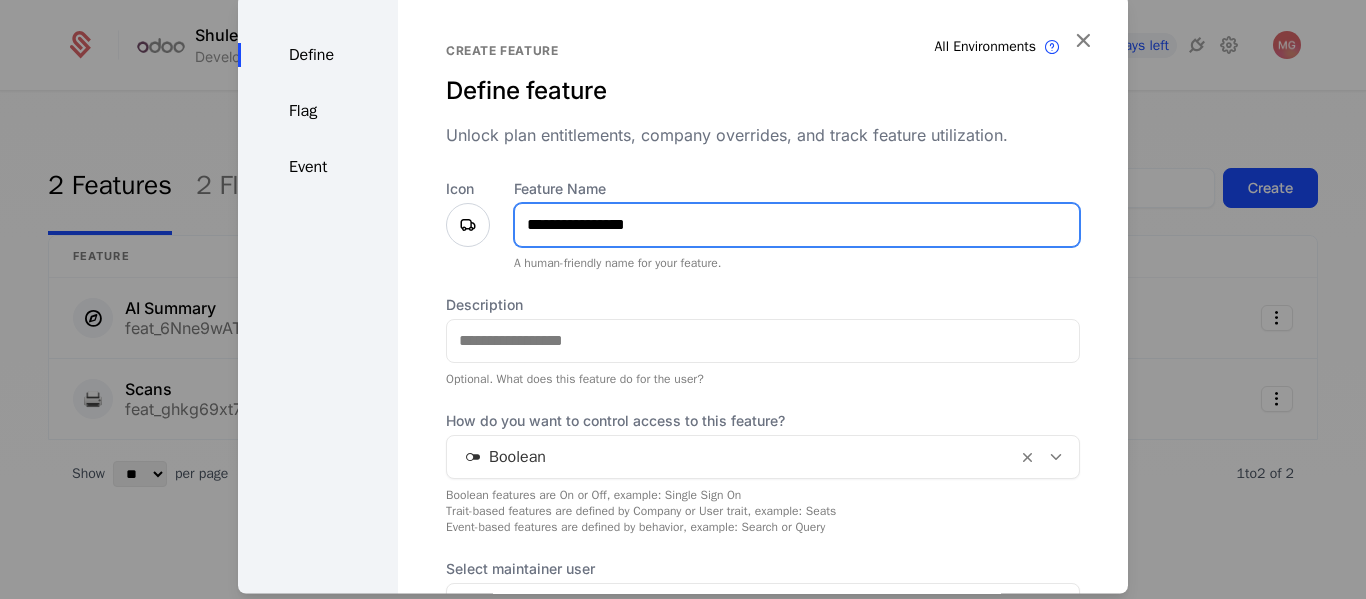 type on "**********" 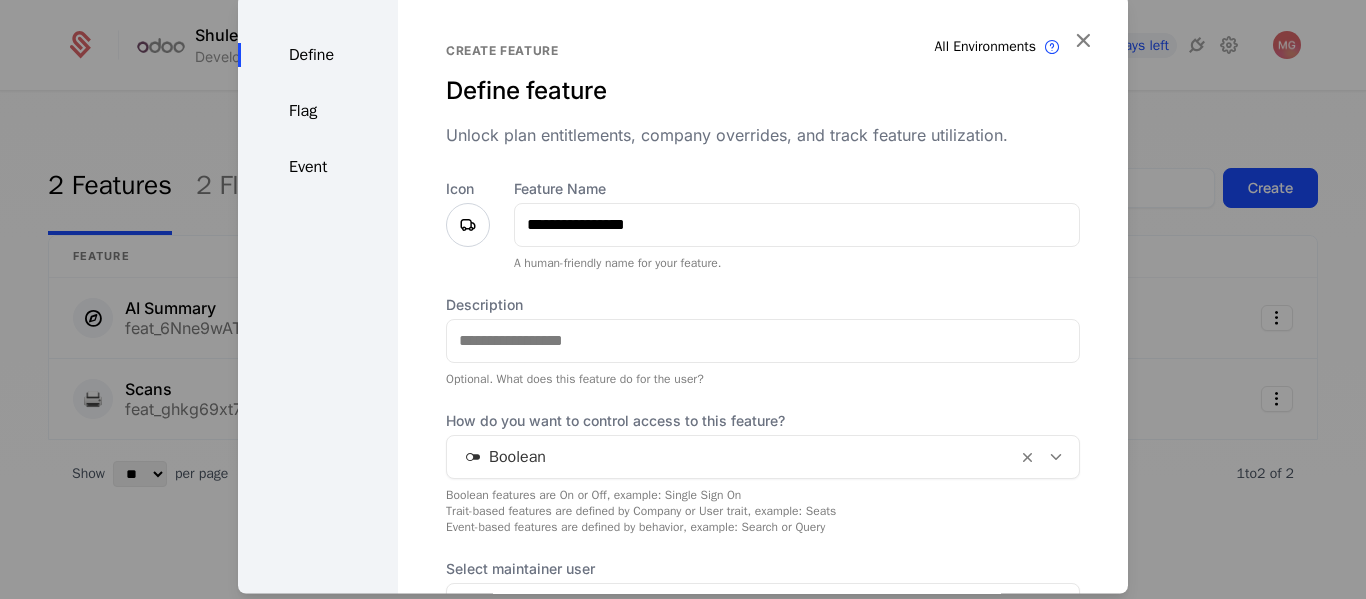 click at bounding box center [468, 224] 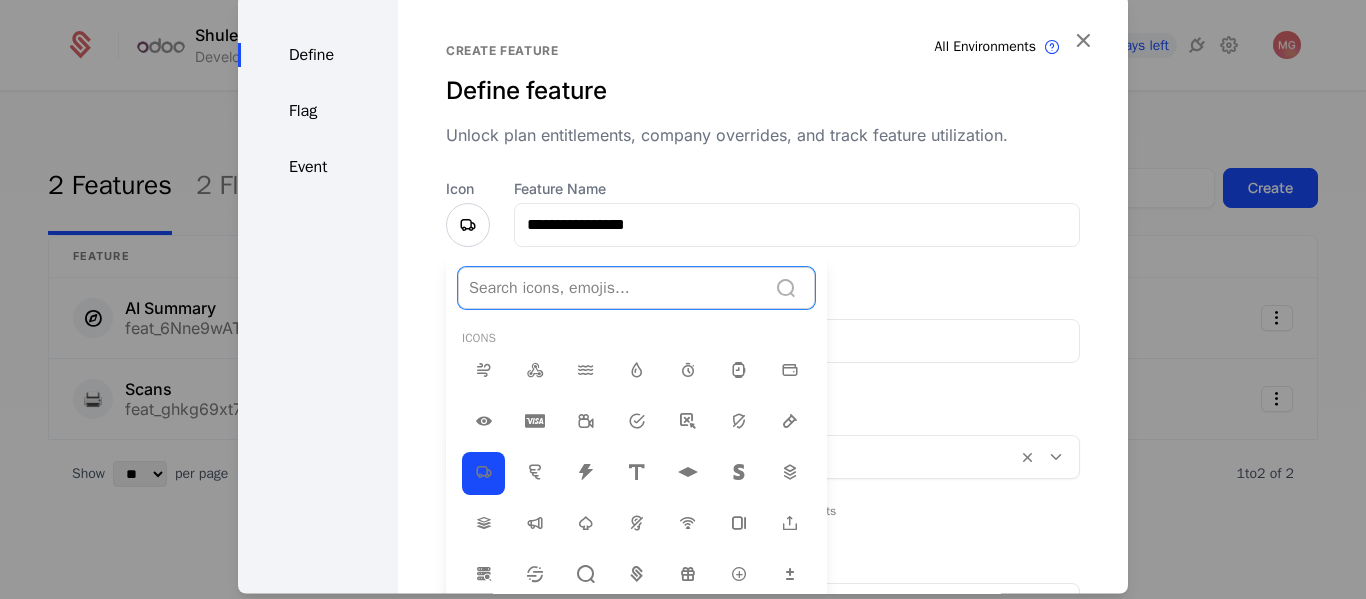click at bounding box center (612, 287) 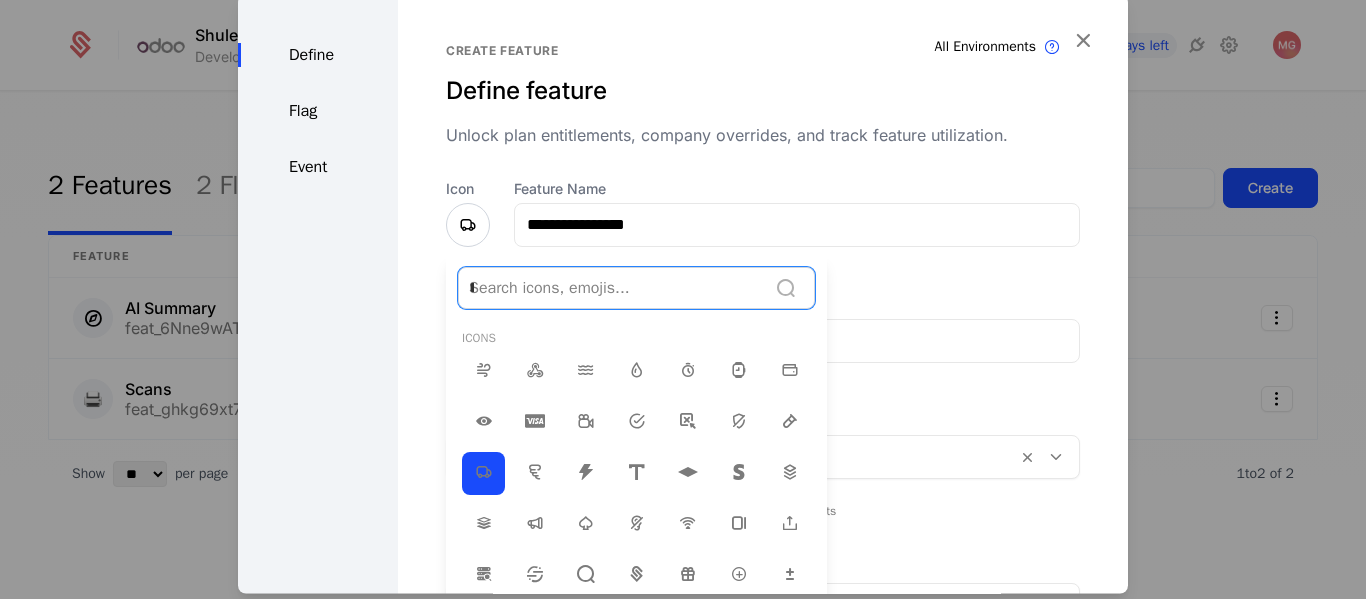 type on "***" 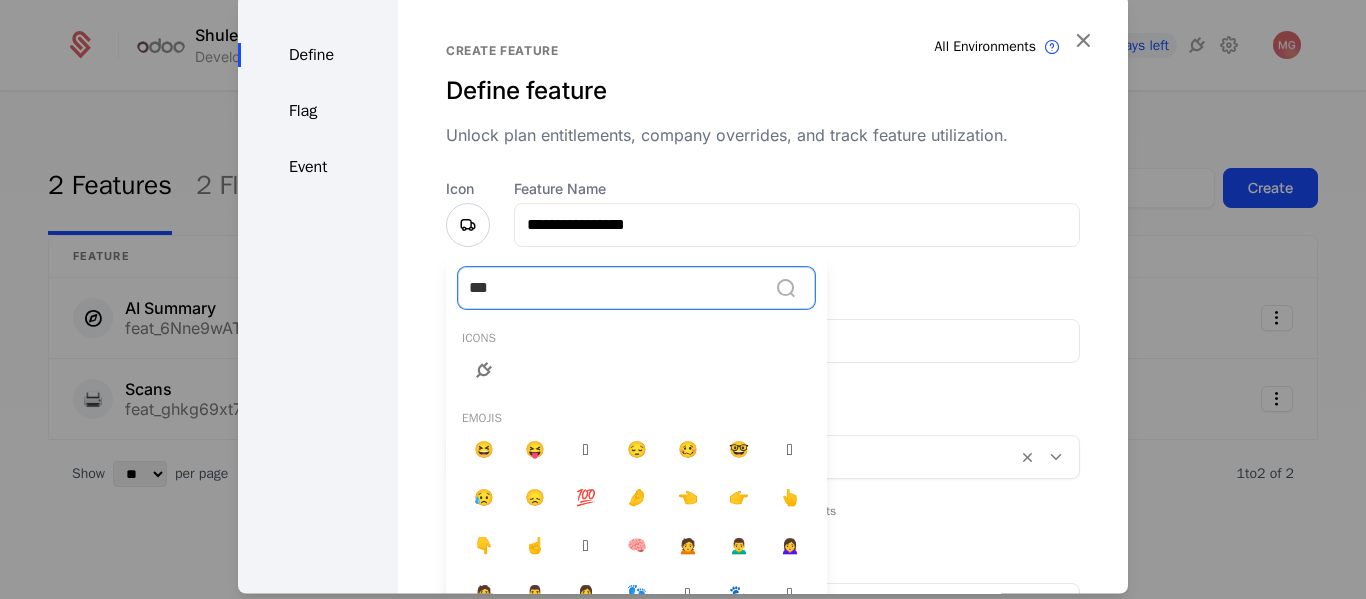click at bounding box center (484, 369) 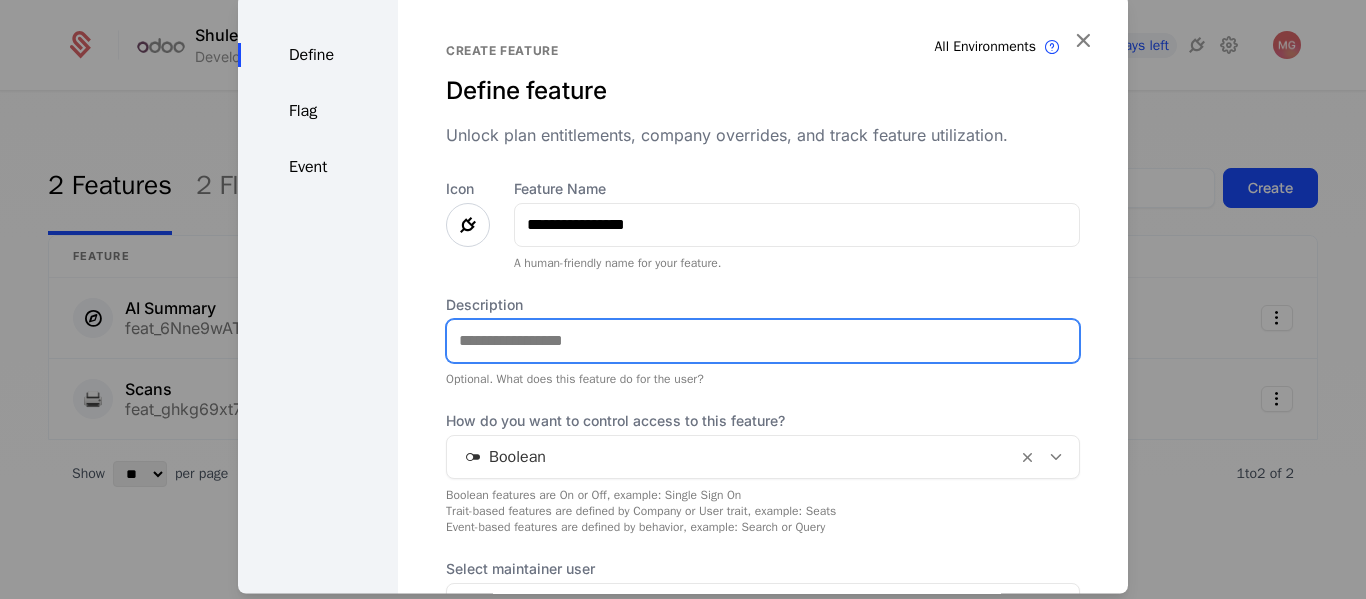 click on "Description" at bounding box center (763, 340) 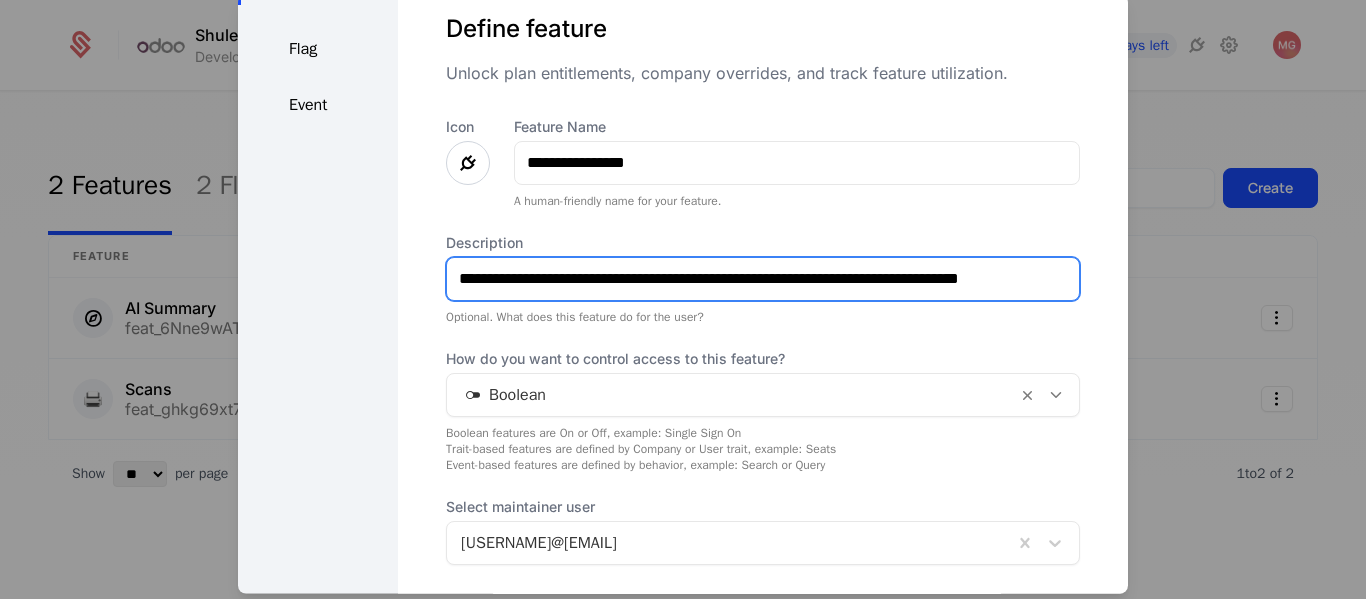 scroll, scrollTop: 193, scrollLeft: 0, axis: vertical 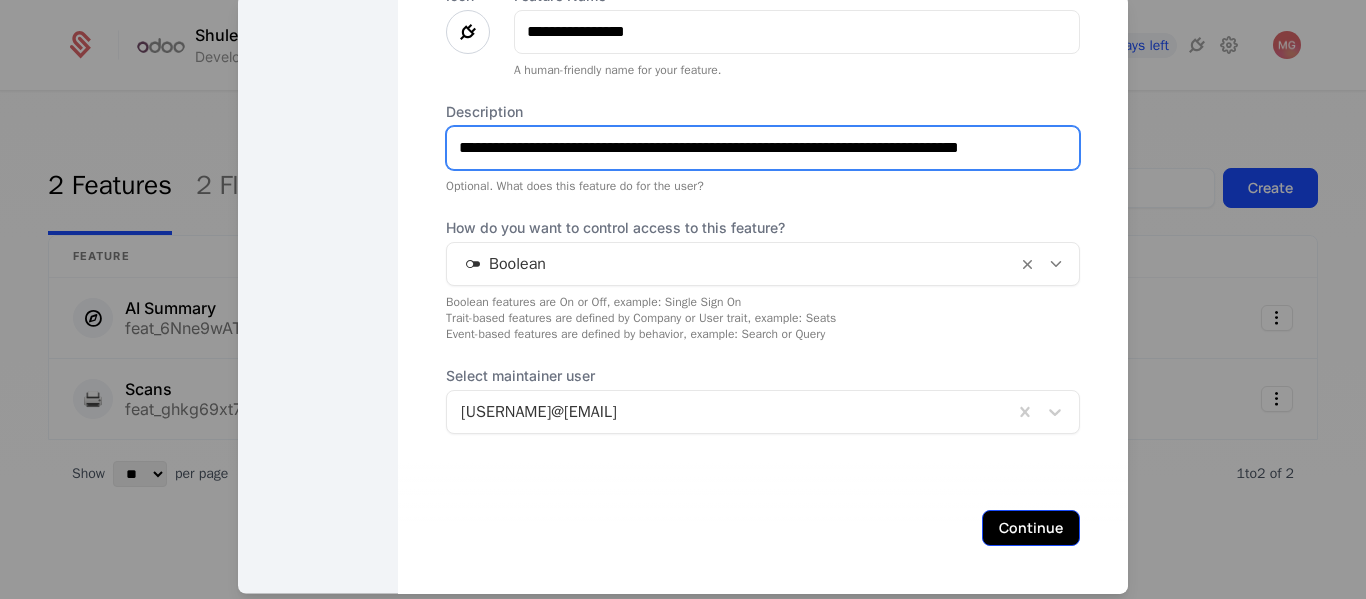 type on "**********" 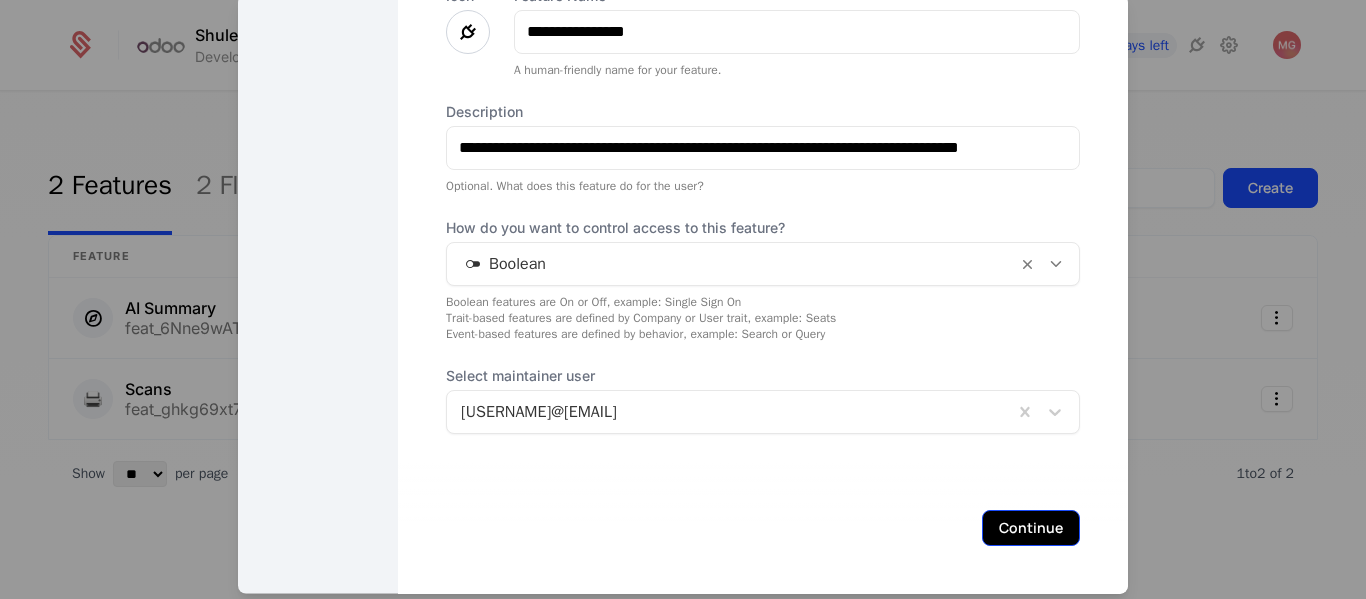 click on "Continue" at bounding box center [1031, 527] 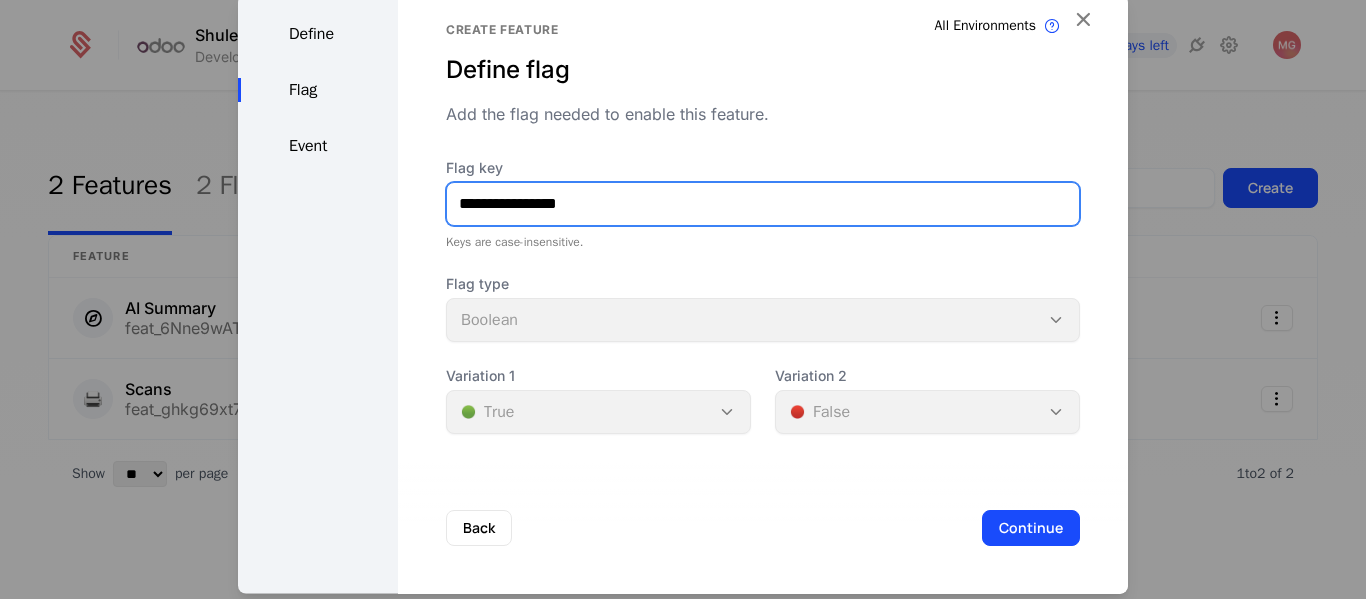 click on "**********" at bounding box center [763, 203] 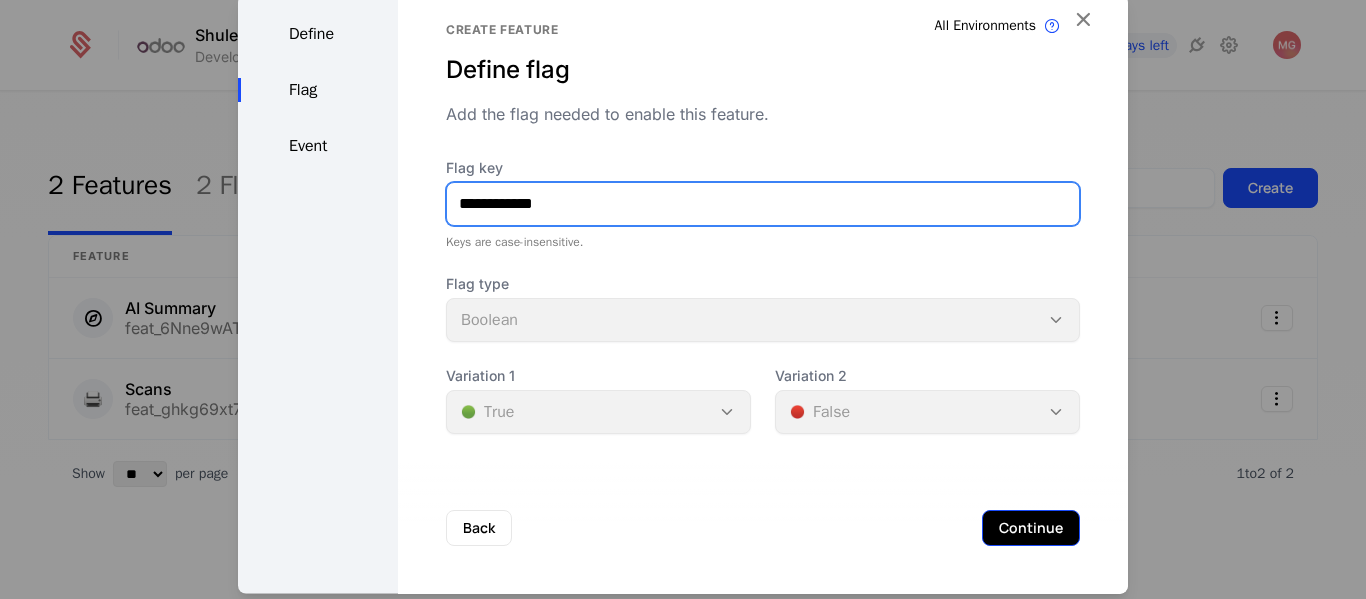 type on "**********" 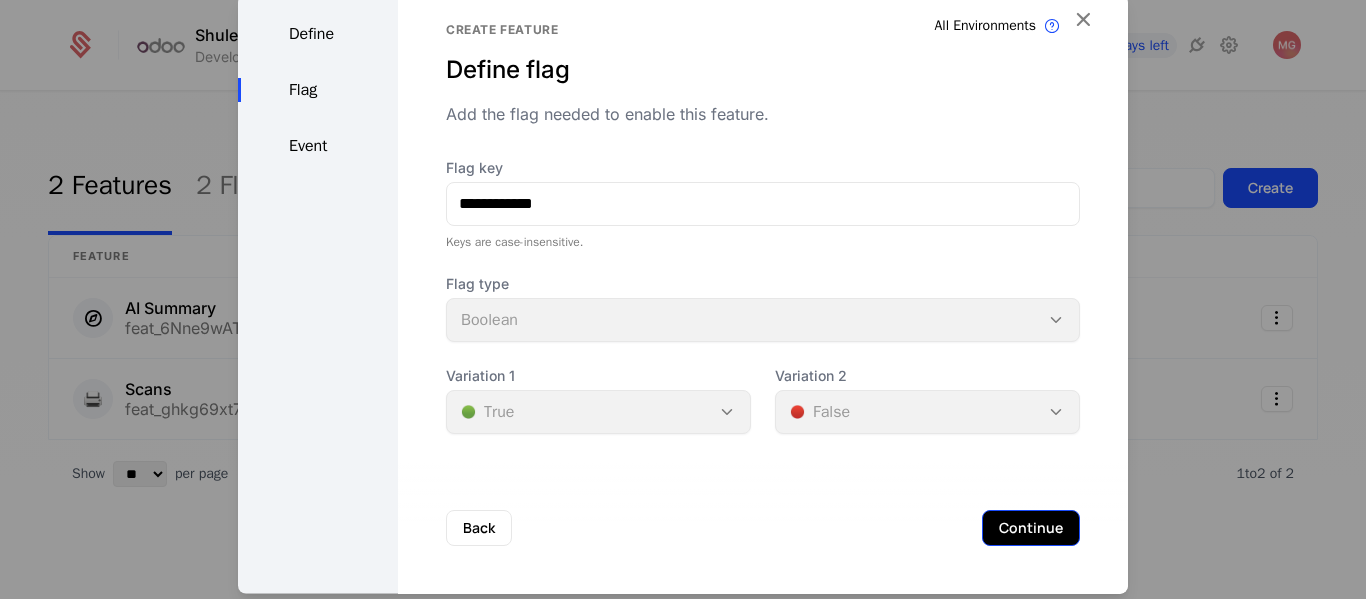 click on "Continue" at bounding box center [1031, 527] 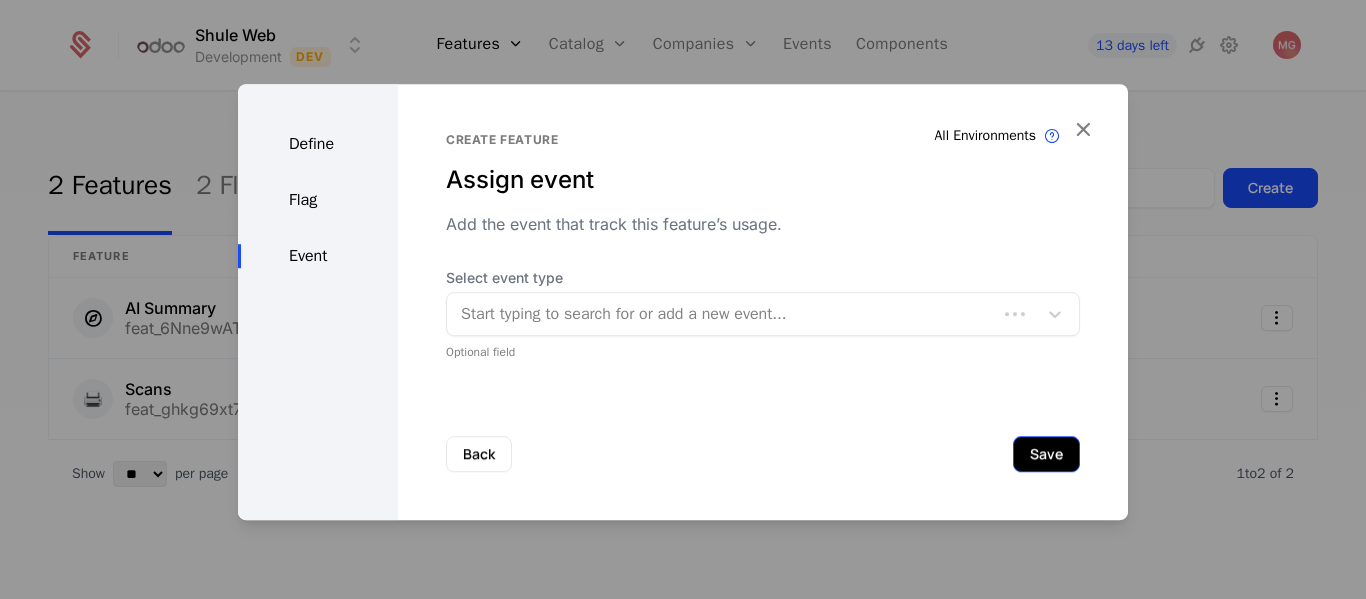 scroll, scrollTop: 0, scrollLeft: 0, axis: both 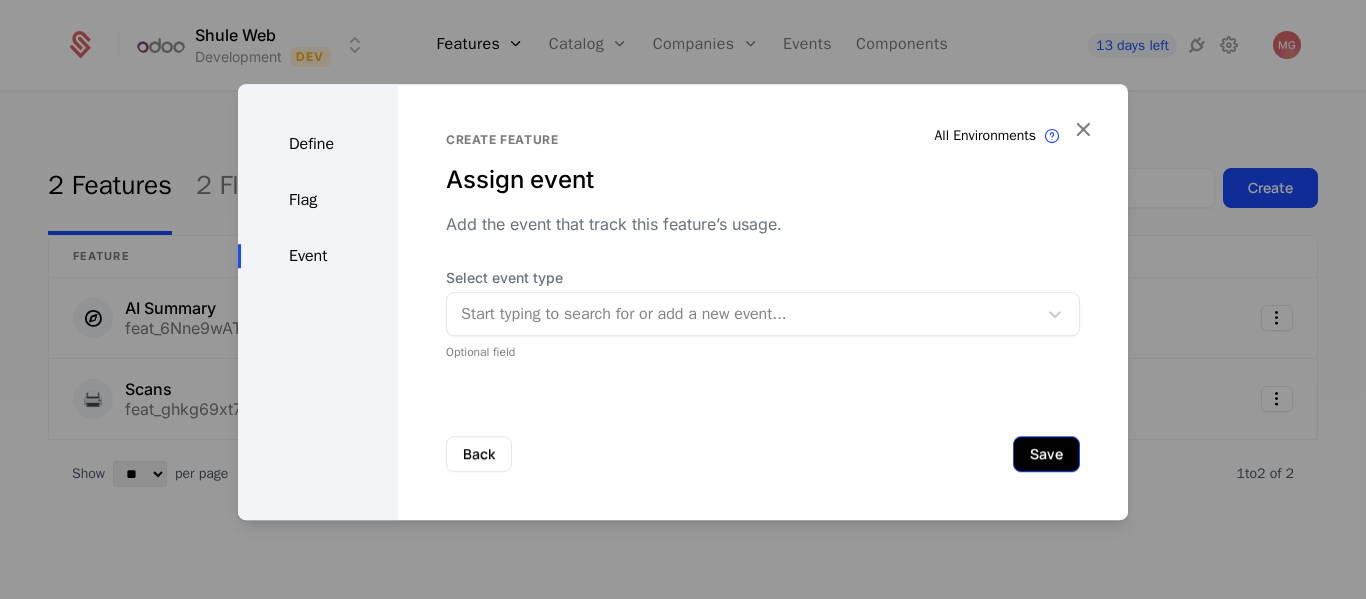 click on "Save" at bounding box center [1046, 454] 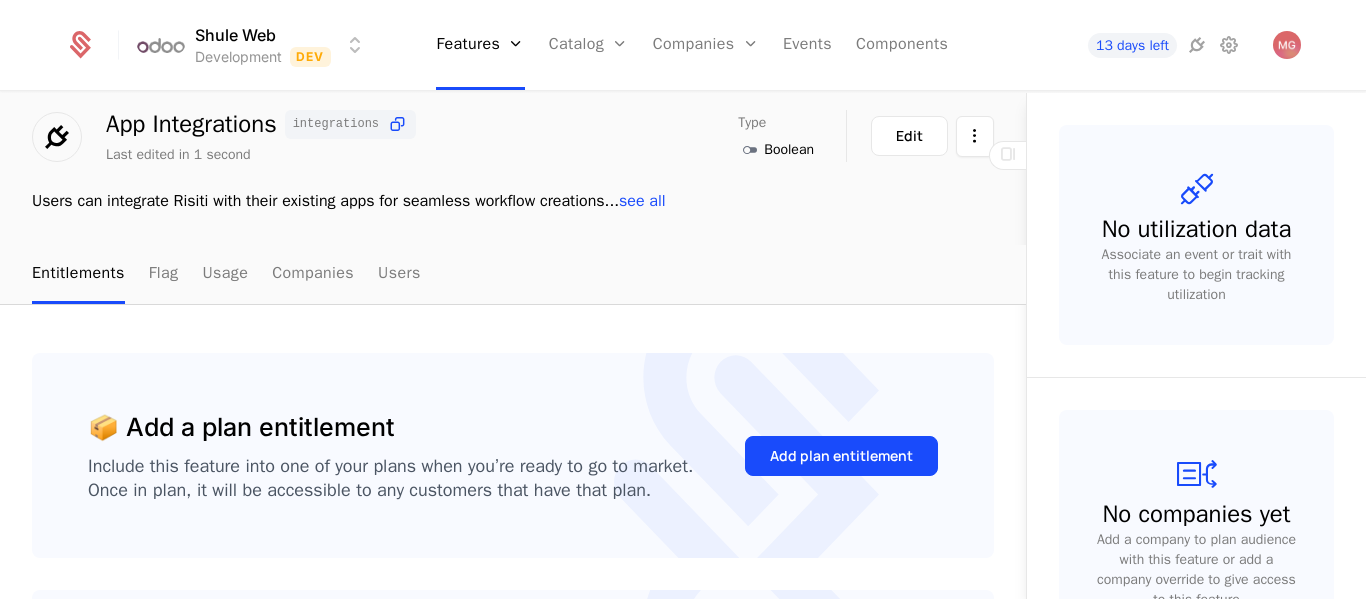 scroll, scrollTop: 64, scrollLeft: 0, axis: vertical 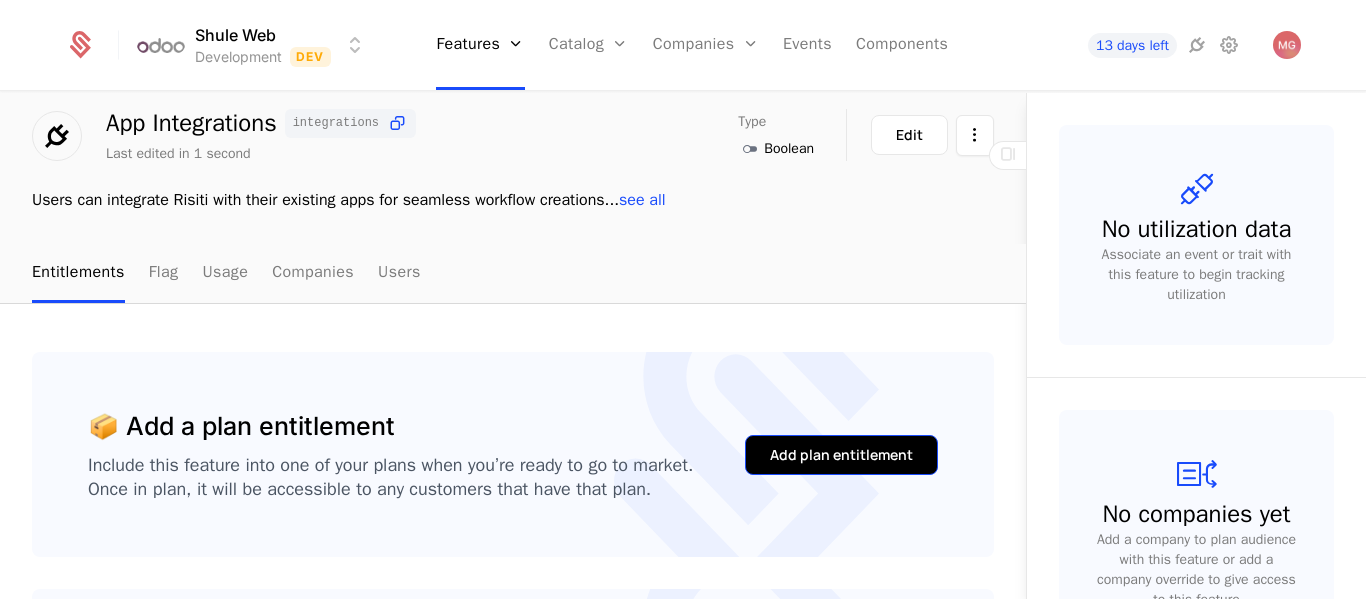 click on "Add plan entitlement" at bounding box center [841, 455] 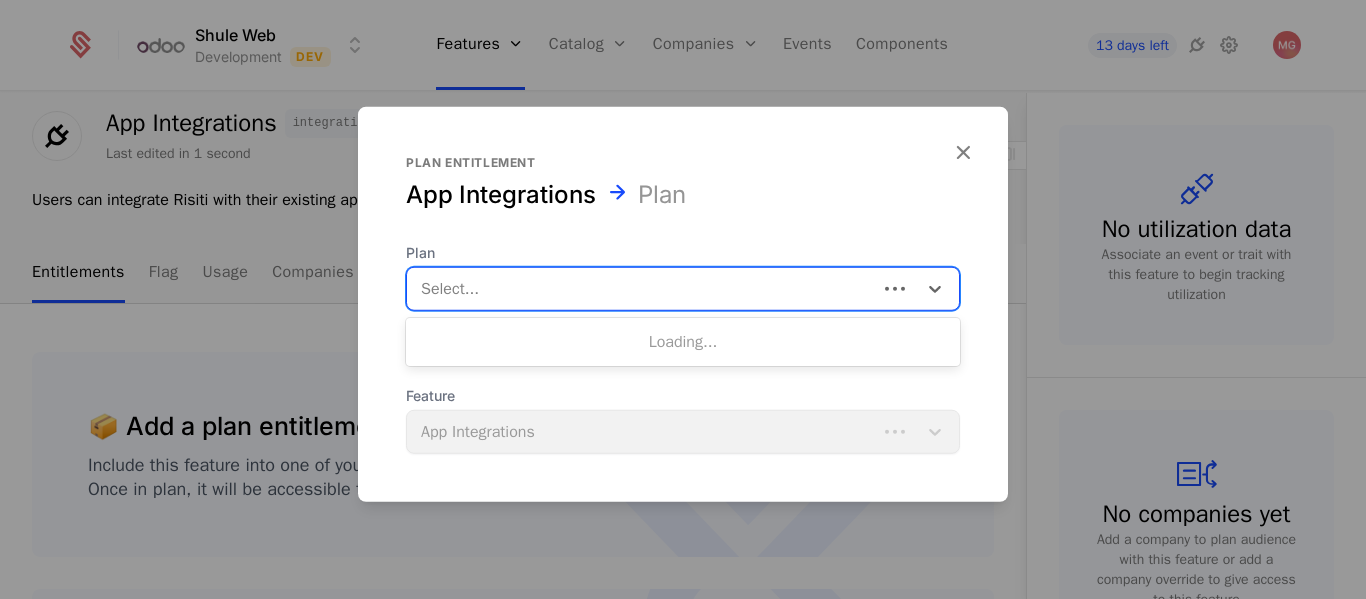 click at bounding box center (642, 288) 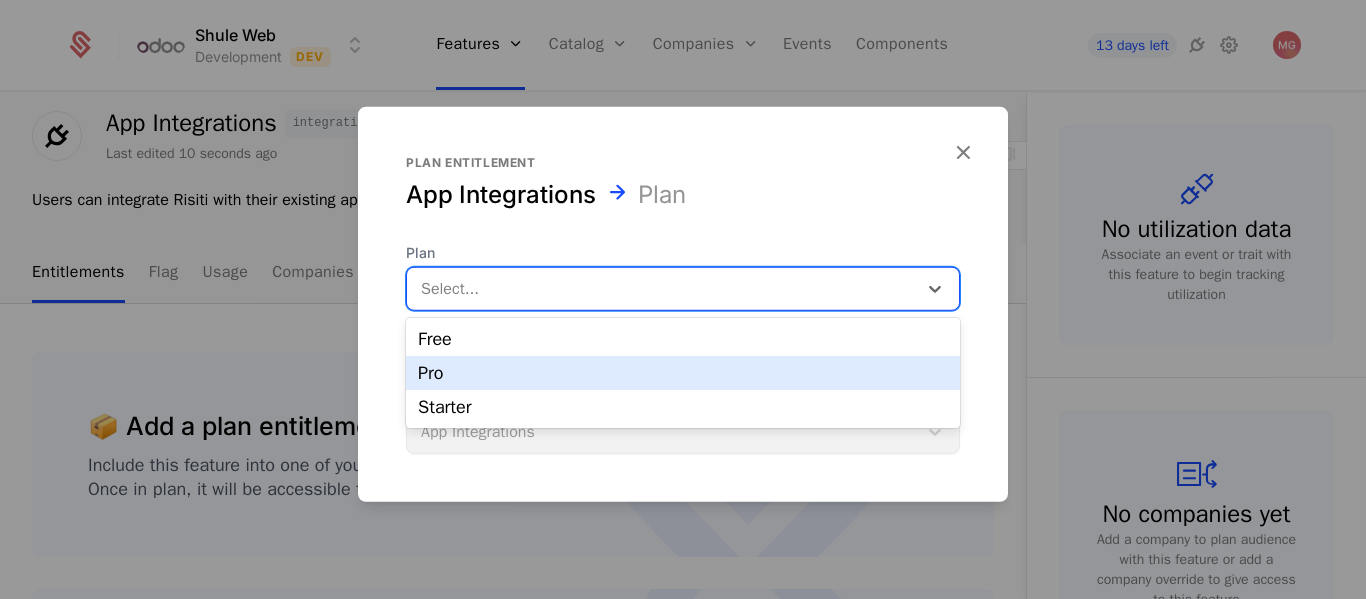 click on "Pro" at bounding box center (683, 373) 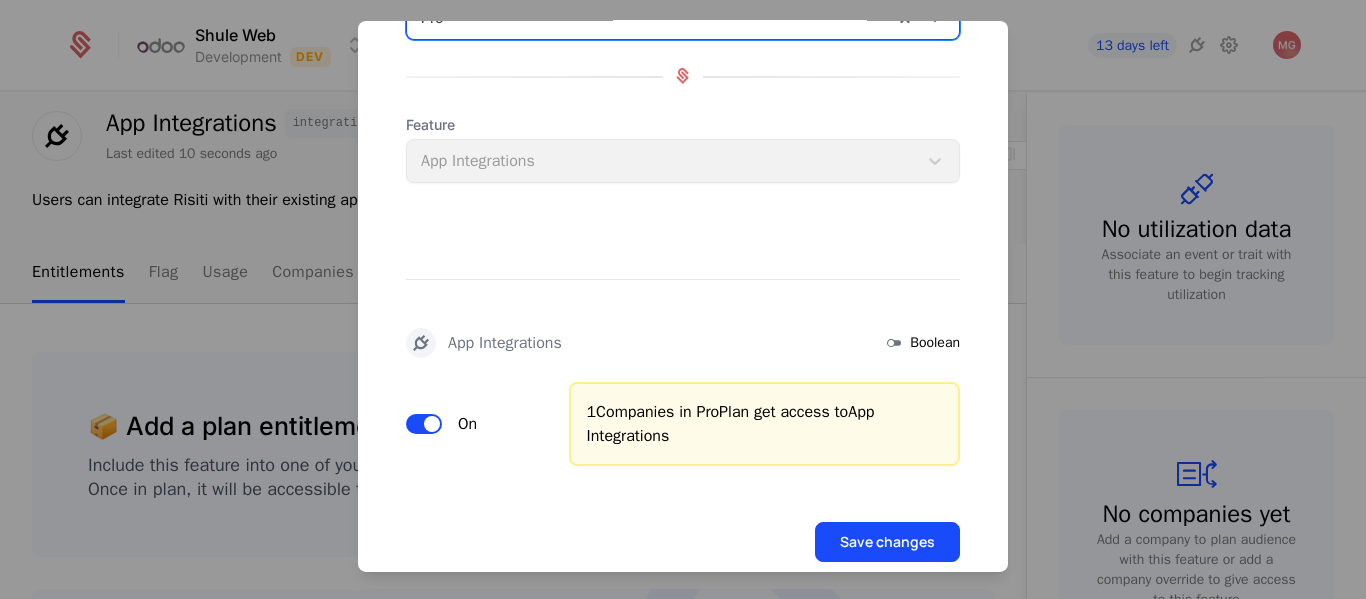 scroll, scrollTop: 189, scrollLeft: 0, axis: vertical 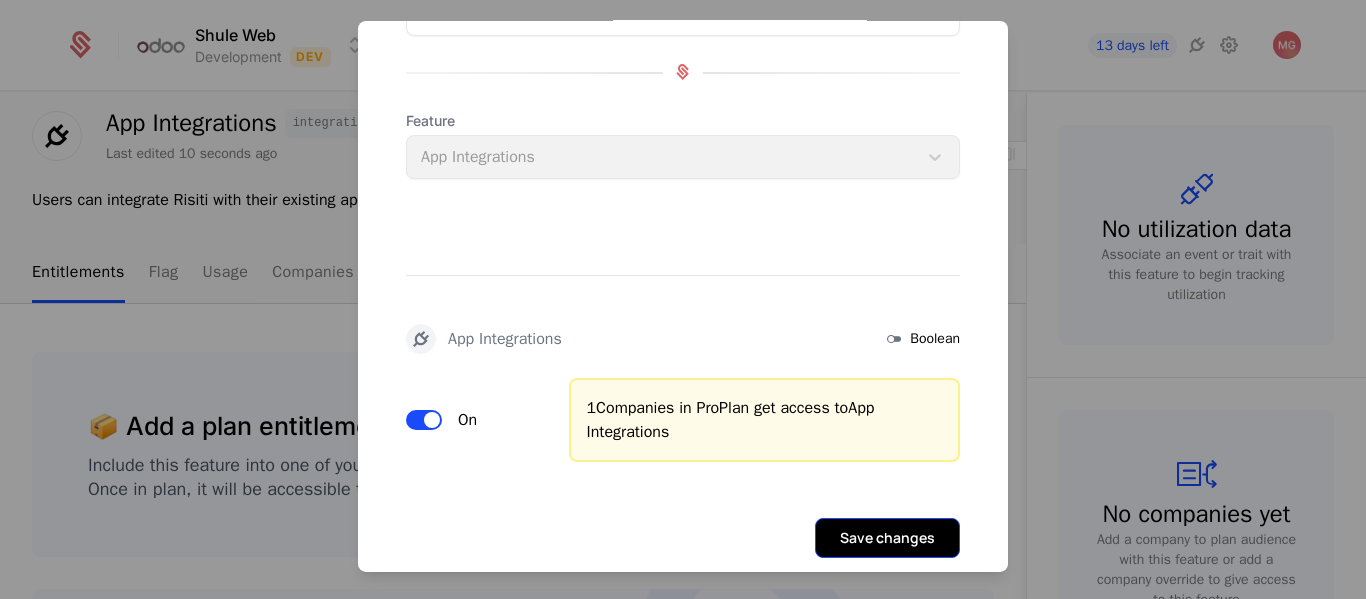 click on "Save changes" at bounding box center [887, 537] 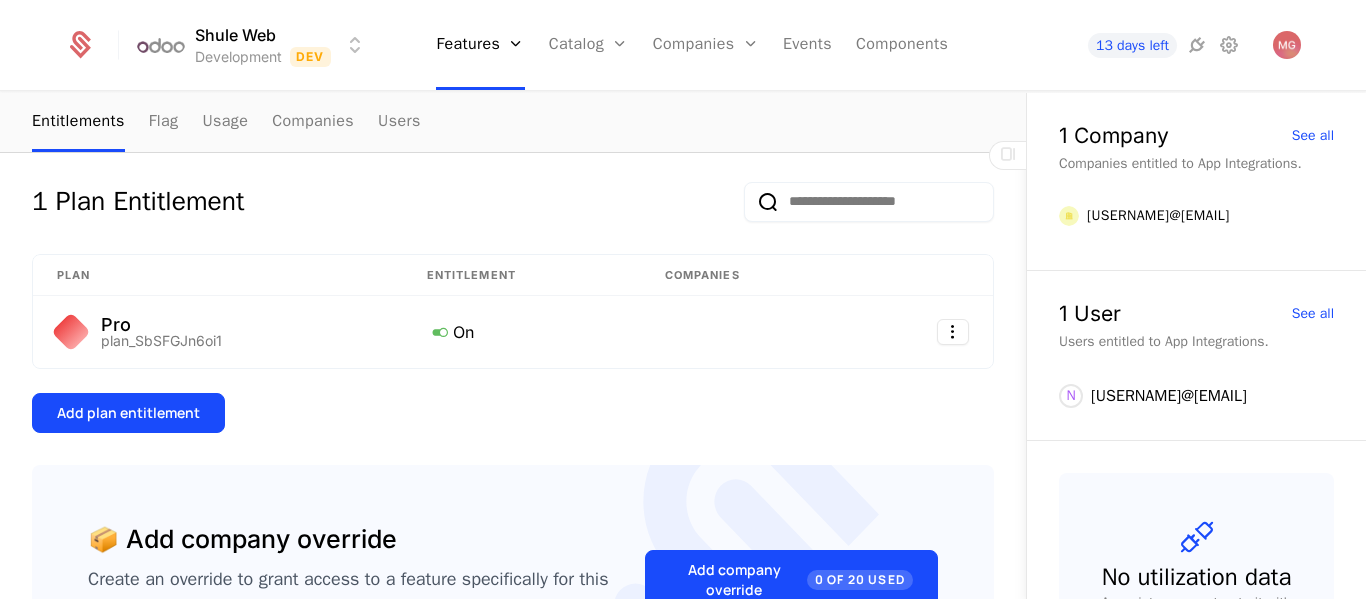 scroll, scrollTop: 268, scrollLeft: 0, axis: vertical 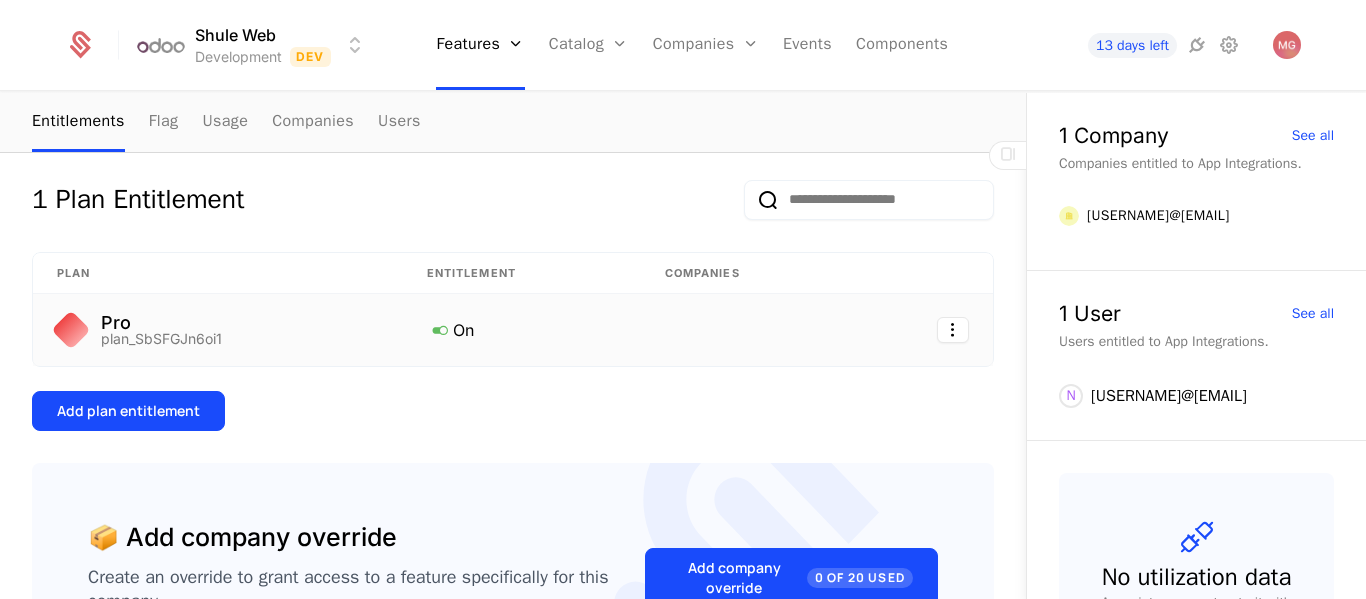 click on "On" at bounding box center (522, 330) 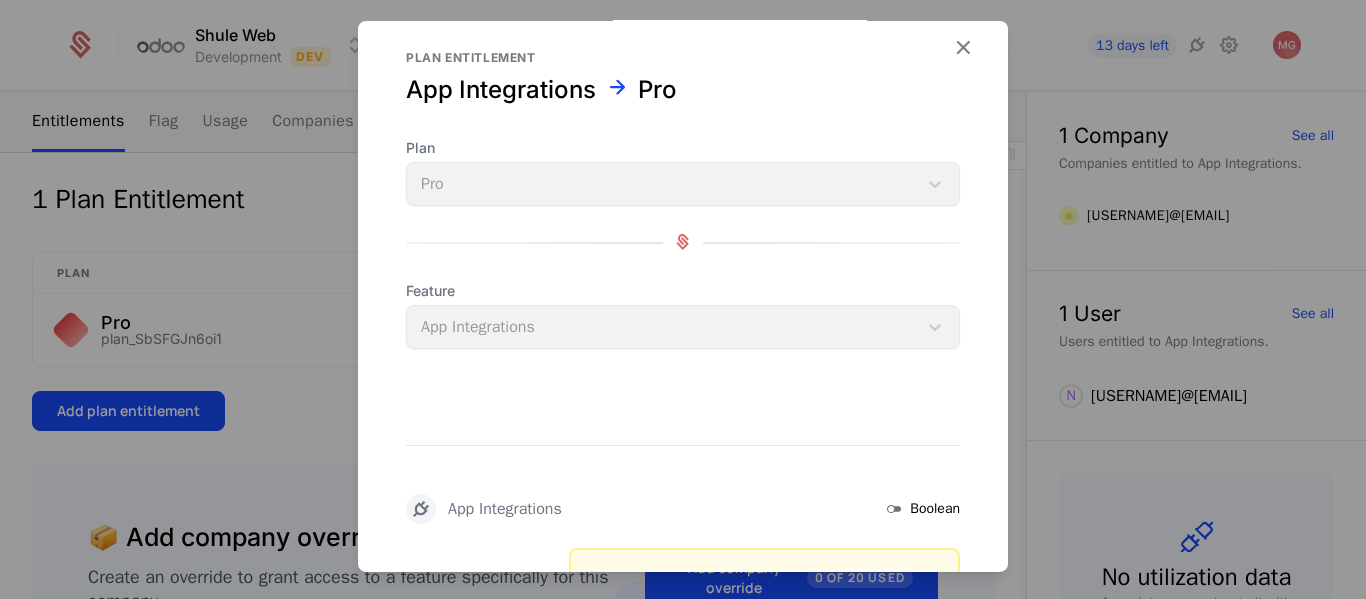scroll, scrollTop: 0, scrollLeft: 0, axis: both 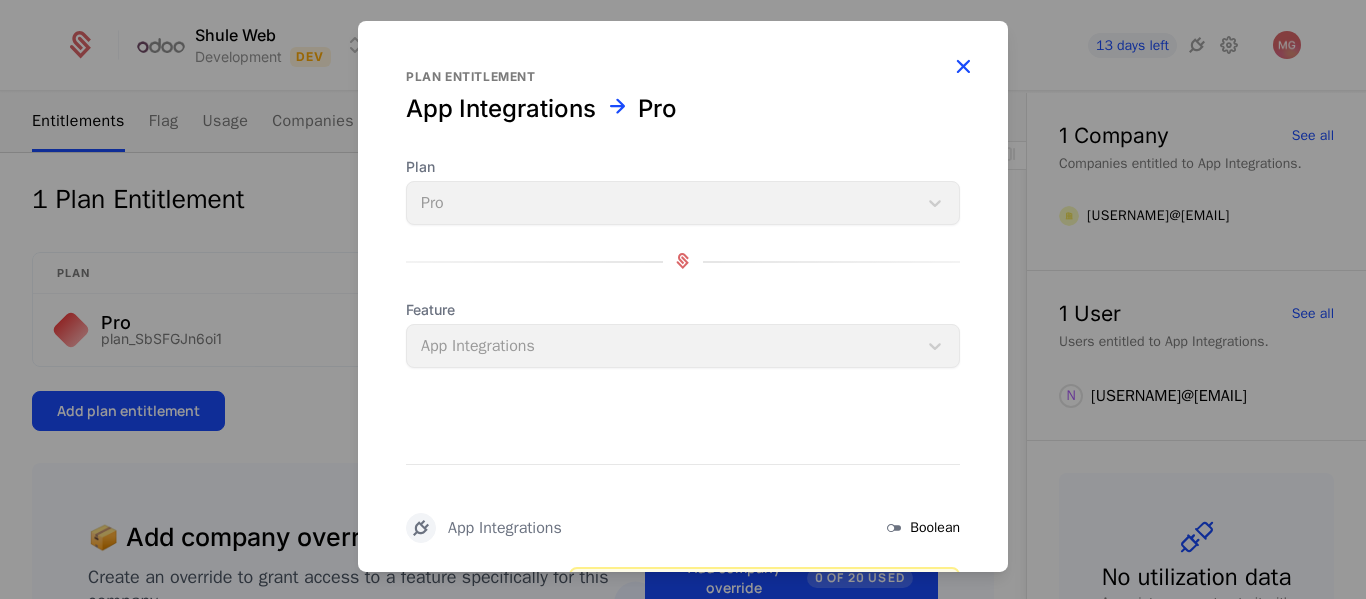 click at bounding box center (963, 65) 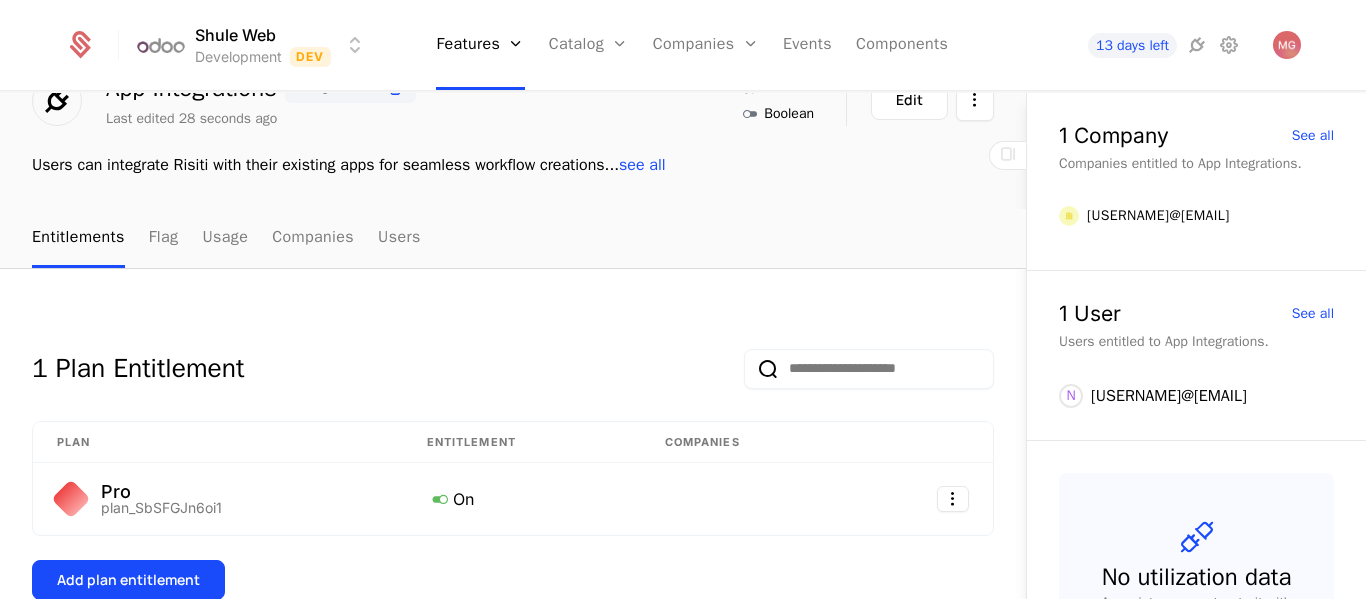 scroll, scrollTop: 0, scrollLeft: 0, axis: both 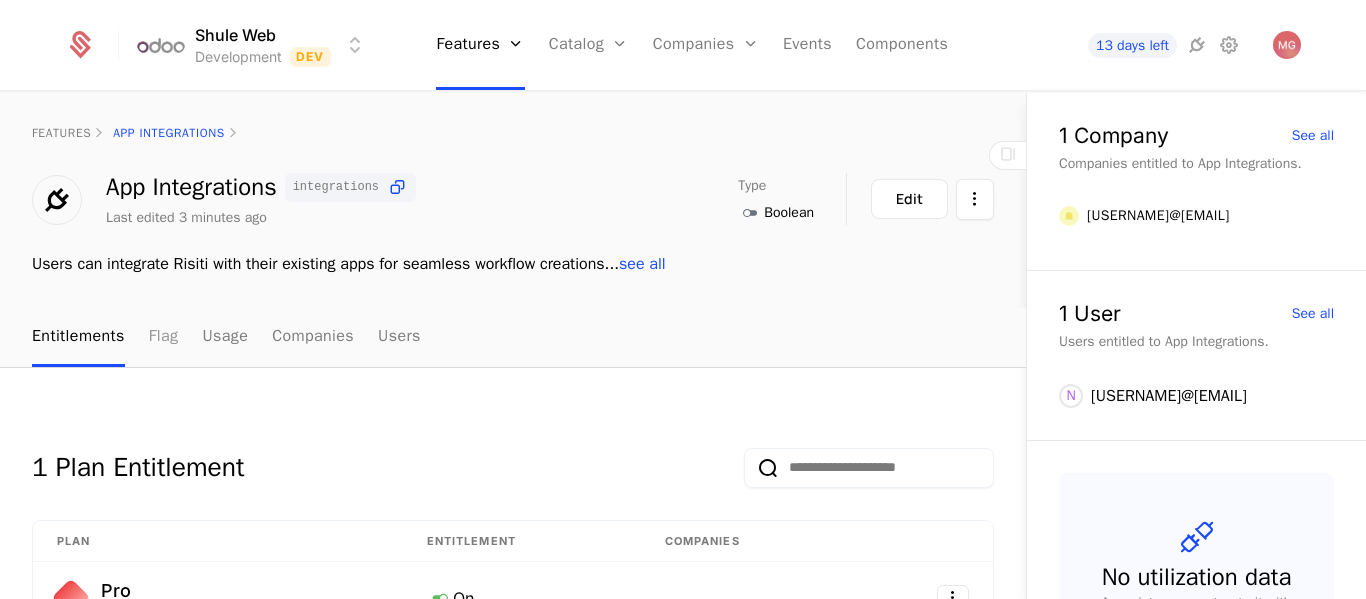 click on "Flag" at bounding box center [164, 337] 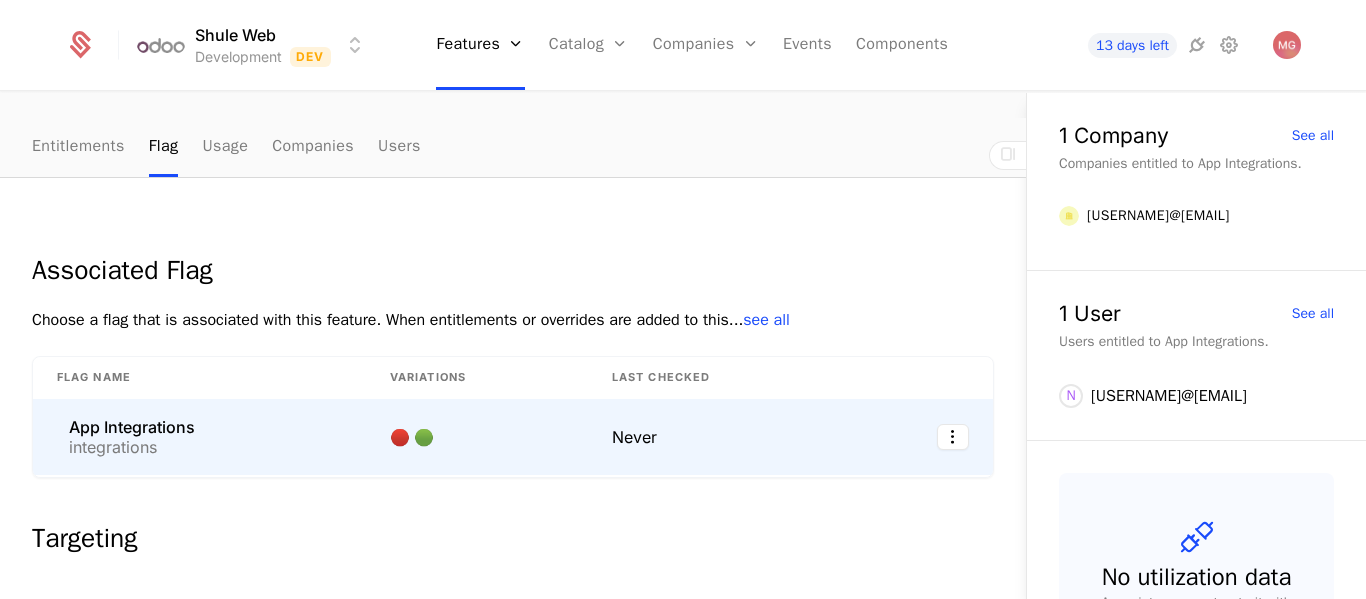scroll, scrollTop: 185, scrollLeft: 0, axis: vertical 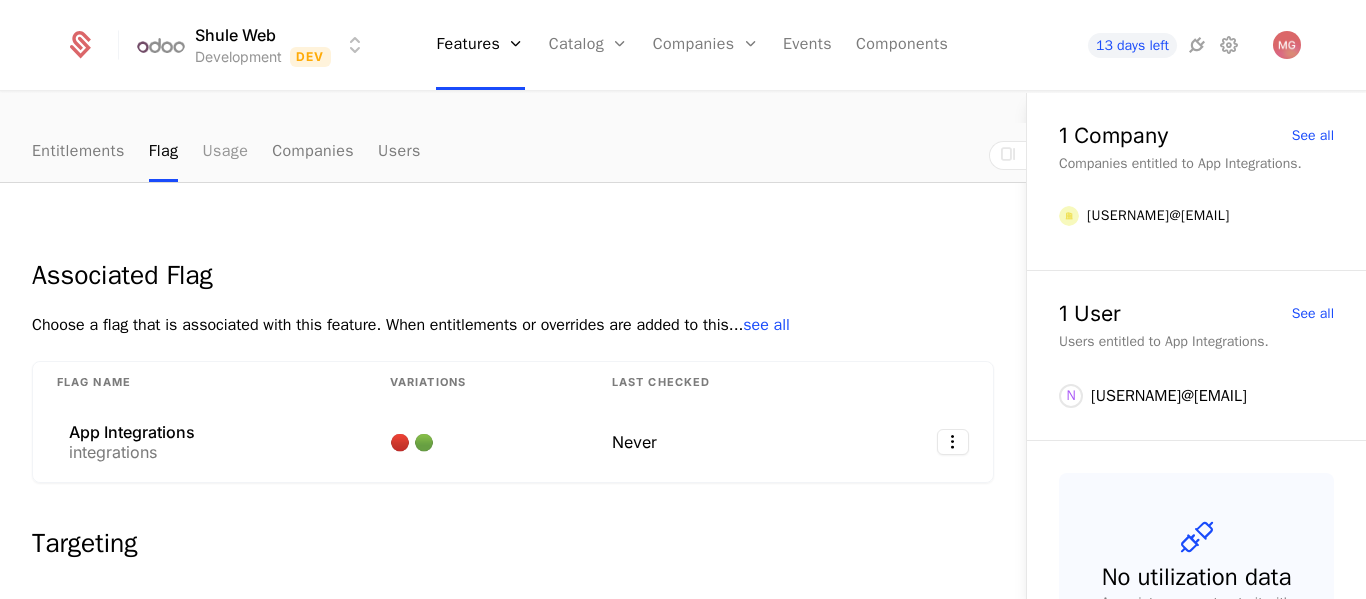 click on "Usage" at bounding box center [225, 152] 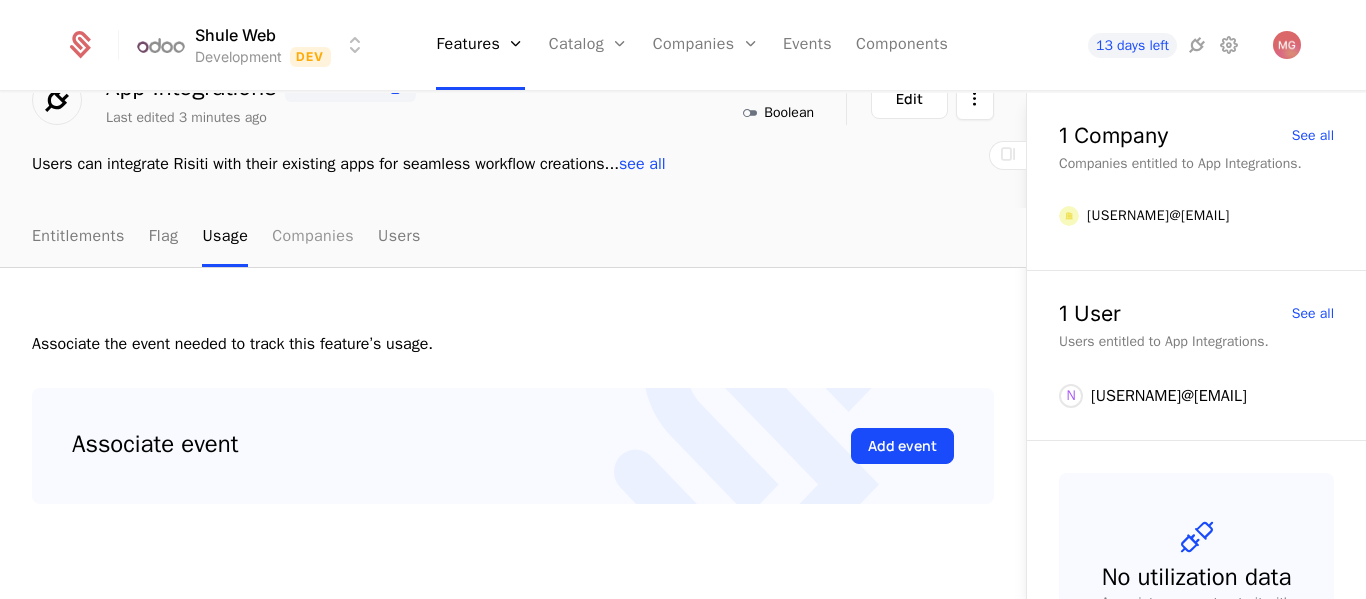 click on "Companies" at bounding box center (313, 237) 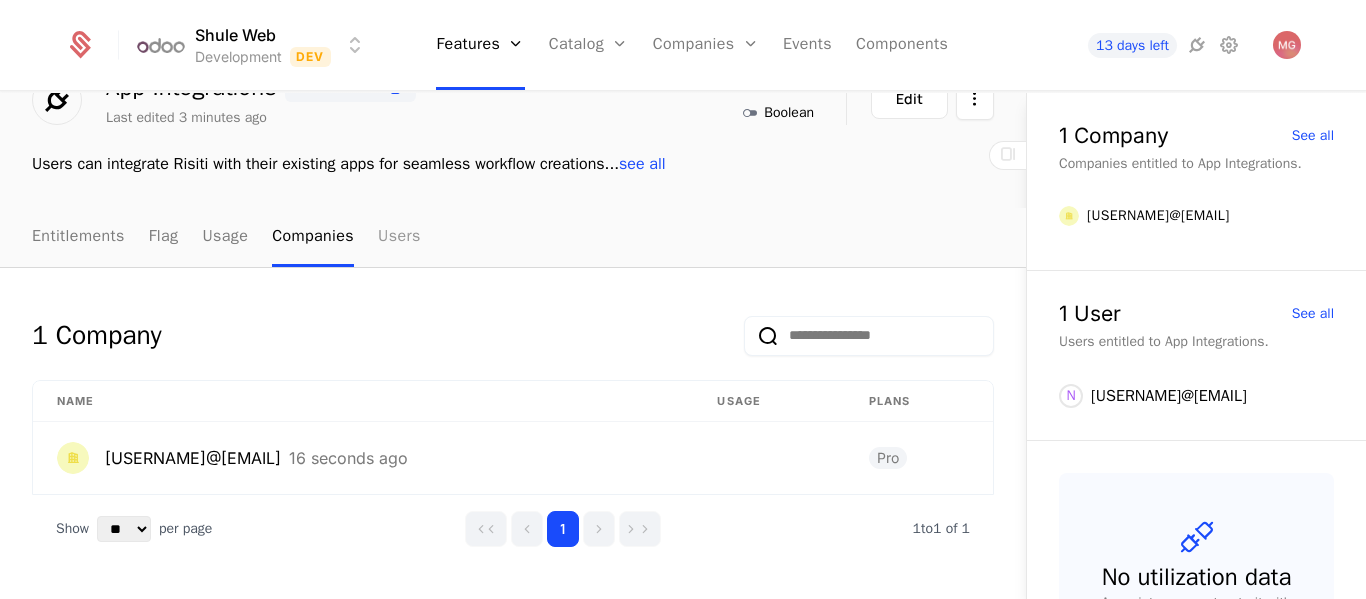 click on "Users" at bounding box center [399, 237] 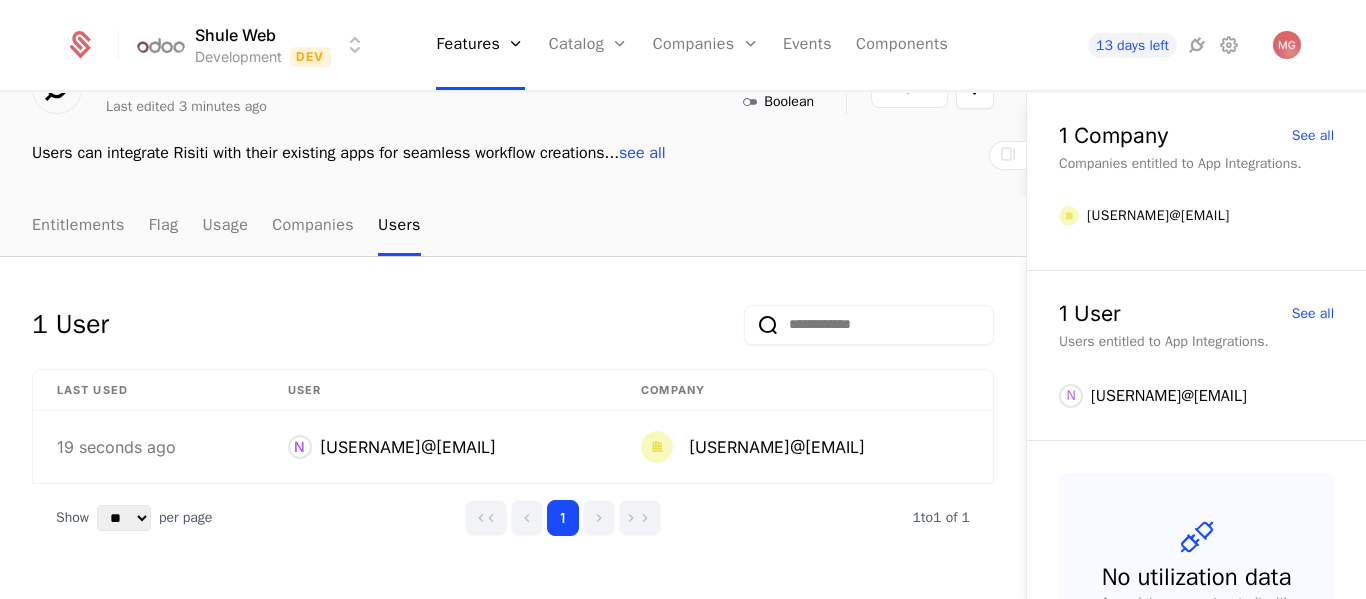 scroll, scrollTop: 111, scrollLeft: 0, axis: vertical 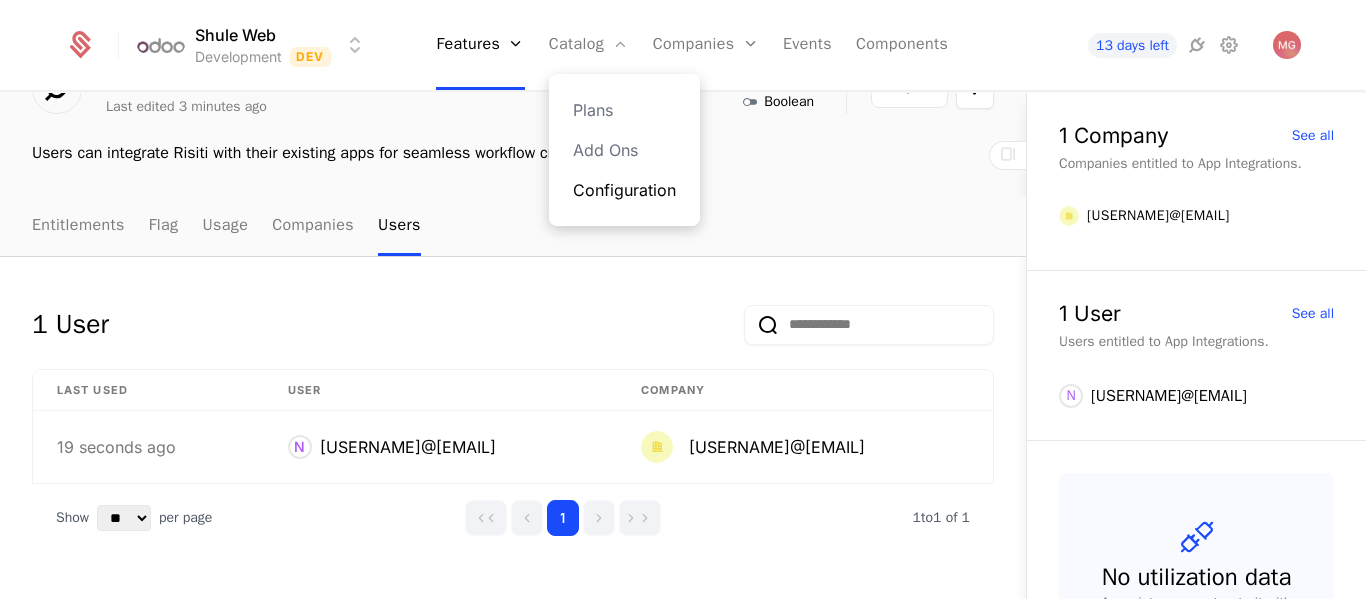 click on "Configuration" at bounding box center (624, 190) 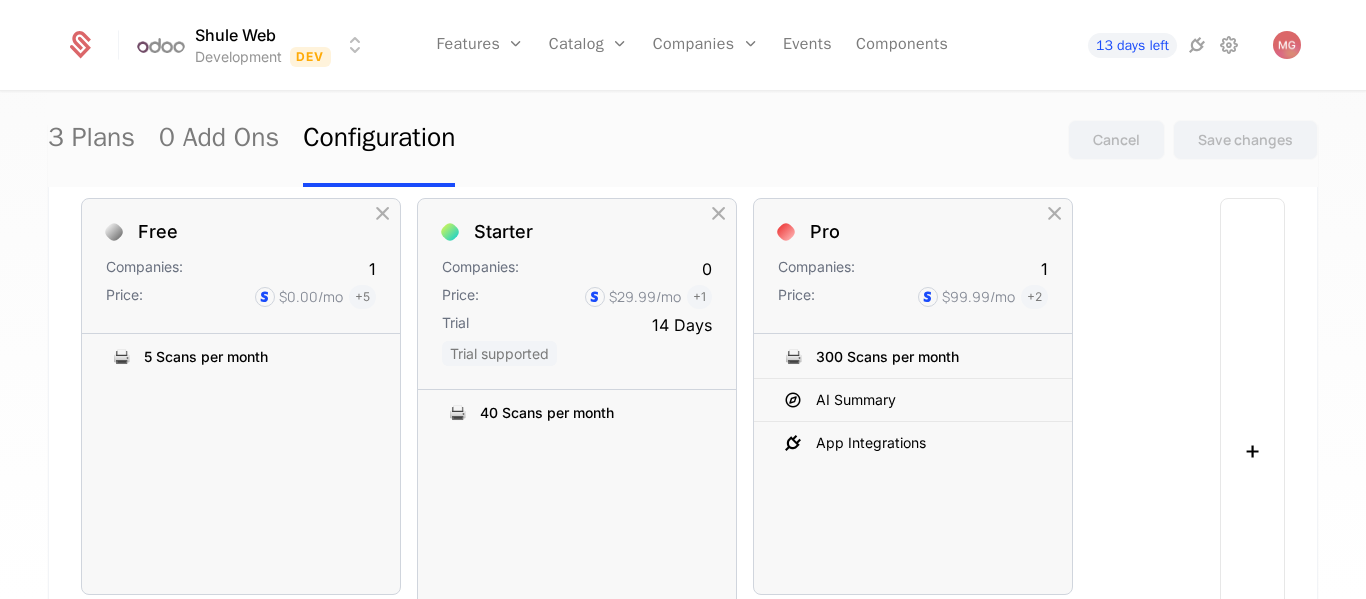 scroll, scrollTop: 251, scrollLeft: 0, axis: vertical 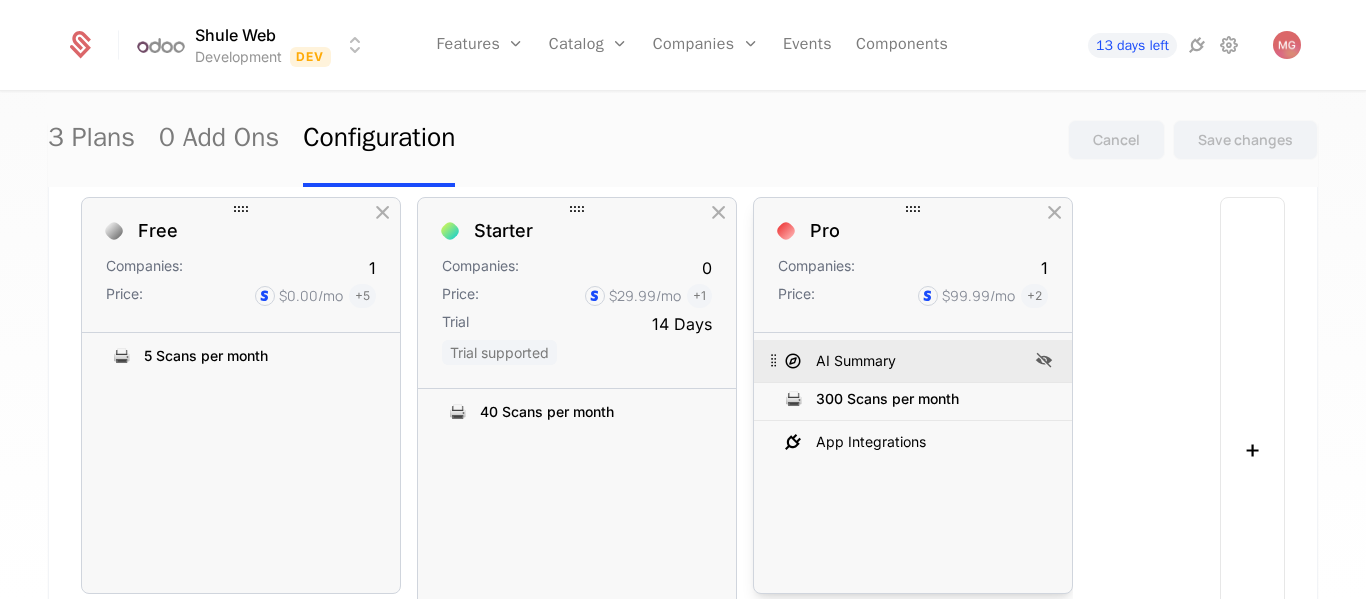 drag, startPoint x: 859, startPoint y: 391, endPoint x: 856, endPoint y: 353, distance: 38.118237 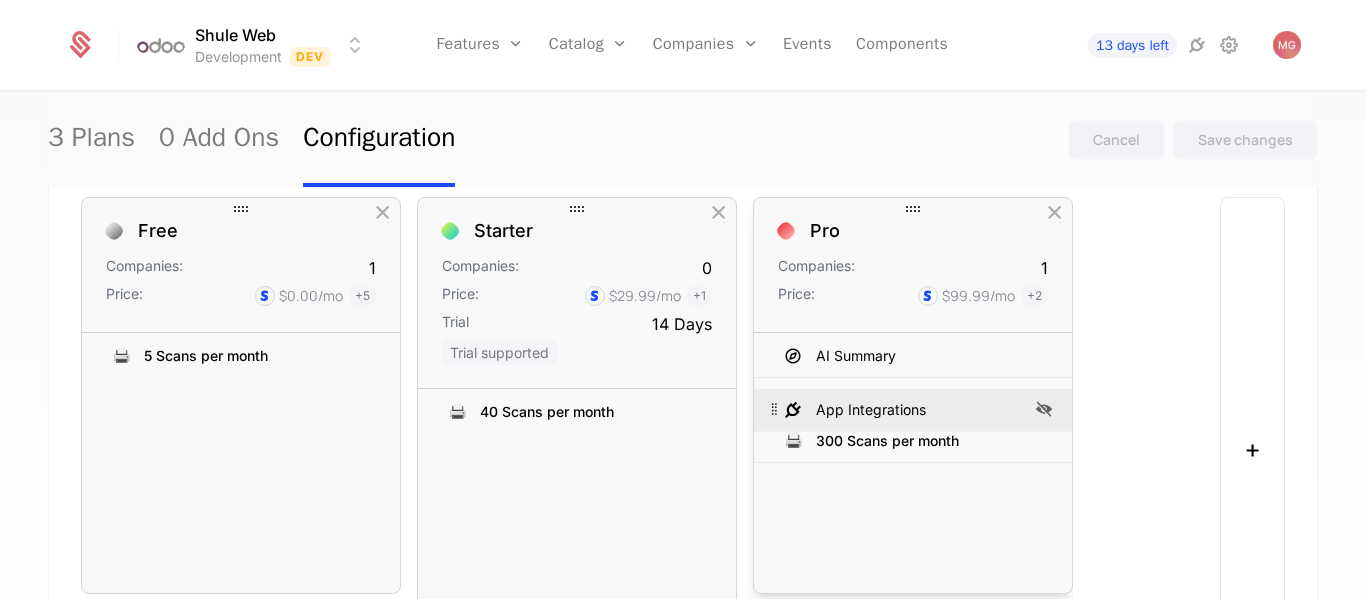 drag, startPoint x: 859, startPoint y: 427, endPoint x: 856, endPoint y: 395, distance: 32.140316 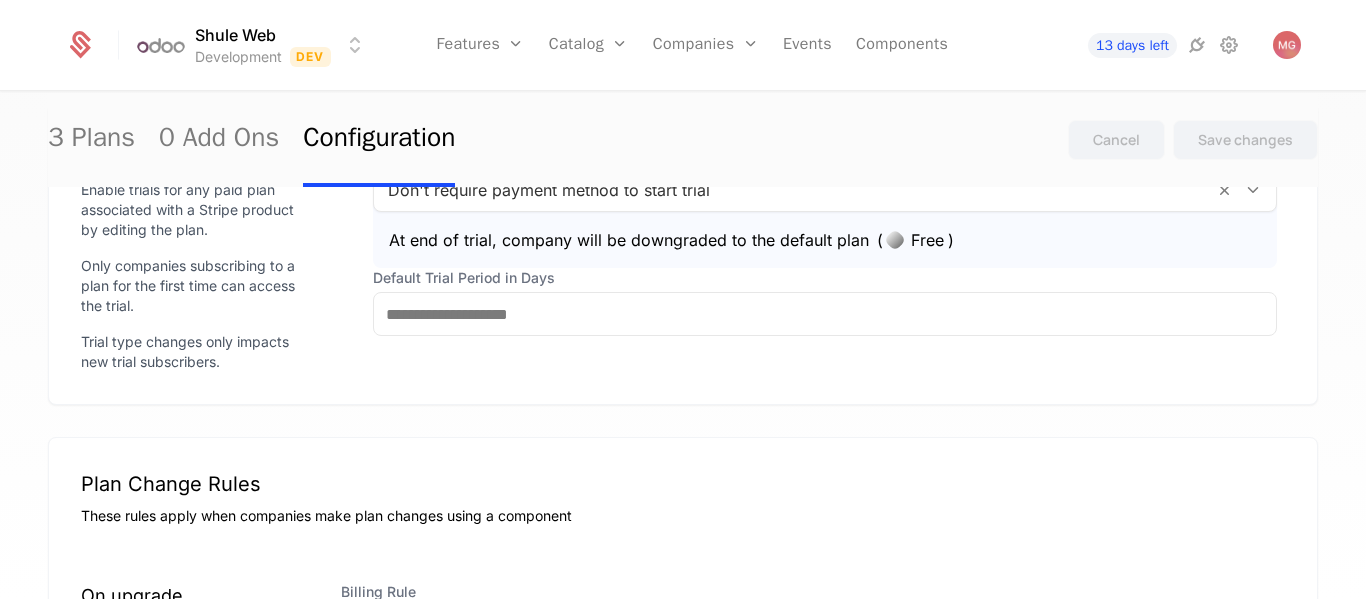 scroll, scrollTop: 1212, scrollLeft: 0, axis: vertical 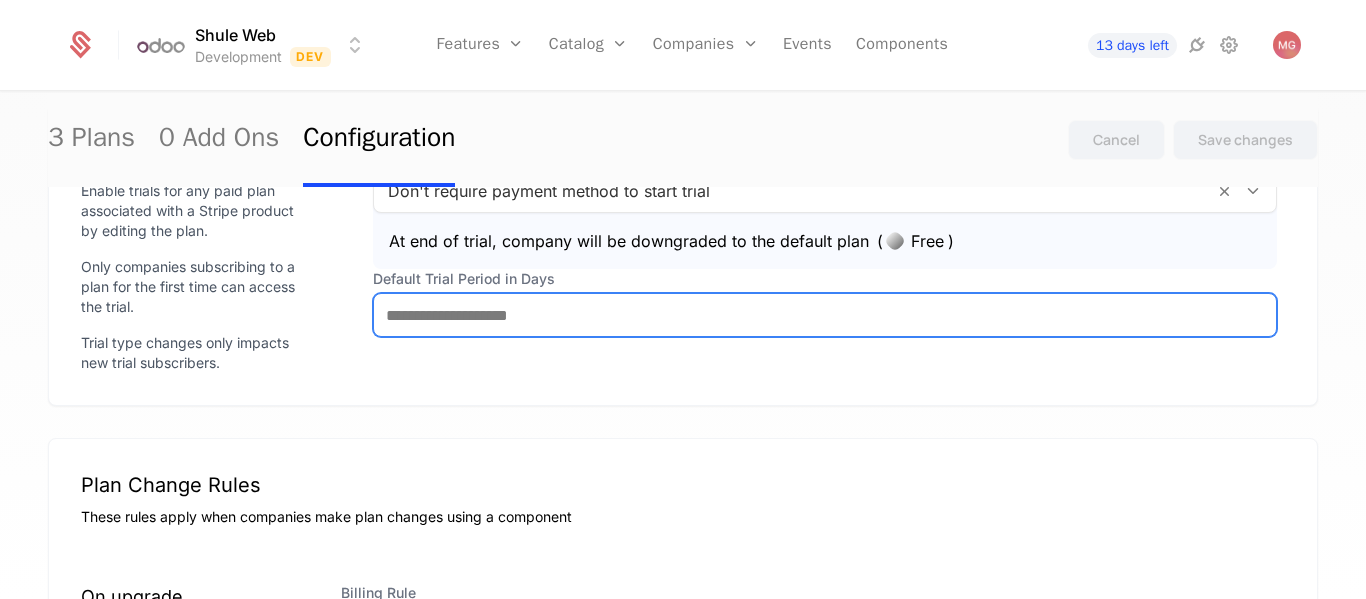 click on "Default Trial Period in Days" at bounding box center [825, 315] 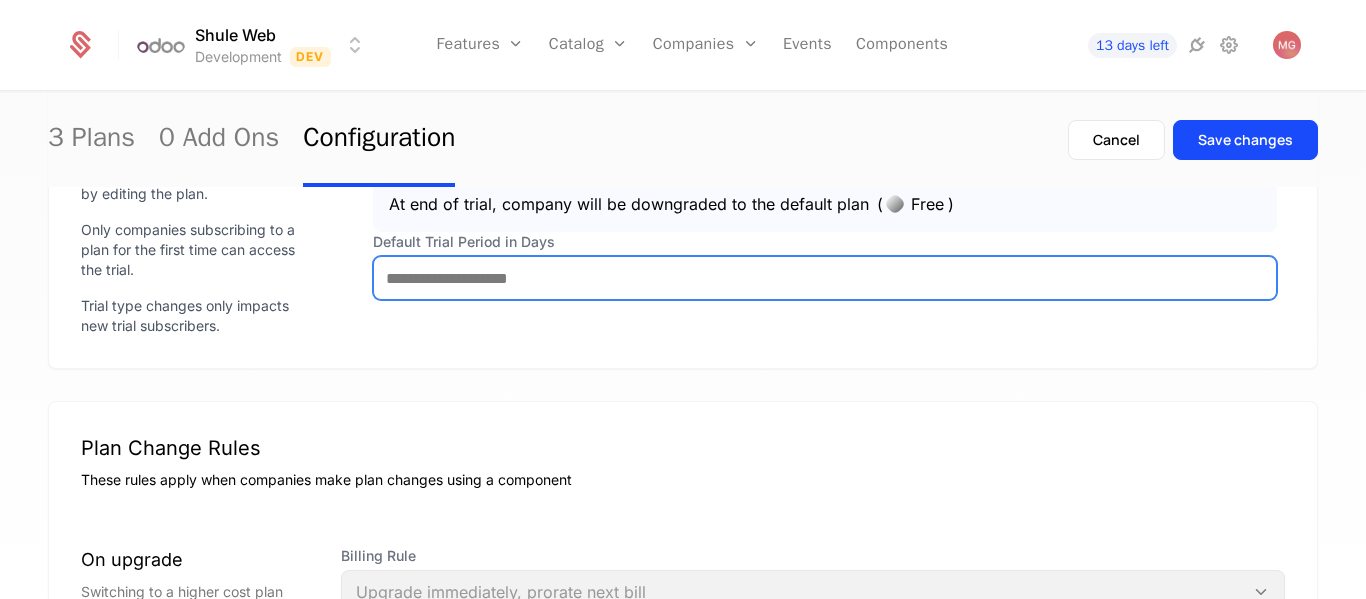scroll, scrollTop: 1250, scrollLeft: 0, axis: vertical 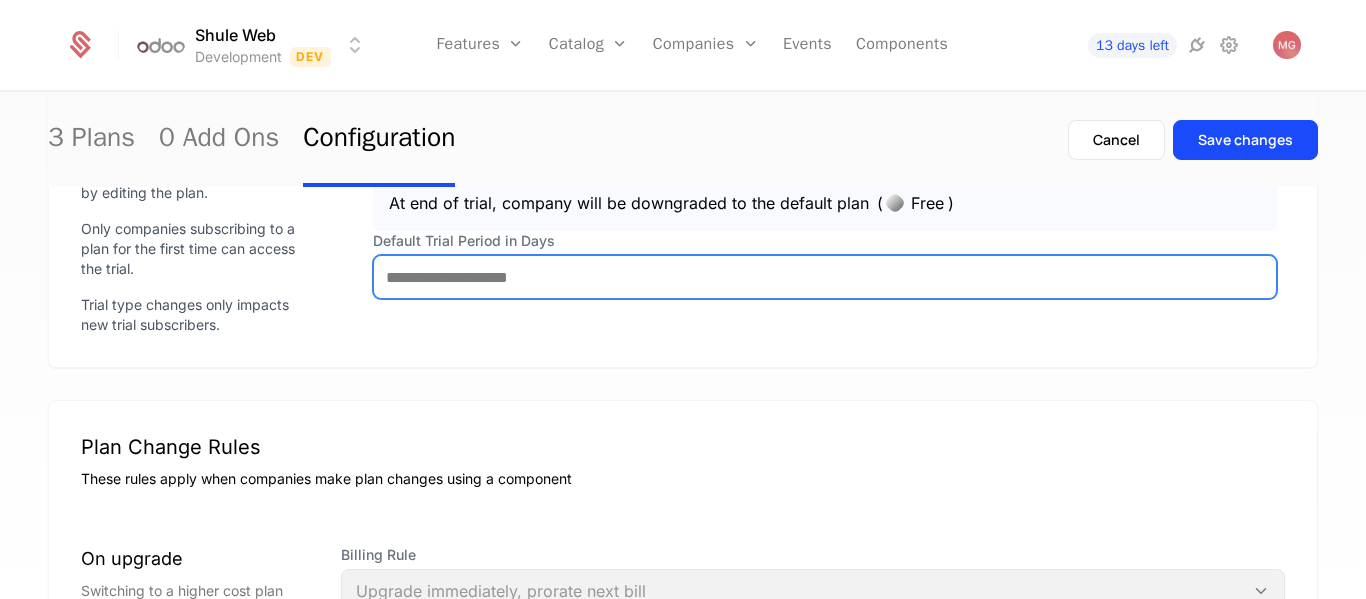 type on "**" 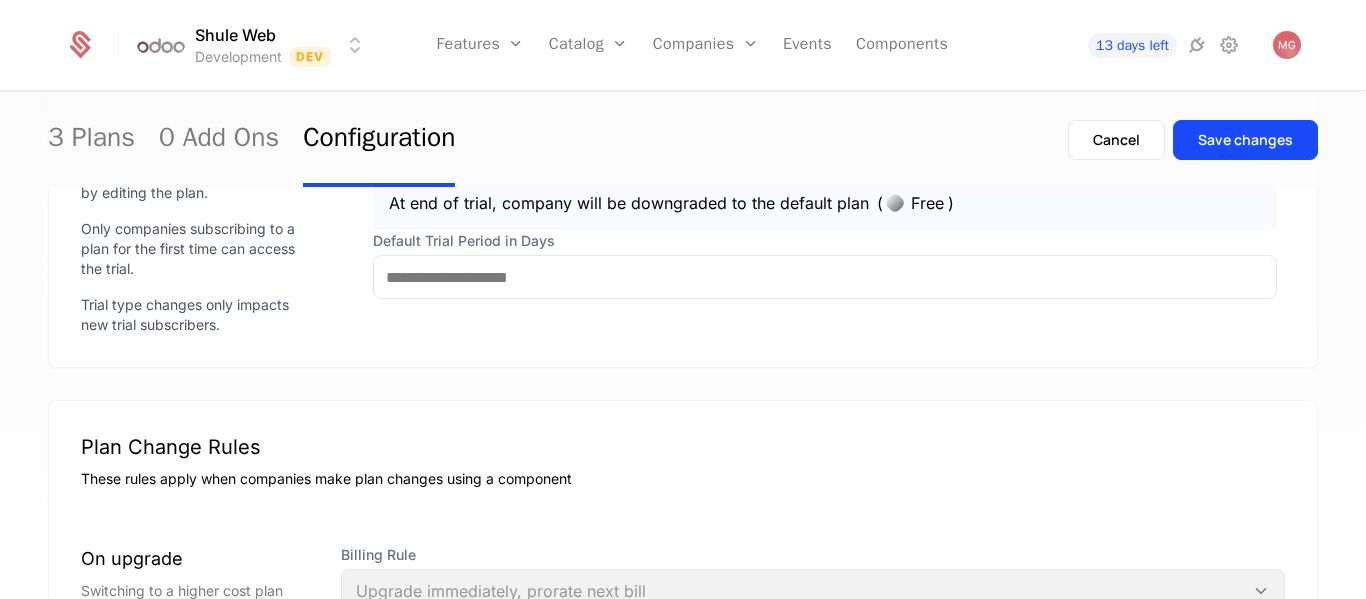 click on "Trials Enable trials for any paid plan associated with a Stripe product by editing the plan. Only companies subscribing to a plan for the first time can access the trial. Trial type changes only impacts new trial subscribers. Payment Method Don't require payment method to start trial At end of trial, company will be downgraded to the default plan Free Default Trial Period in Days **" at bounding box center (683, 217) 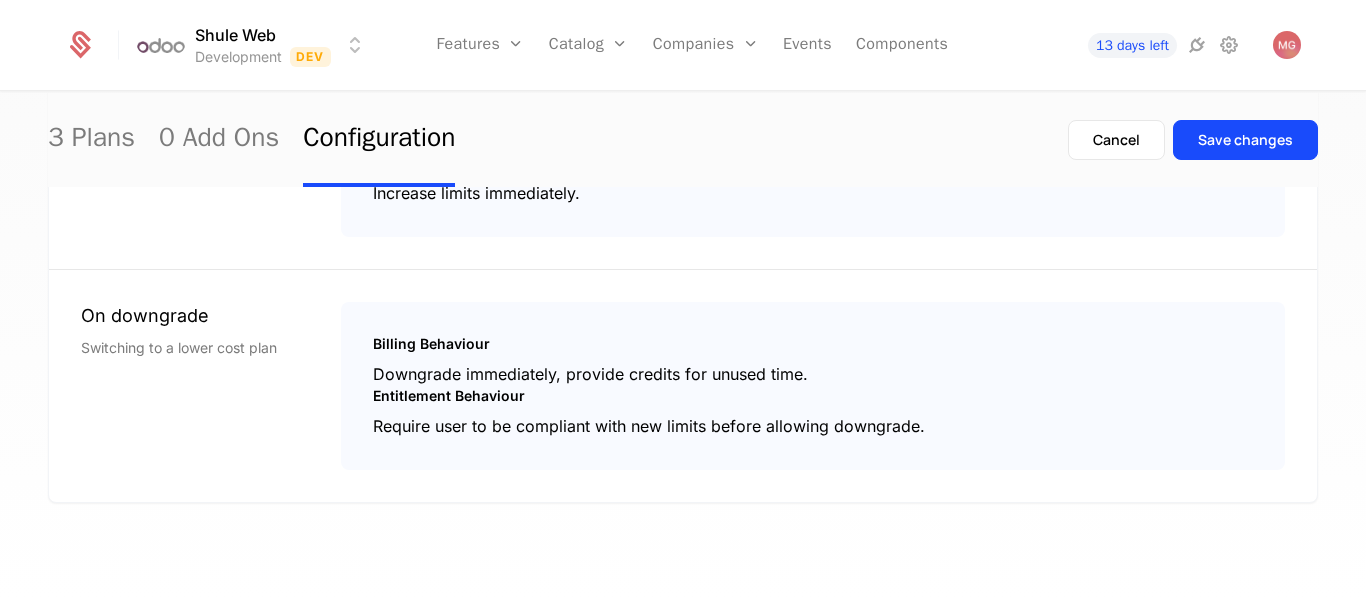 scroll, scrollTop: 1761, scrollLeft: 0, axis: vertical 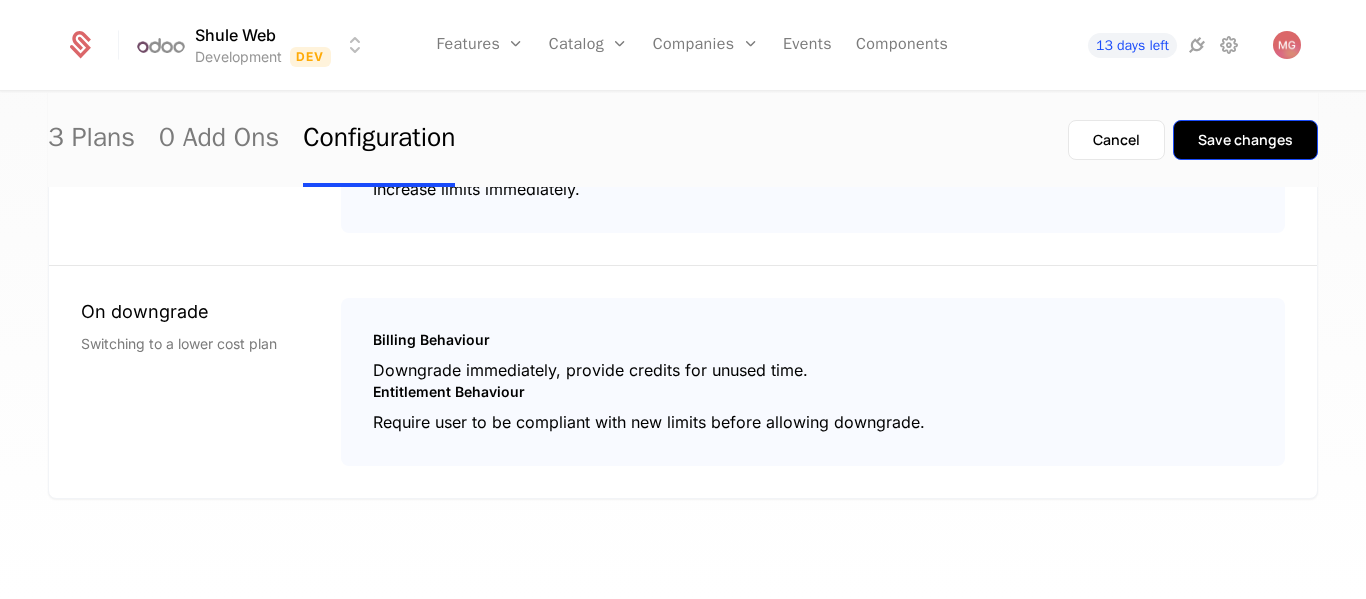 click on "Save changes" at bounding box center [1245, 140] 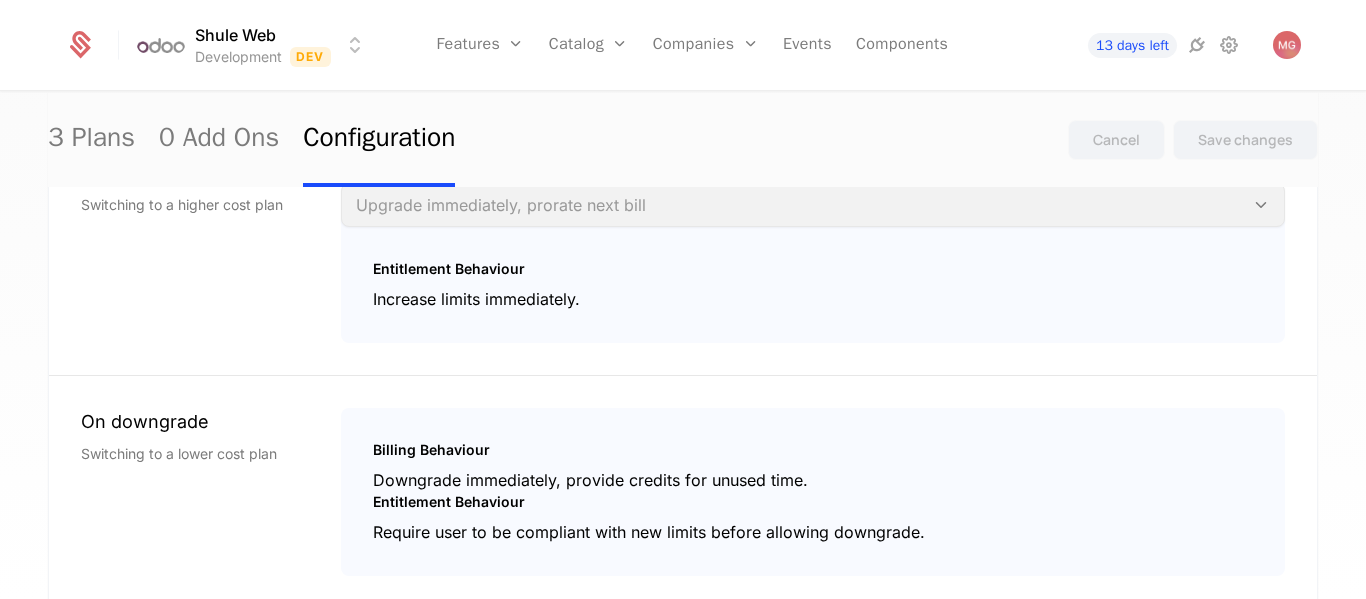 scroll, scrollTop: 1626, scrollLeft: 0, axis: vertical 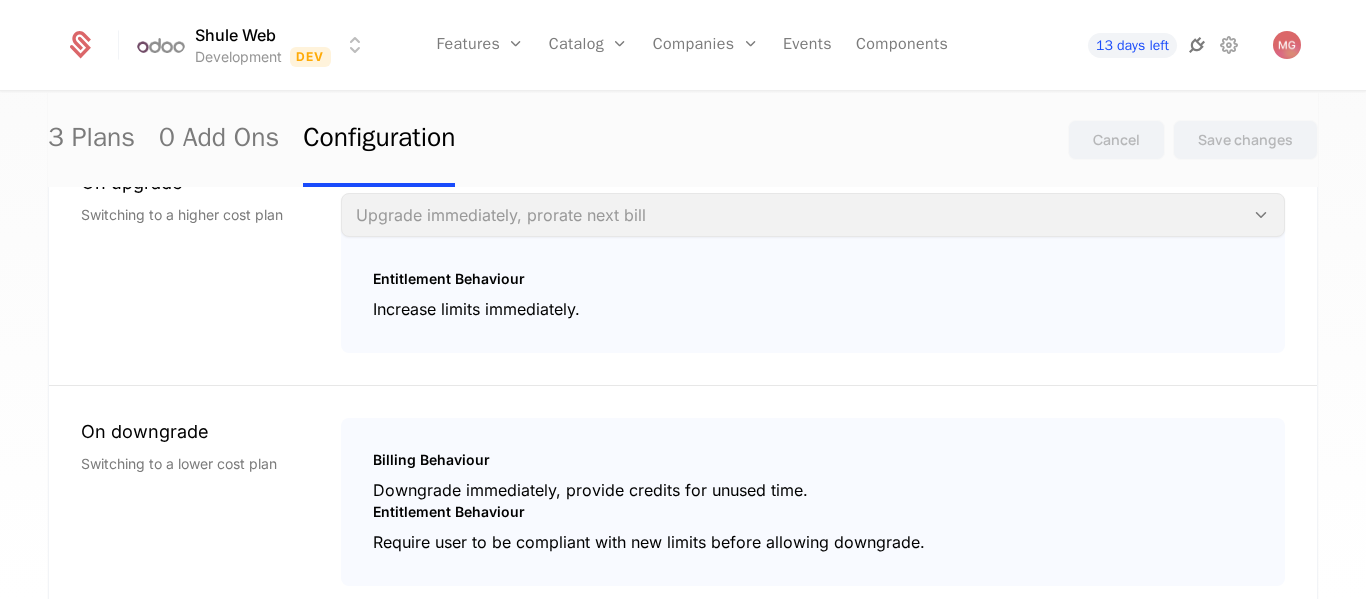 click at bounding box center (1197, 45) 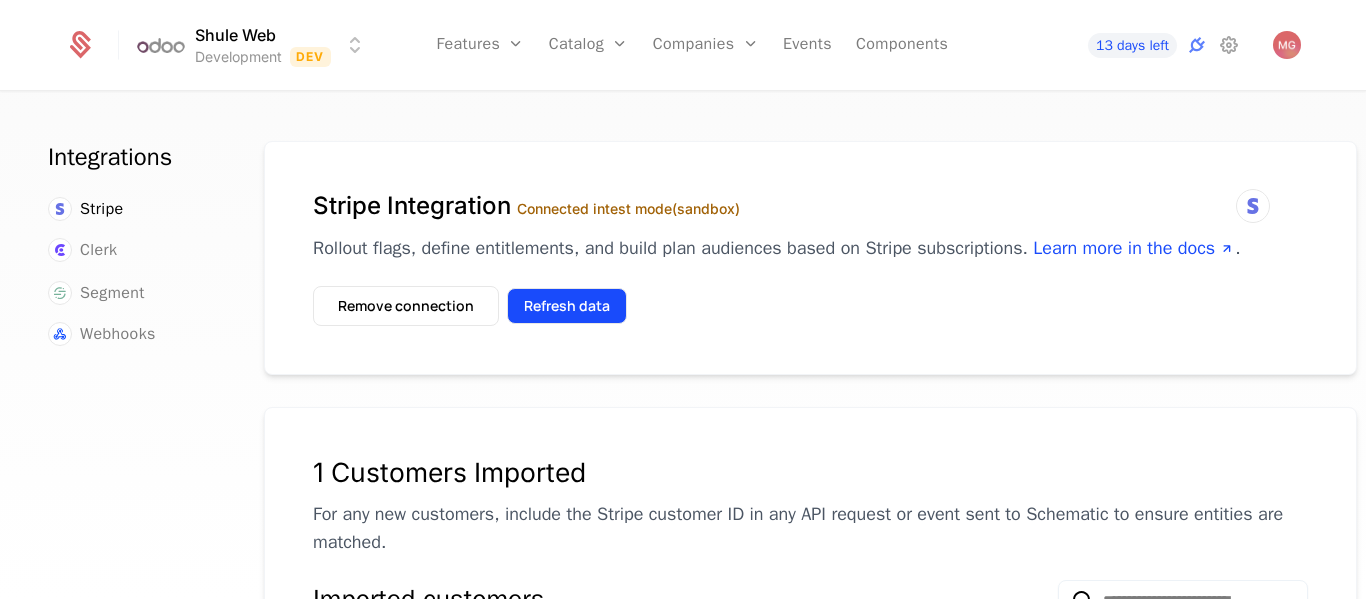 click on "Refresh data" at bounding box center (567, 306) 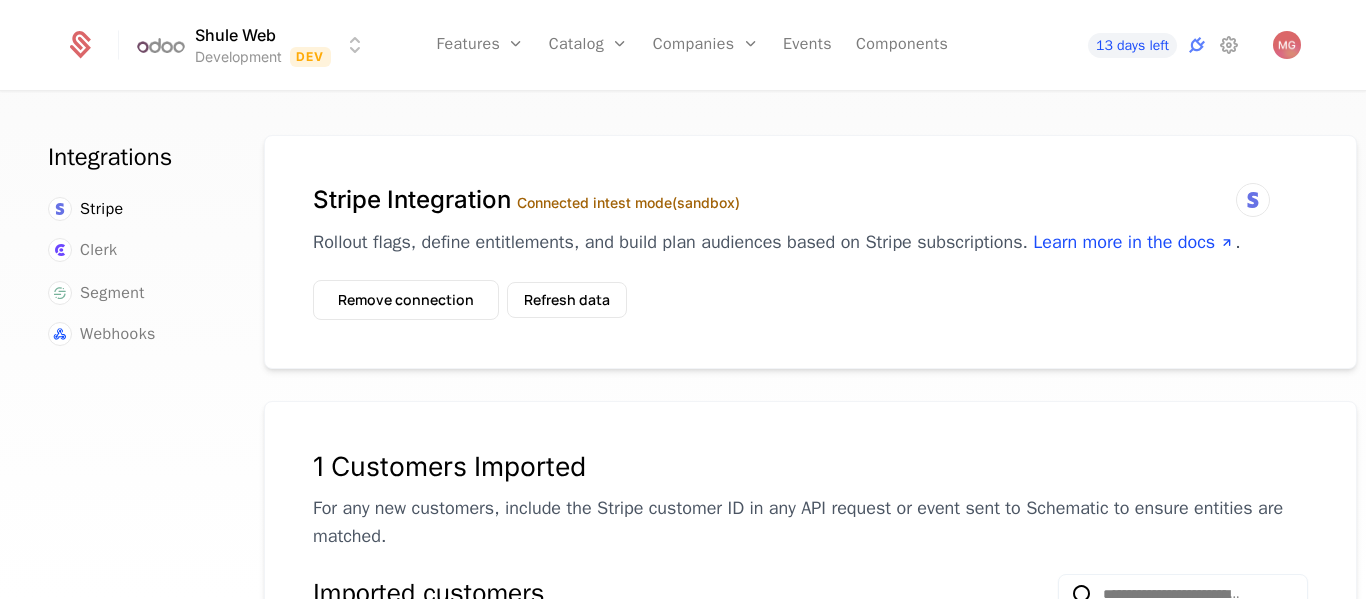 scroll, scrollTop: 0, scrollLeft: 0, axis: both 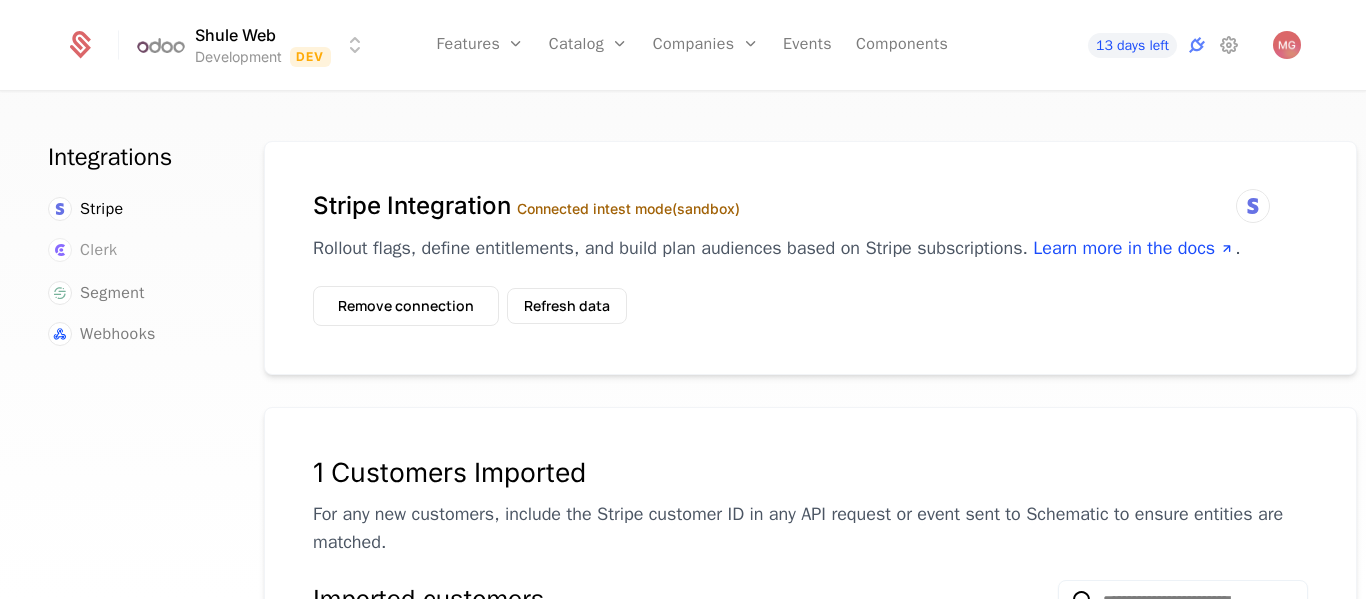 click on "Clerk" at bounding box center (98, 250) 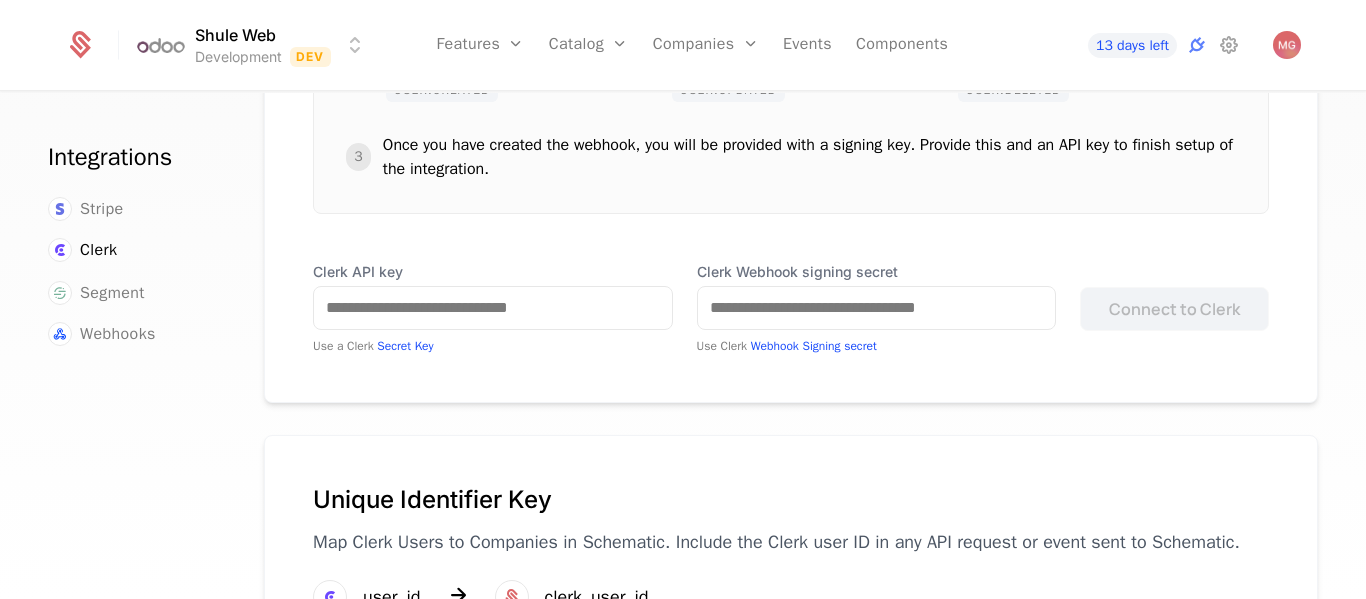 scroll, scrollTop: 626, scrollLeft: 0, axis: vertical 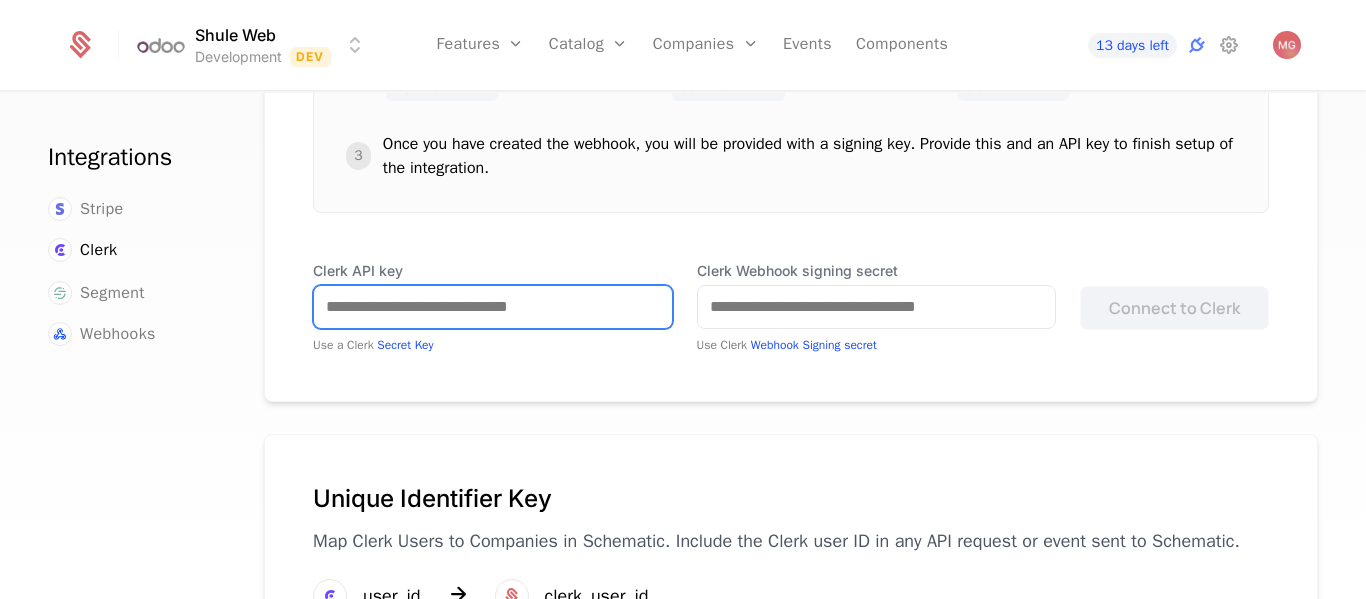 click on "Clerk API key" at bounding box center [493, 307] 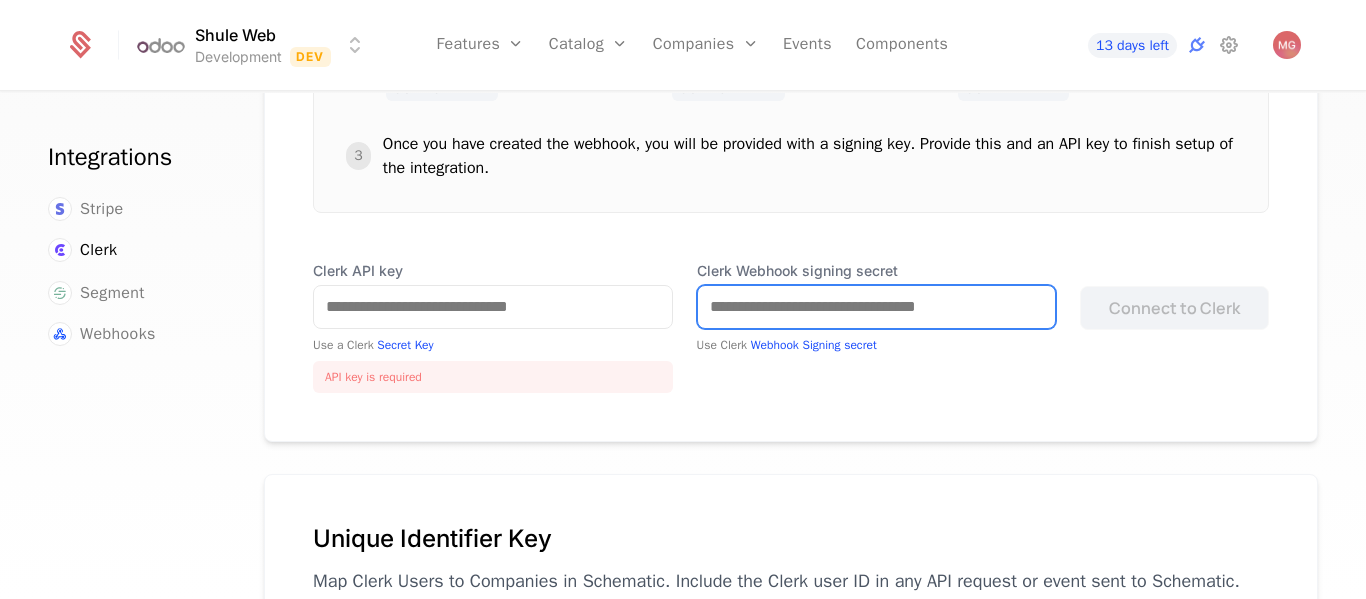 click on "Clerk Webhook signing secret" at bounding box center (877, 307) 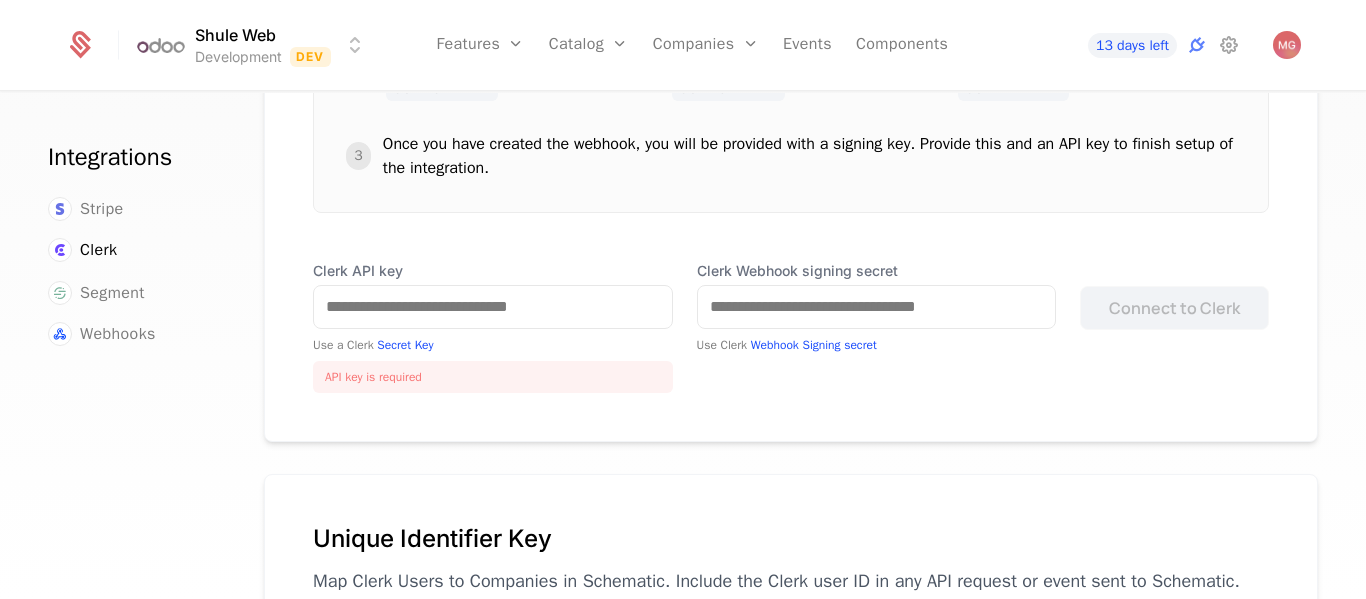 click on "Clerk API key Use a Clerk    Secret Key API key is required Clerk Webhook signing secret Use Clerk    Webhook Signing secret Connect to Clerk" at bounding box center (791, 327) 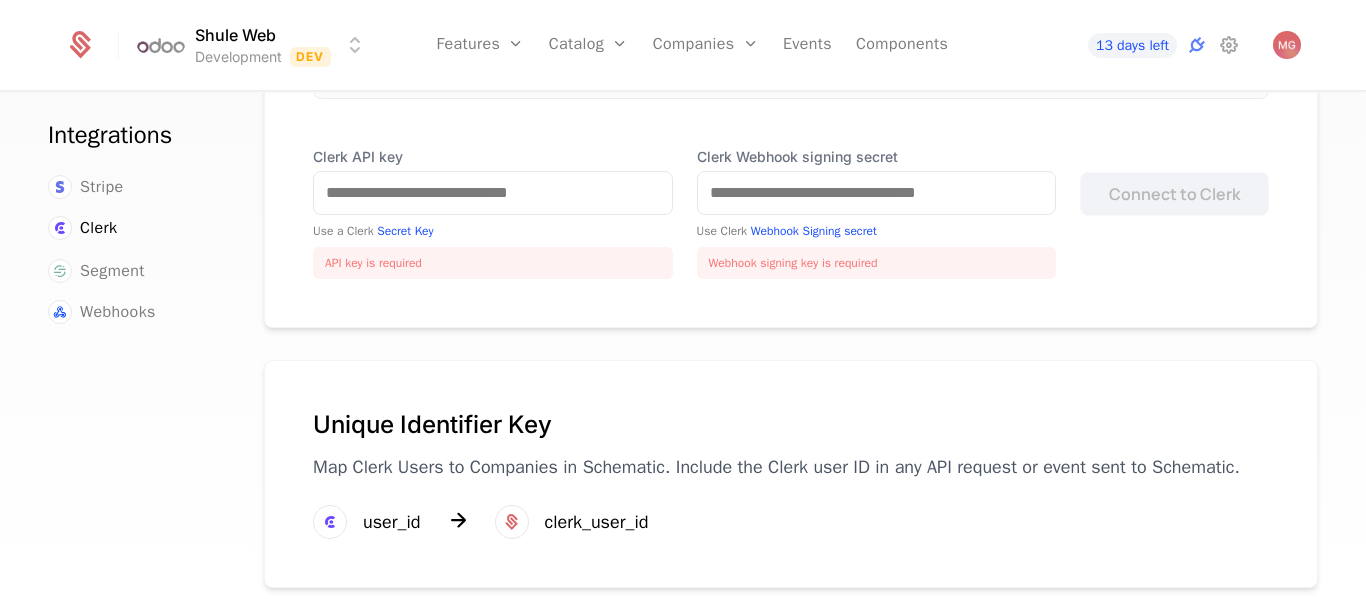 scroll, scrollTop: 765, scrollLeft: 0, axis: vertical 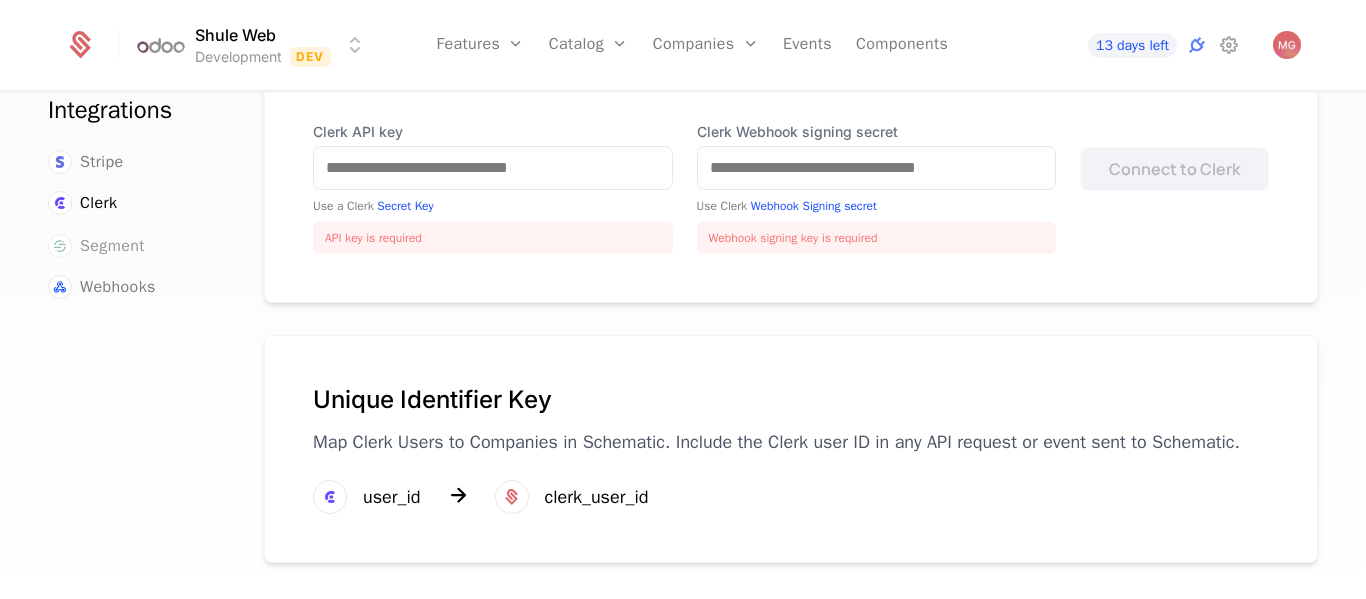click on "Segment" at bounding box center (112, 246) 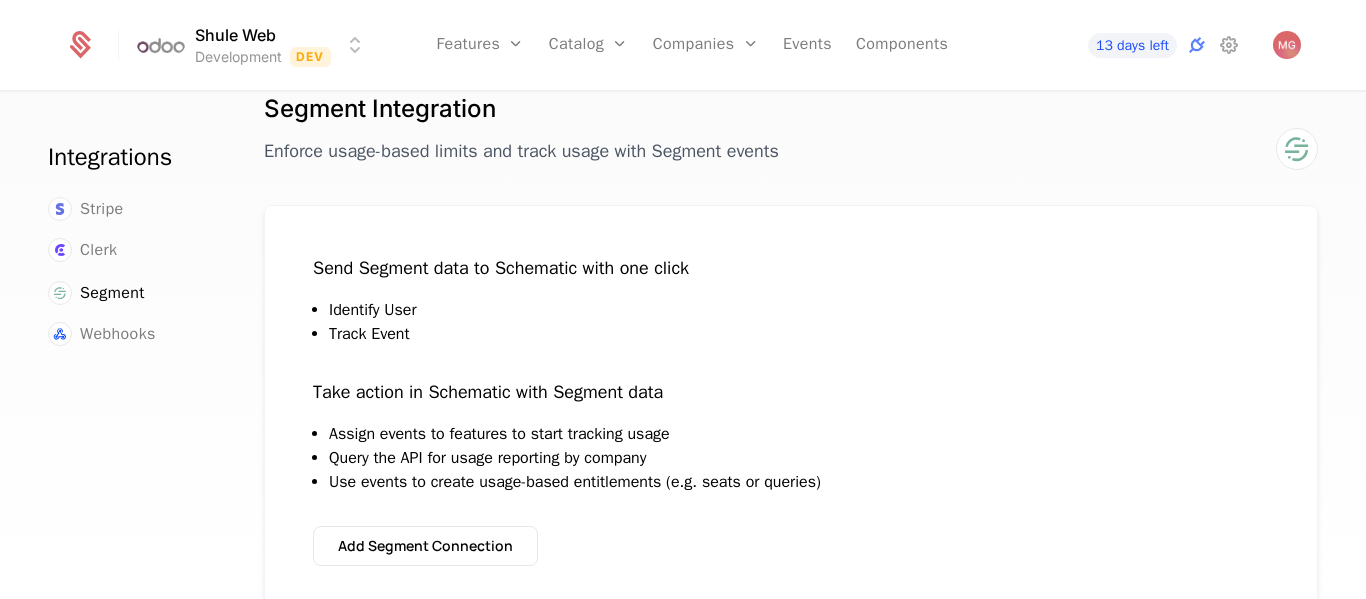 scroll, scrollTop: 100, scrollLeft: 0, axis: vertical 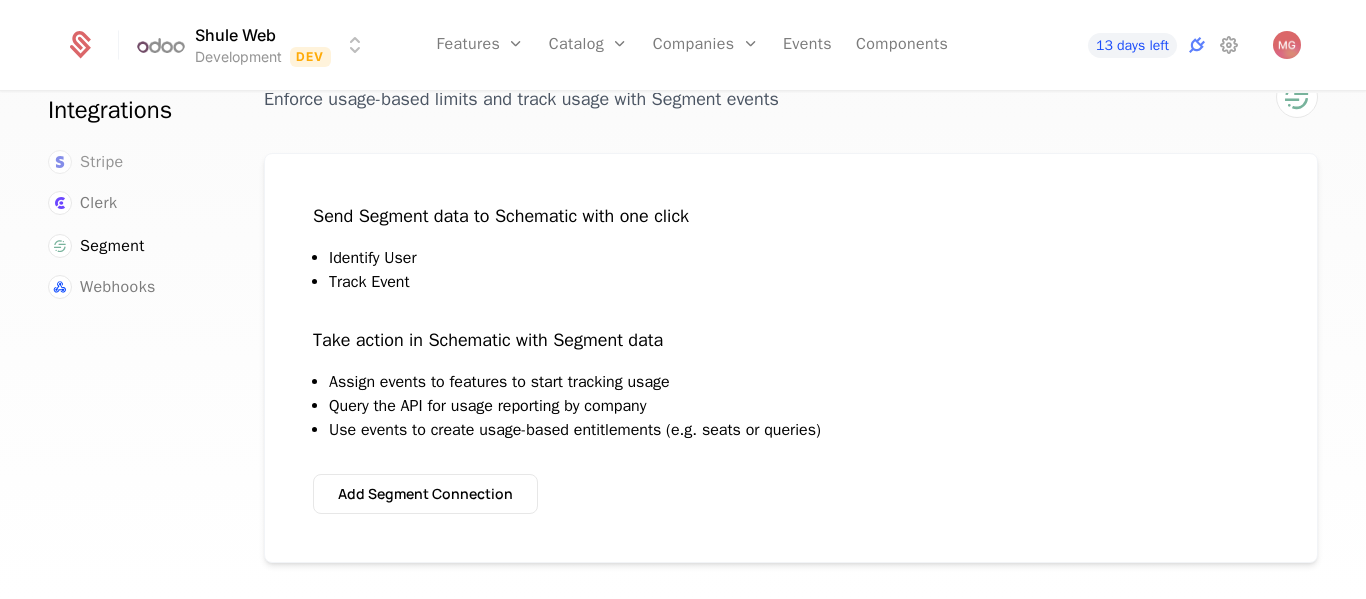click on "Stripe" at bounding box center (102, 162) 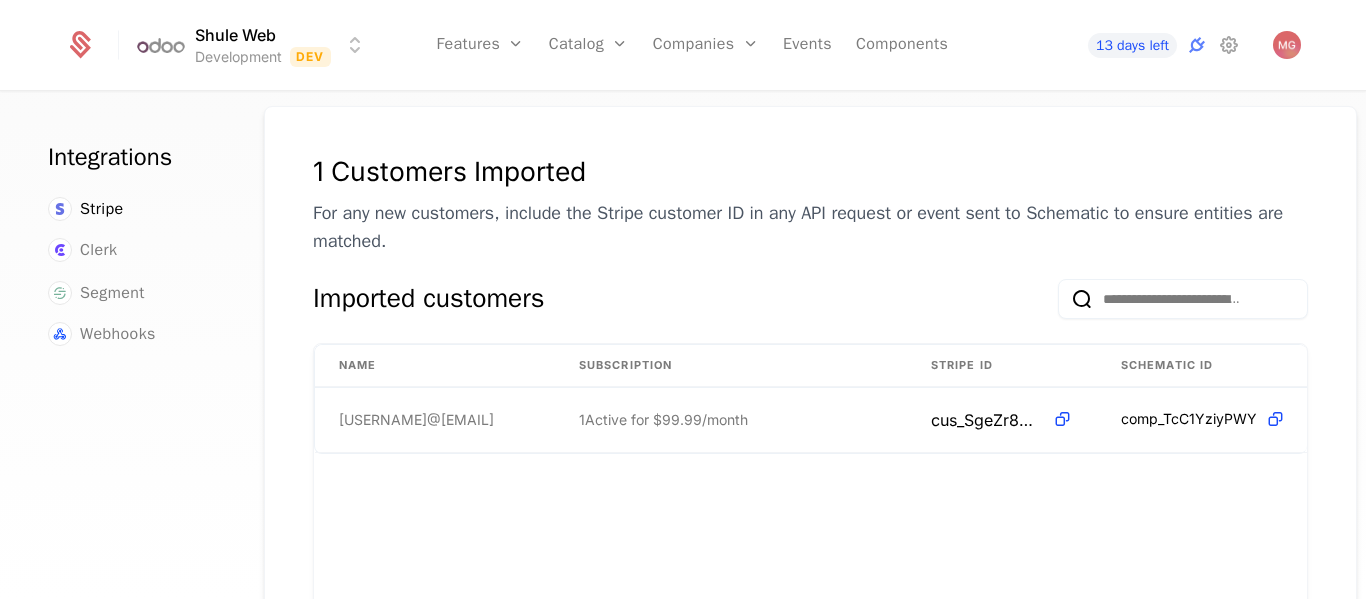 scroll, scrollTop: 302, scrollLeft: 0, axis: vertical 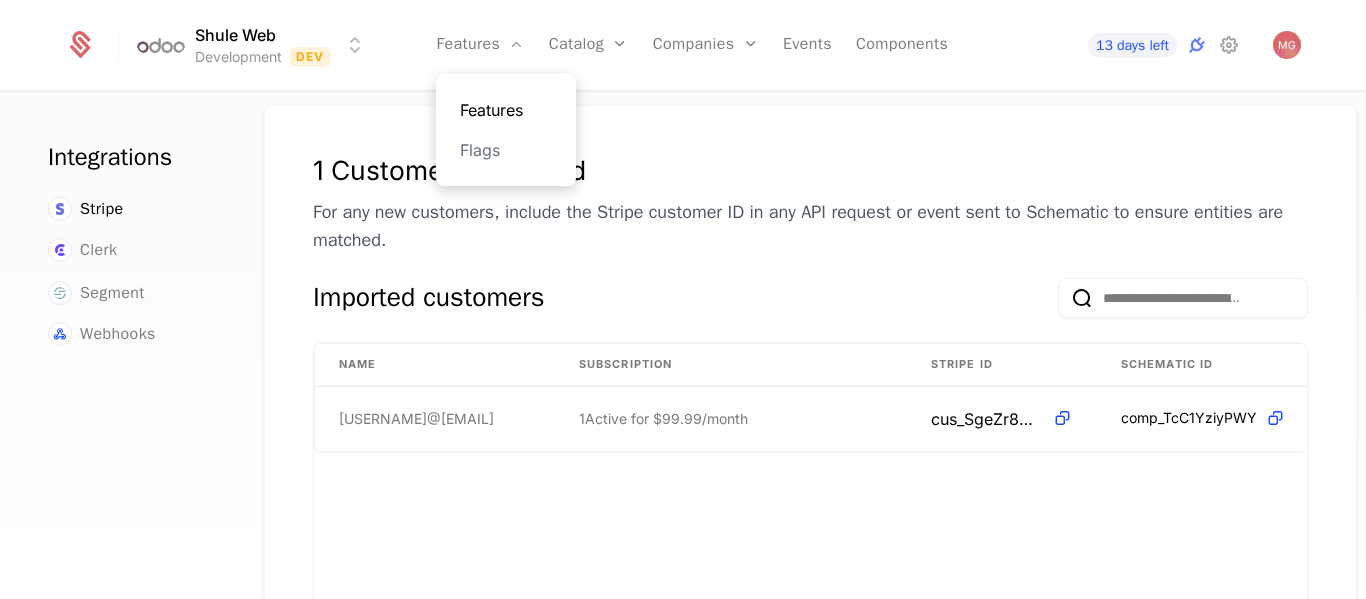 click on "Features" at bounding box center [506, 110] 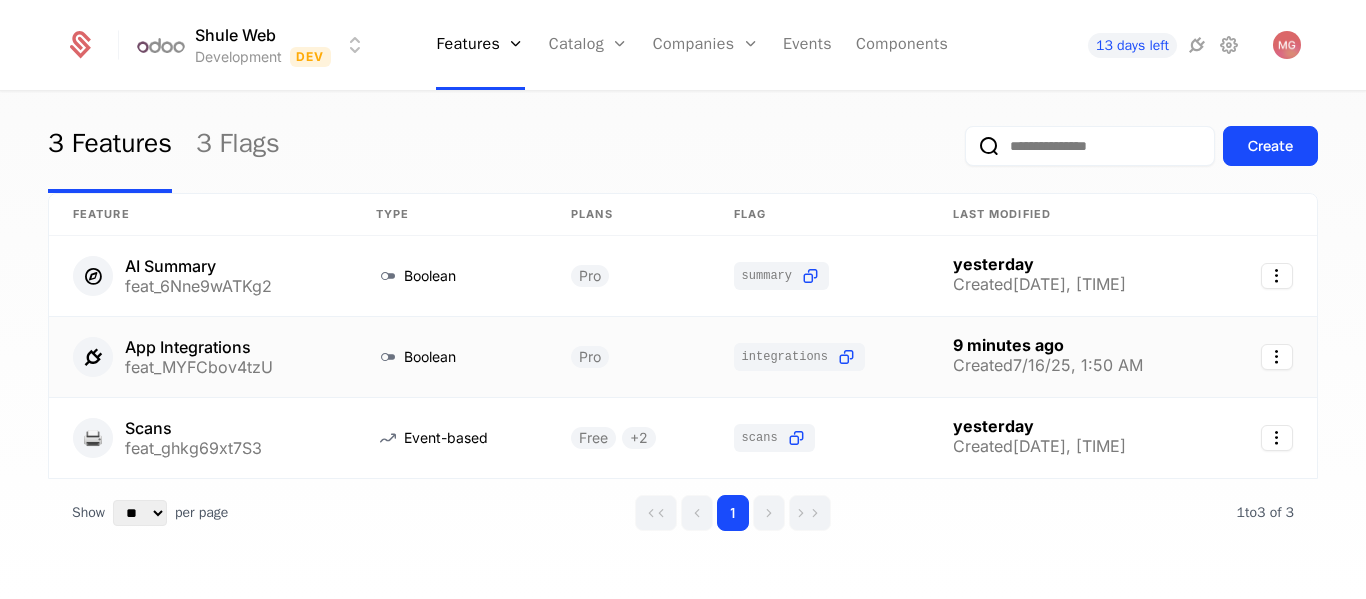 scroll, scrollTop: 43, scrollLeft: 0, axis: vertical 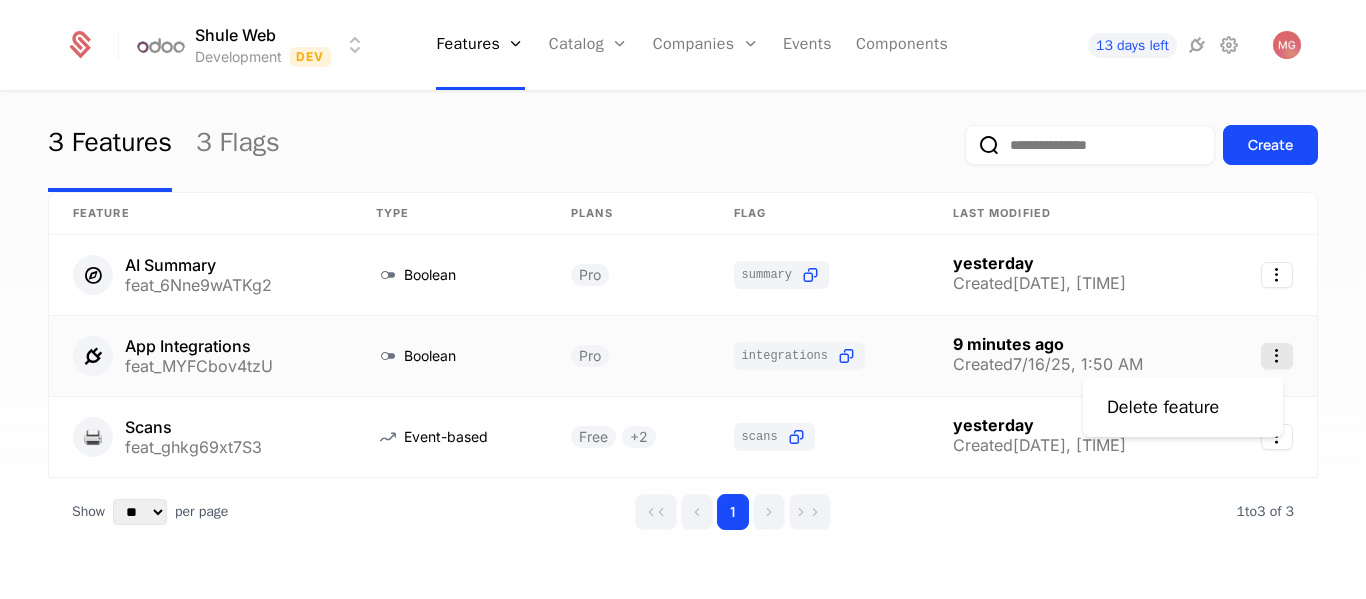 click on "13 days left 3 Features 3 Flags Create Feature Type Plans Flag Last Modified AI Summary Boolean Pro summary yesterday Created  [DATE], [TIME] App Integrations Boolean Pro integrations 9 minutes ago Created  [DATE], [TIME] 🖨️ Scans Event-based Free + 2 scans yesterday Created  [DATE], [TIME] Show ** ** ** *** *** per page per page 1 1  to  3   of   3  of   3
Best Viewed on Desktop You're currently viewing this on a  mobile device . For the best experience,   we recommend using a desktop or larger screens , as the application isn't fully optimized for smaller resolutions just yet. Got it  Delete feature" at bounding box center [683, 299] 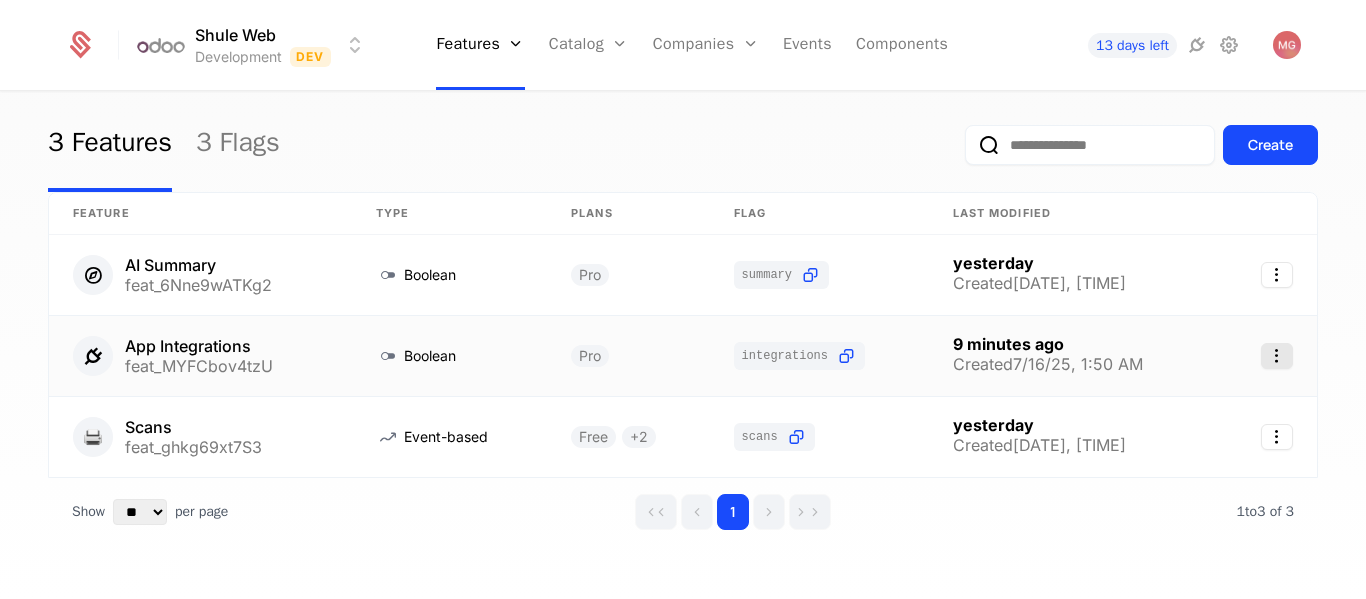 click on "13 days left 3 Features 3 Flags Create Feature Type Plans Flag Last Modified AI Summary Boolean Pro summary yesterday Created  [DATE], [TIME] App Integrations Boolean Pro integrations 9 minutes ago Created  [DATE], [TIME] 🖨️ Scans Event-based Free + 2 scans yesterday Created  [DATE], [TIME] Show ** ** ** *** *** per page per page 1 1  to  3   of   3  of   3
Best Viewed on Desktop You're currently viewing this on a  mobile device . For the best experience,   we recommend using a desktop or larger screens , as the application isn't fully optimized for smaller resolutions just yet. Got it" at bounding box center (683, 299) 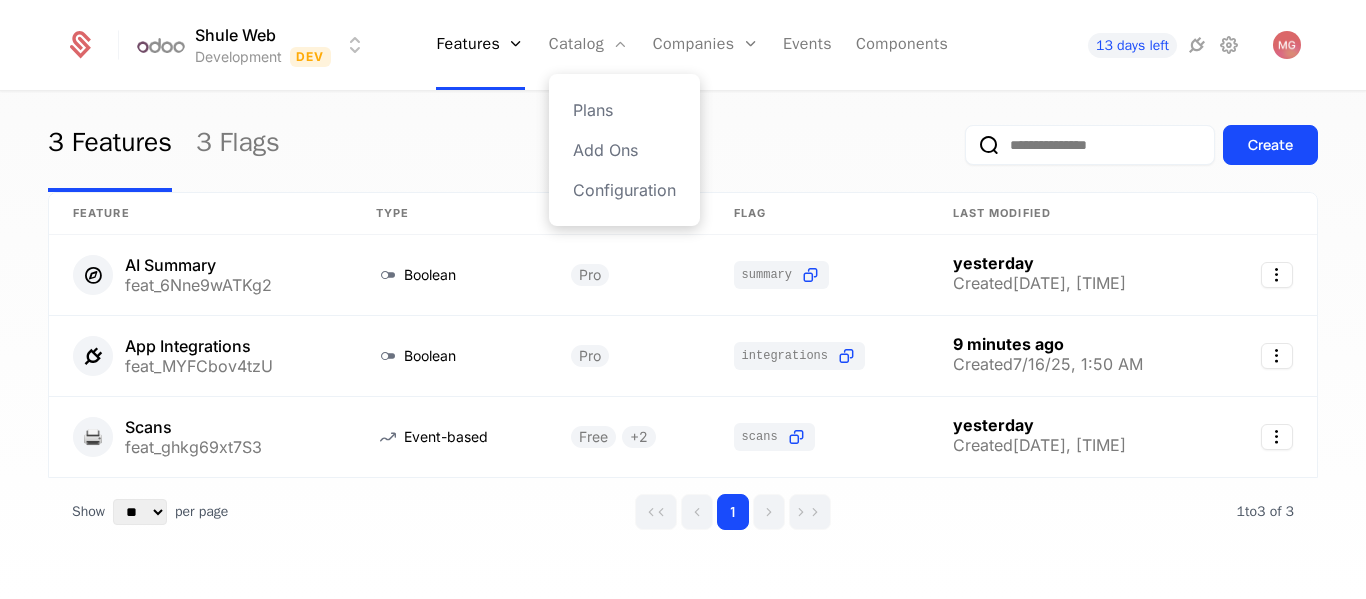click on "Plans Add Ons Configuration" at bounding box center (624, 150) 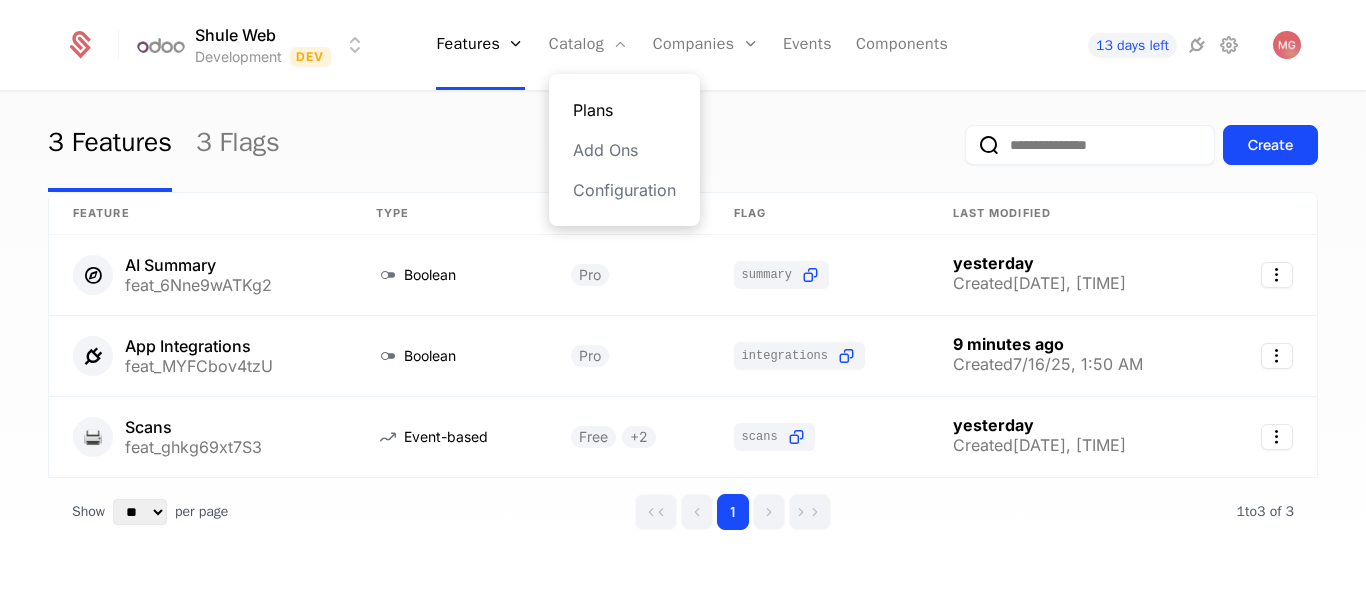 click on "Plans" at bounding box center [624, 110] 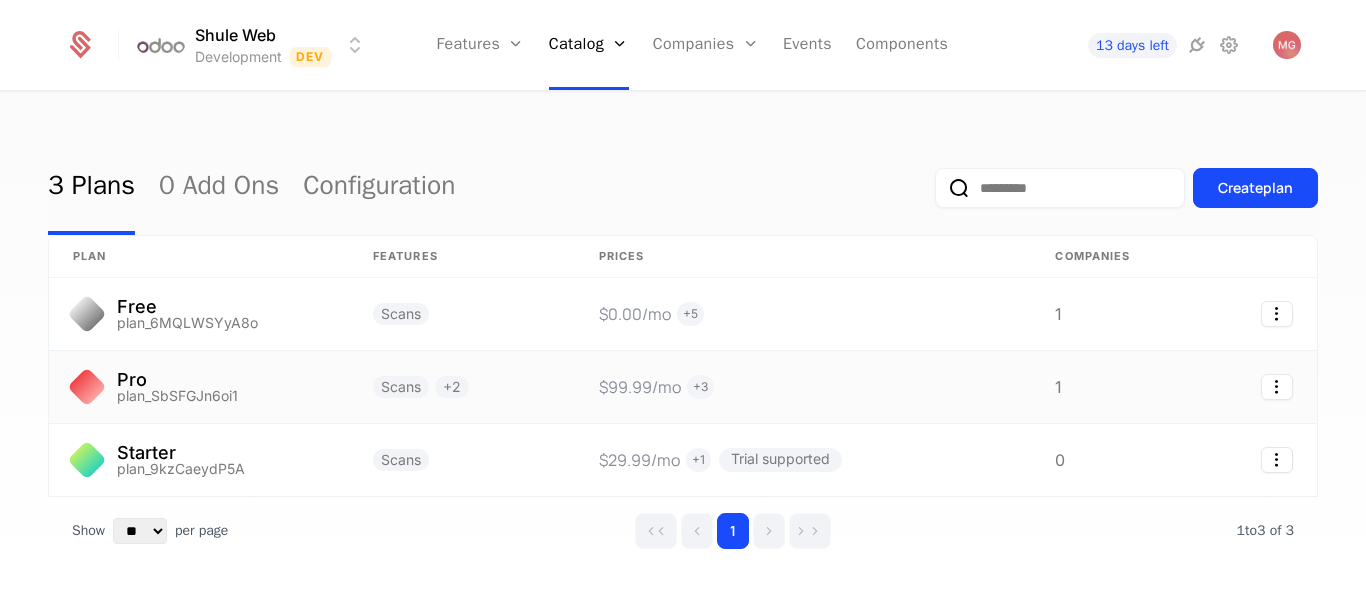 click on "Scans + 2" at bounding box center (462, 387) 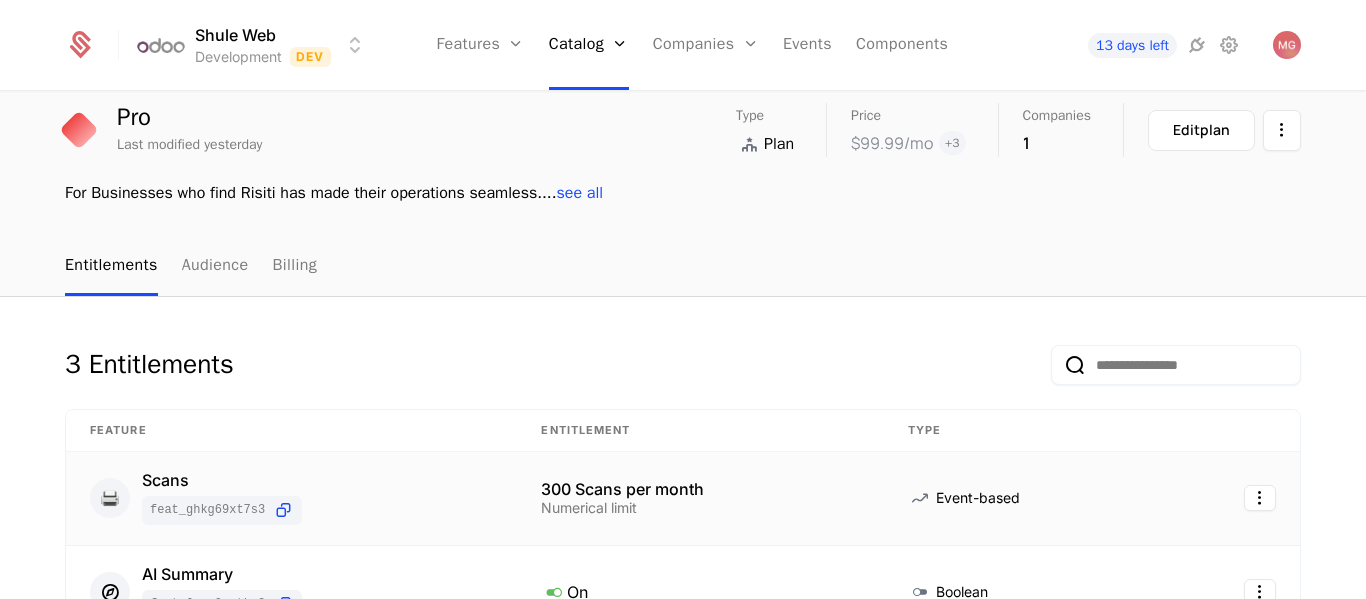 scroll, scrollTop: 67, scrollLeft: 0, axis: vertical 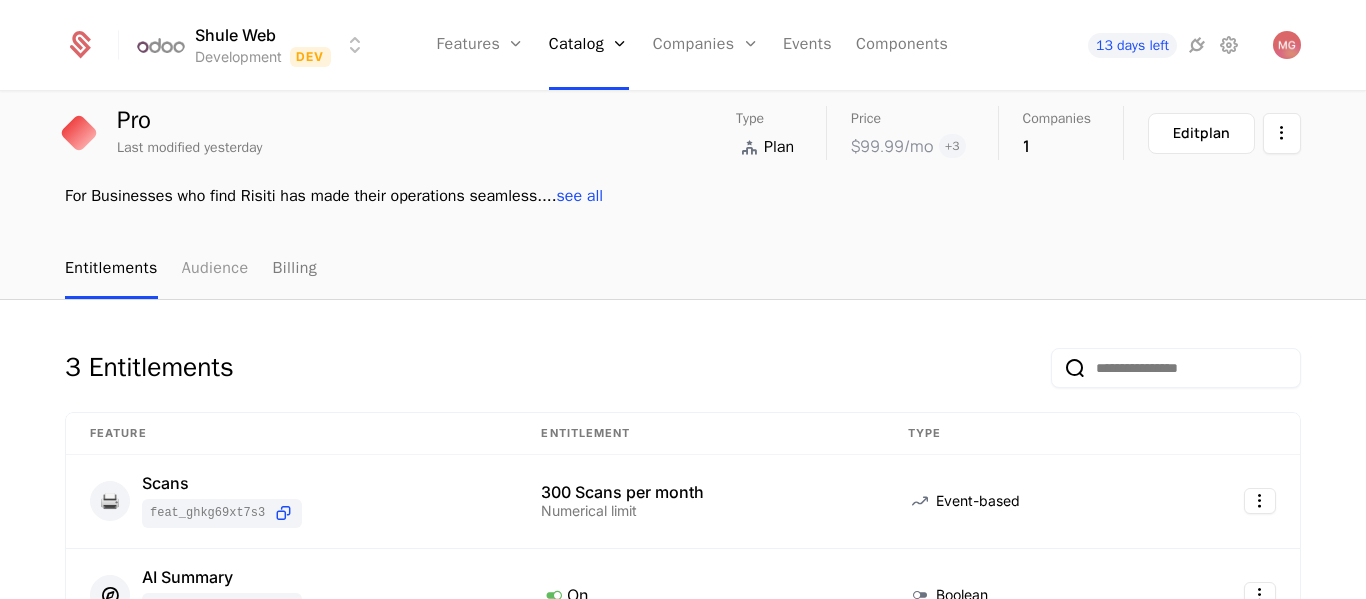 click on "Audience" at bounding box center (215, 269) 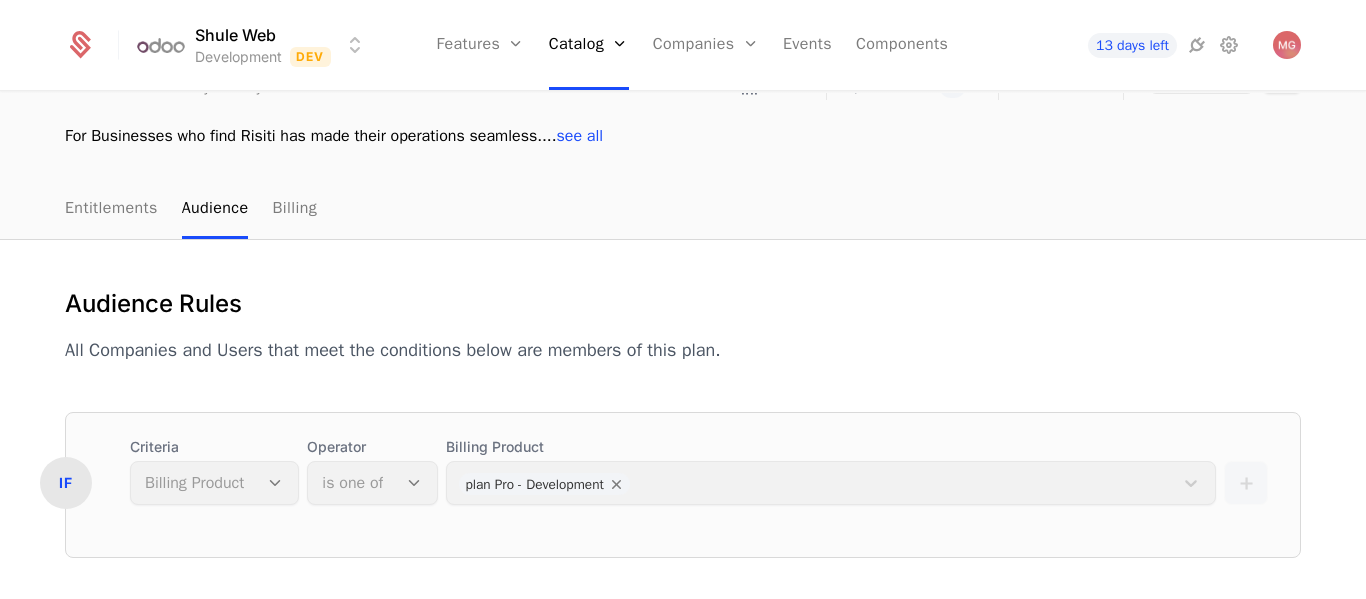 scroll, scrollTop: 128, scrollLeft: 0, axis: vertical 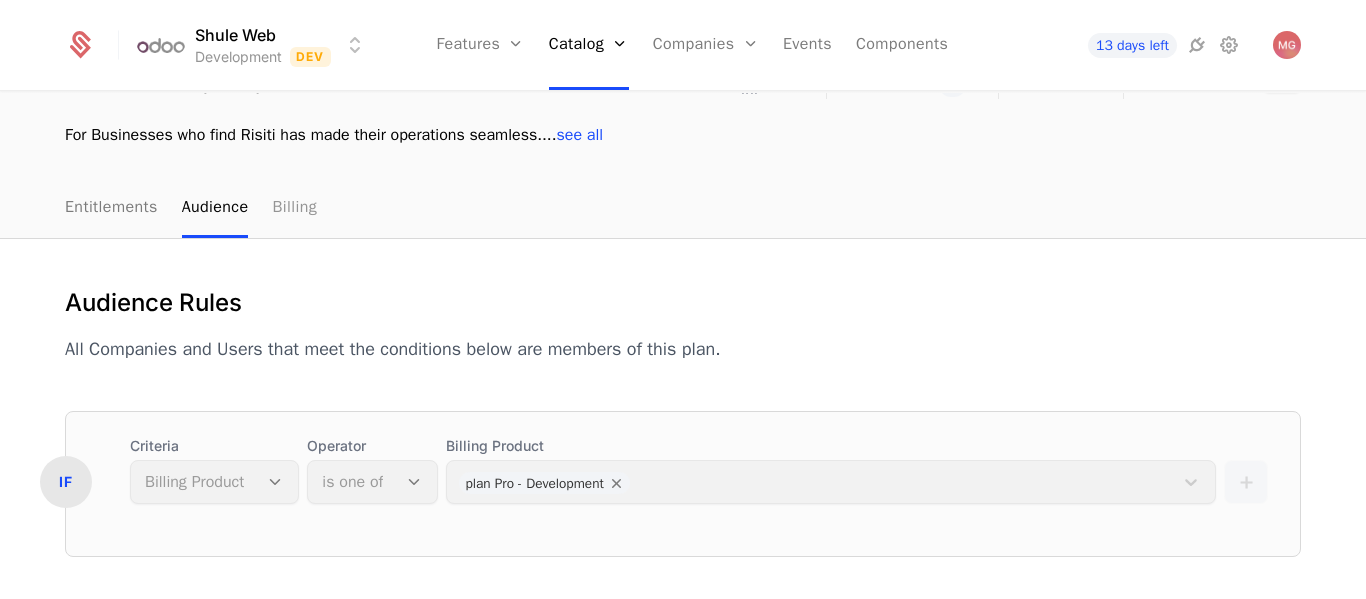 click on "Billing" at bounding box center (294, 208) 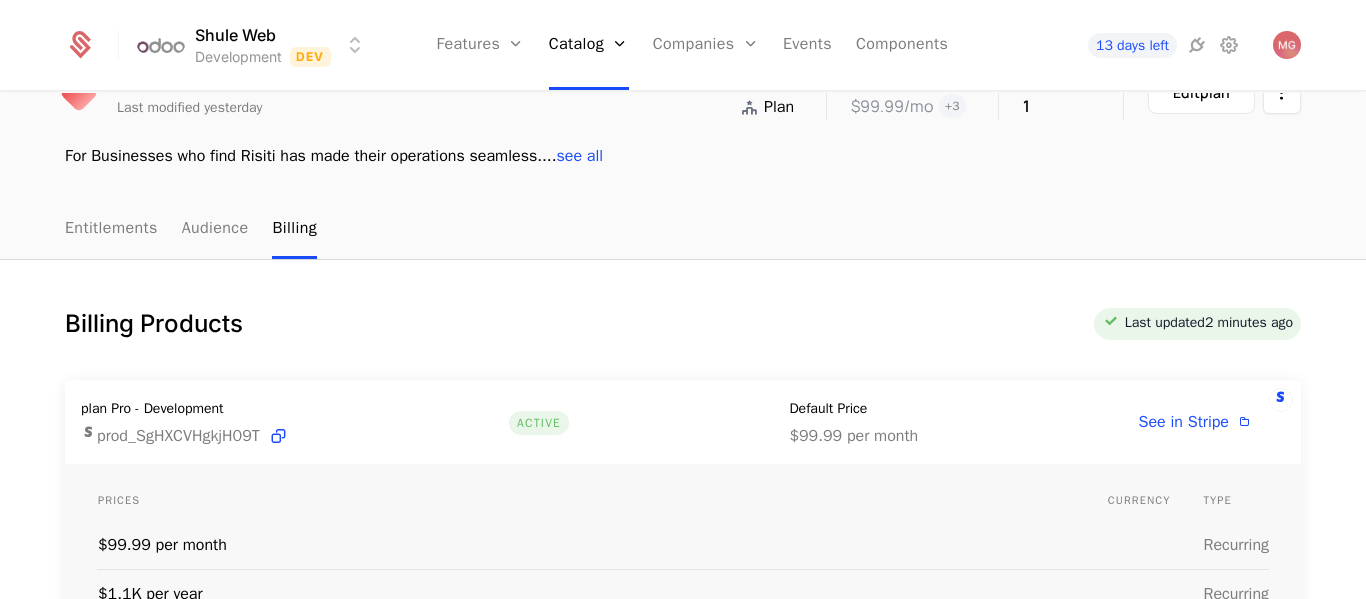 scroll, scrollTop: 0, scrollLeft: 0, axis: both 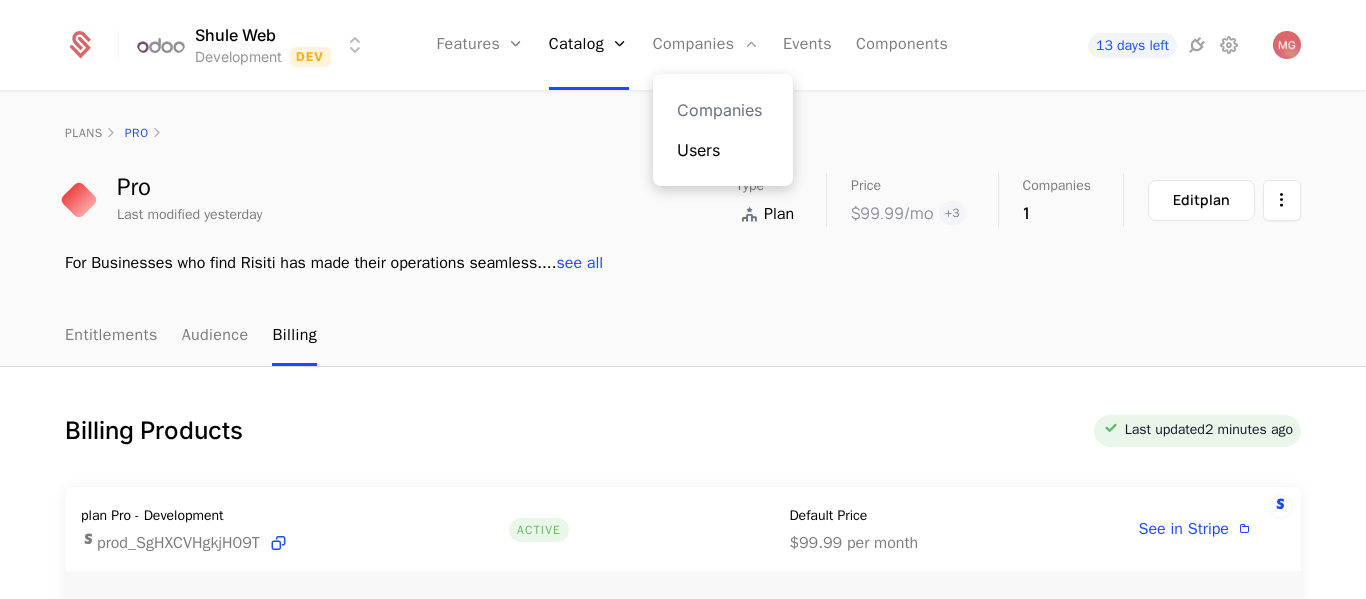 click on "Users" at bounding box center [723, 150] 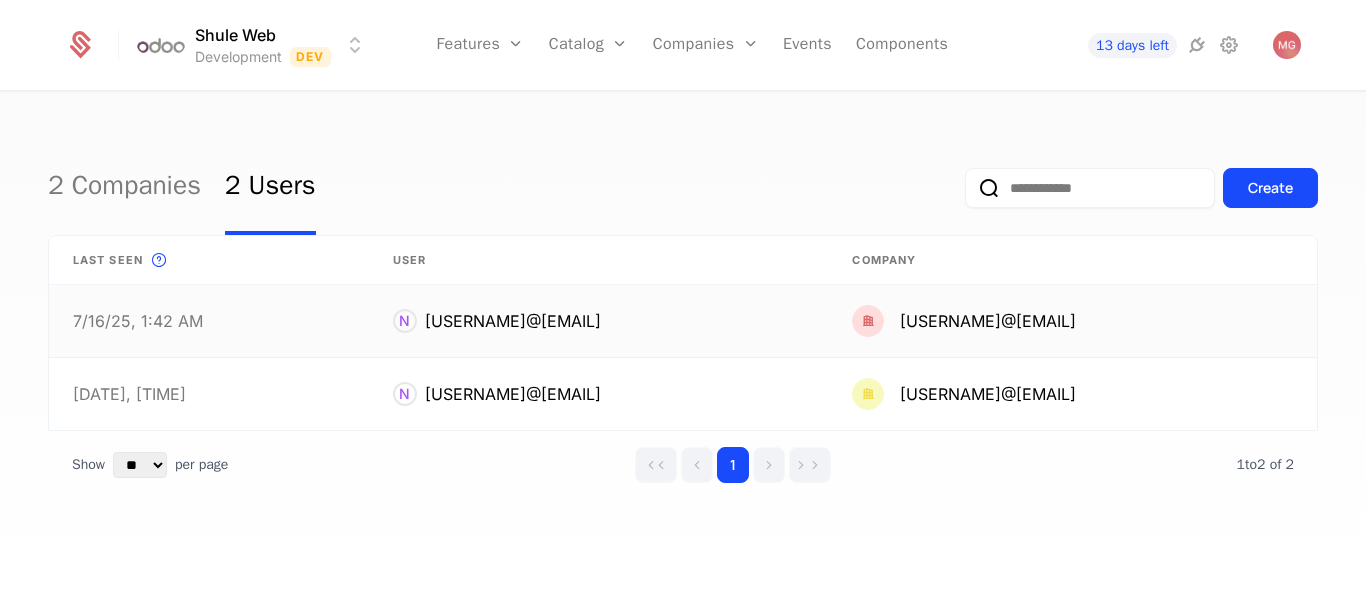 click on "[USERNAME]@[EMAIL]" at bounding box center [1072, 321] 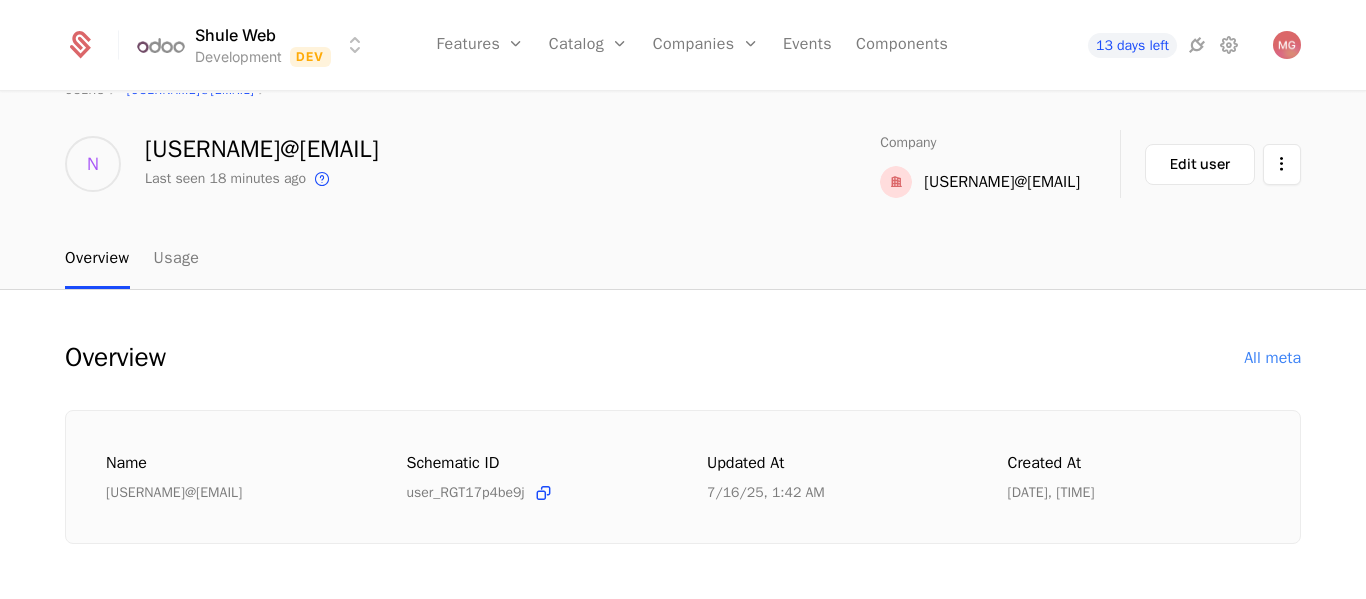 scroll, scrollTop: 0, scrollLeft: 0, axis: both 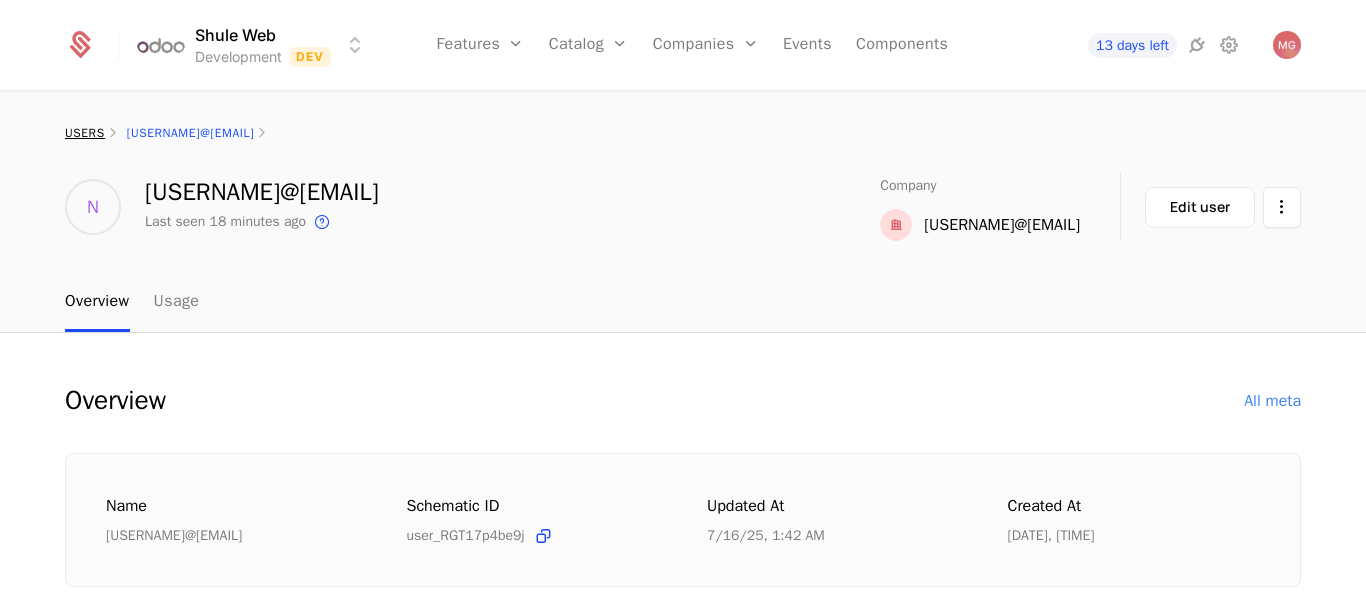 click on "users" at bounding box center (85, 133) 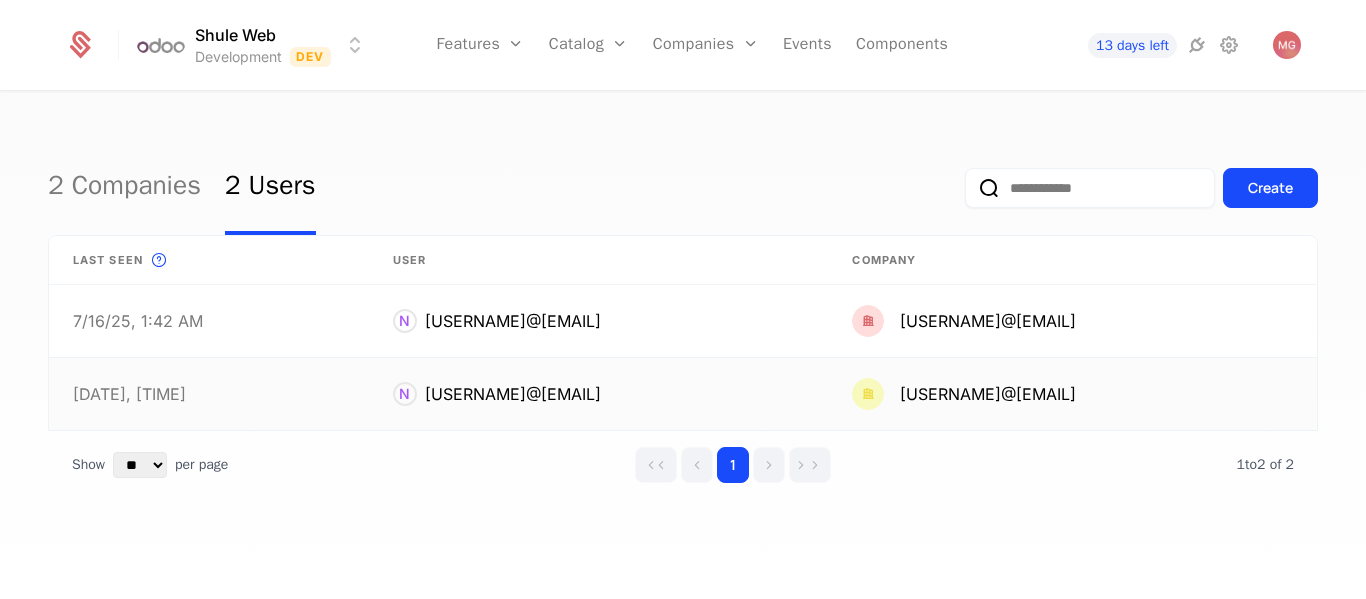 click on "[USERNAME]@[EMAIL]" at bounding box center (513, 394) 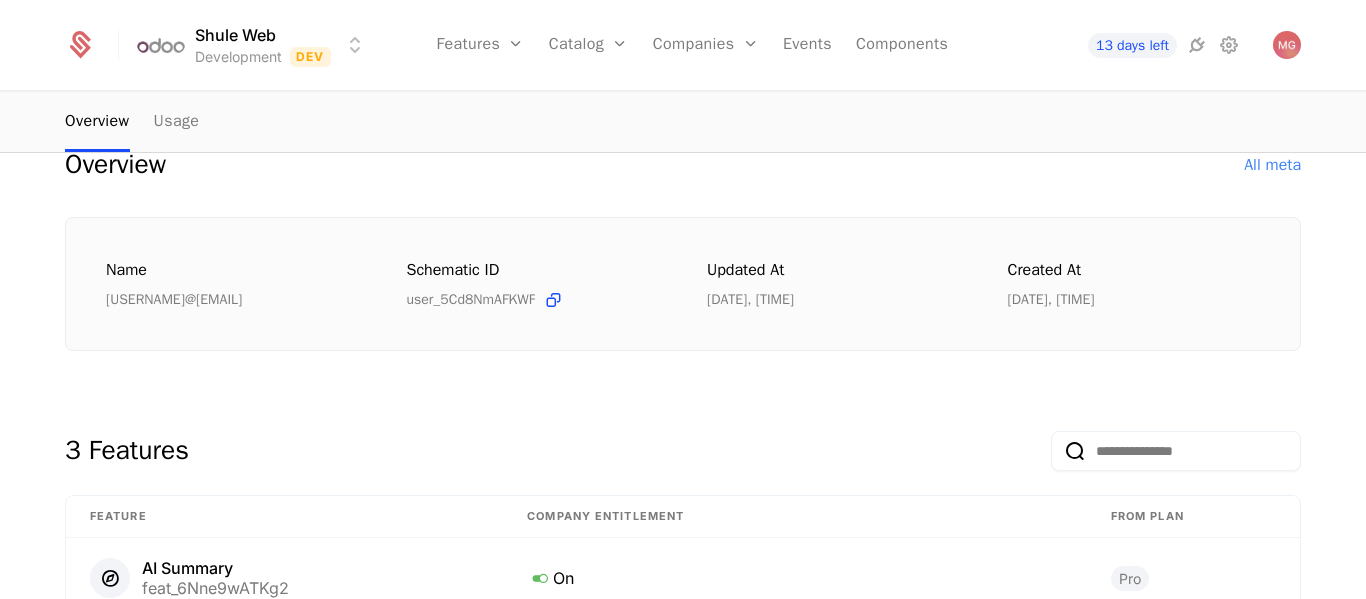 scroll, scrollTop: 0, scrollLeft: 0, axis: both 